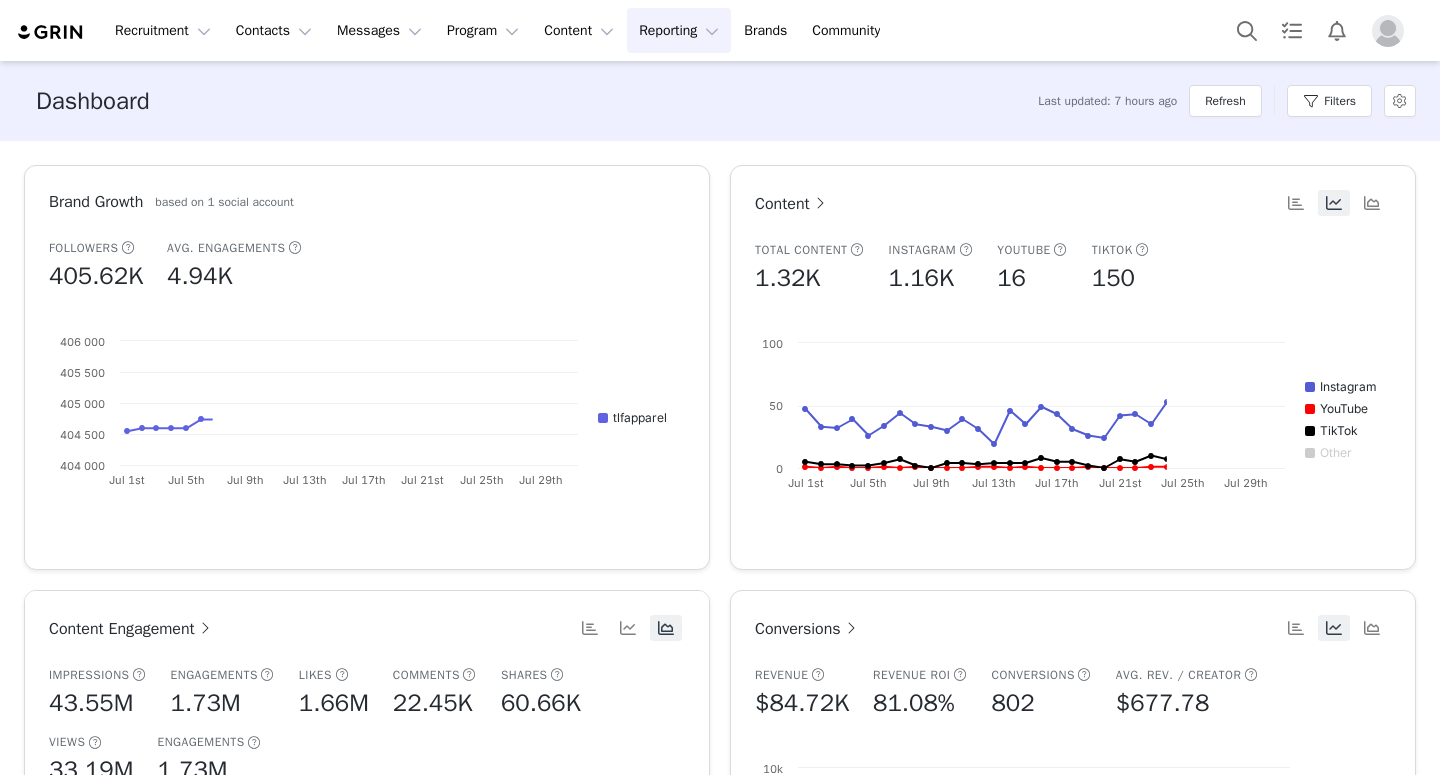 scroll, scrollTop: 0, scrollLeft: 0, axis: both 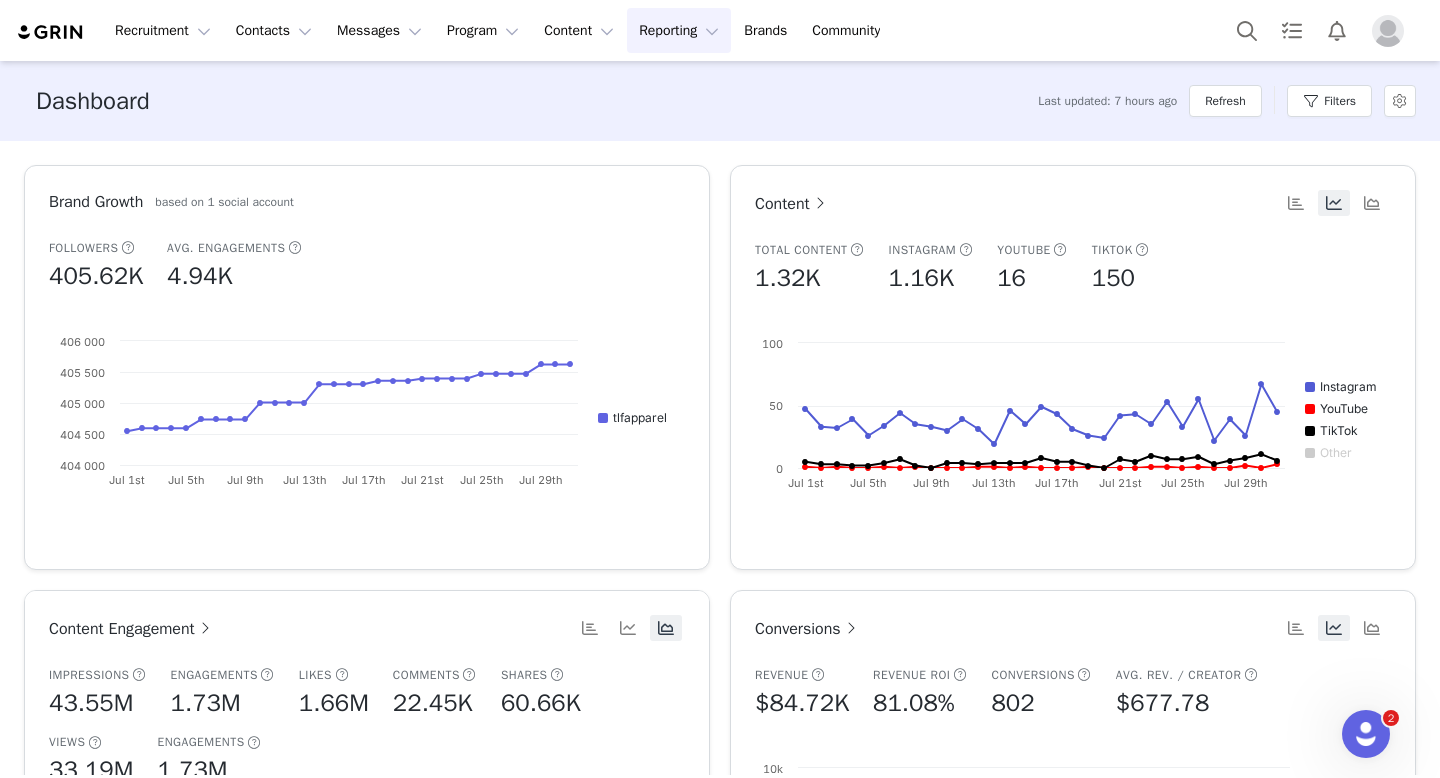click on "Reporting Reporting" at bounding box center (679, 30) 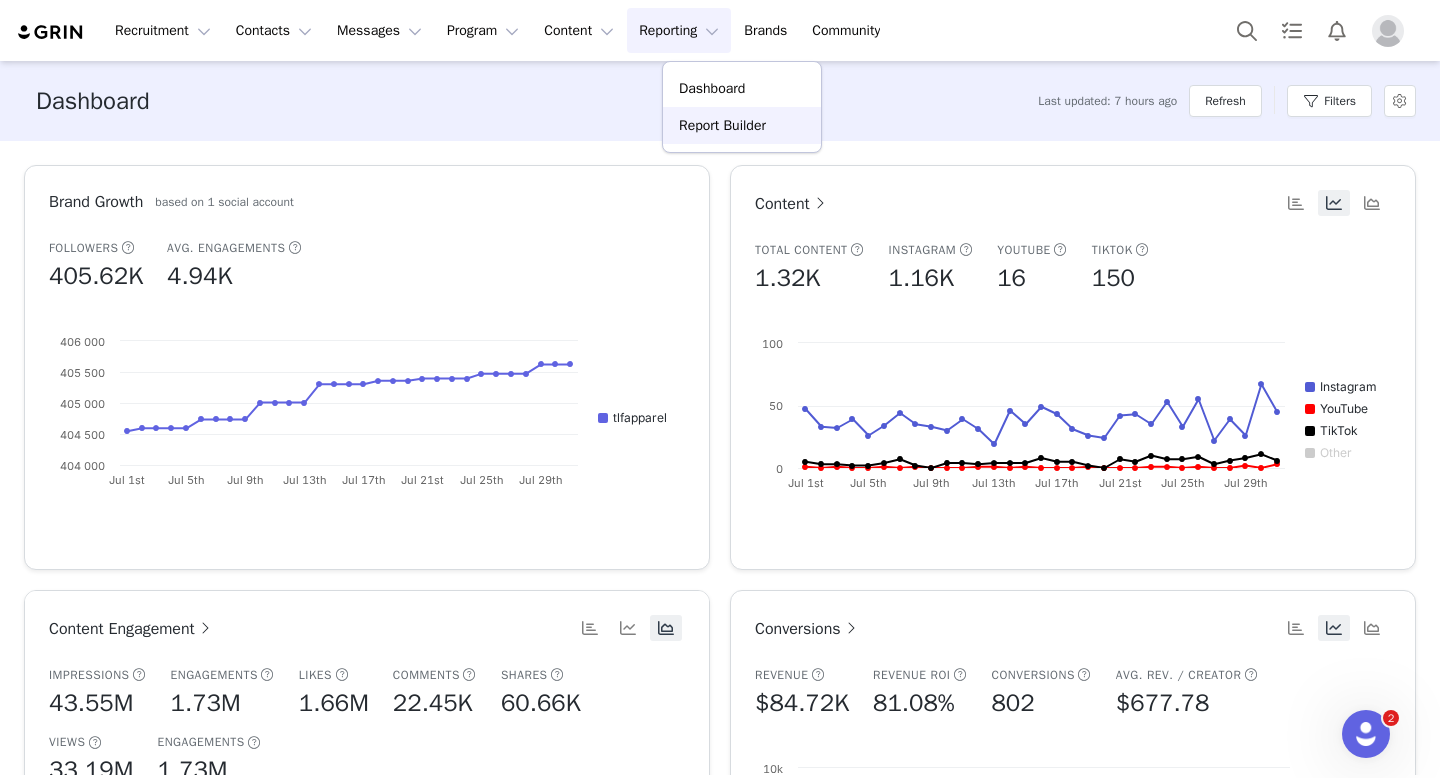 click on "Report Builder" at bounding box center (722, 125) 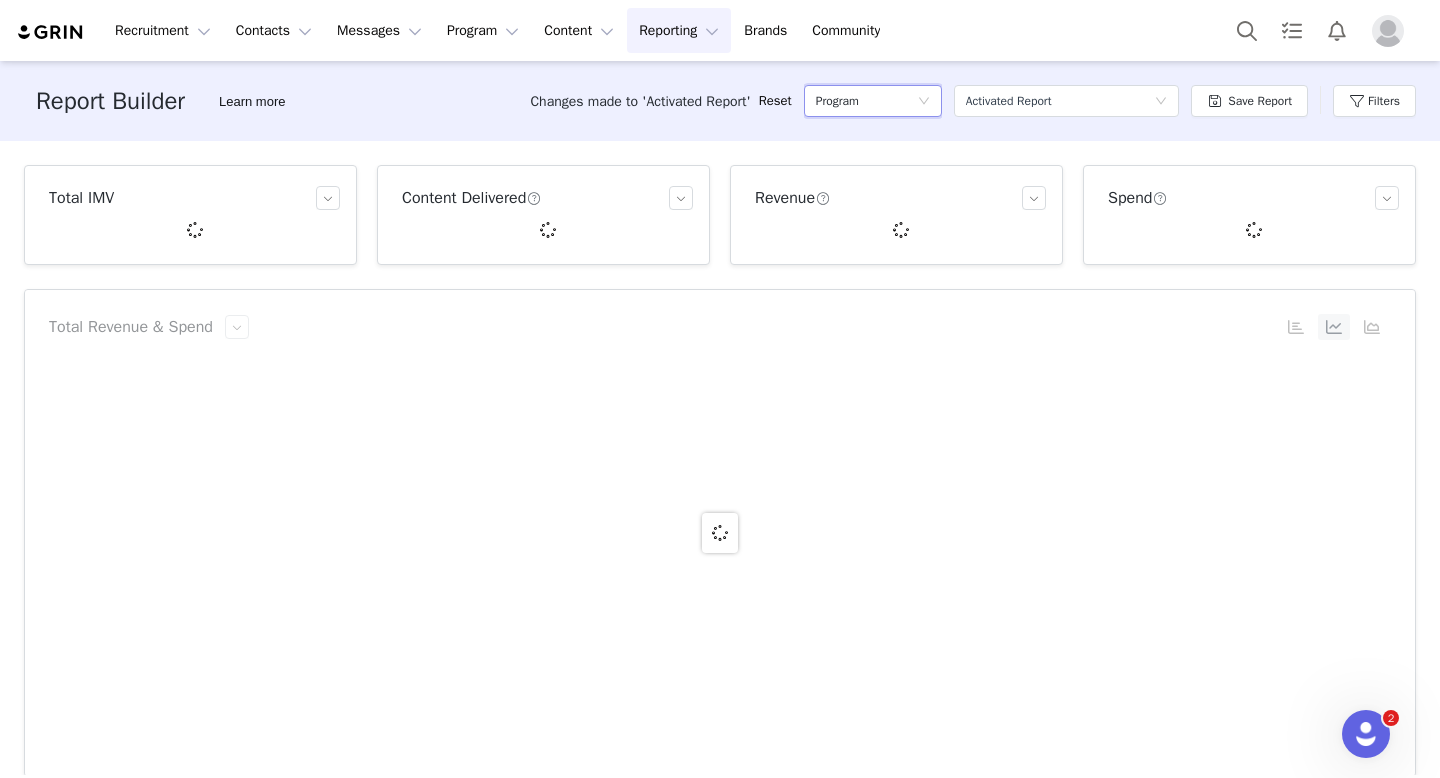 click on "Program" at bounding box center [837, 101] 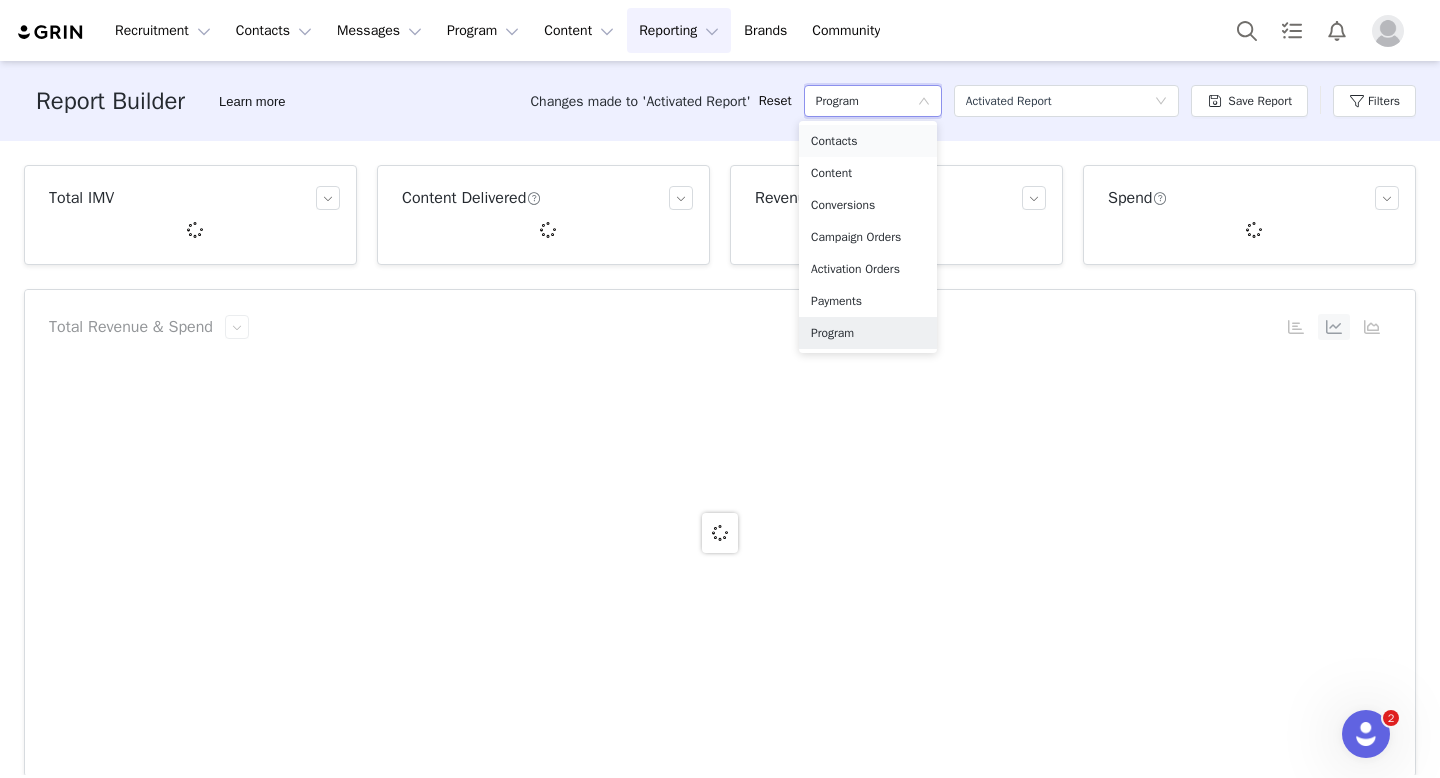 click on "Contacts" at bounding box center (868, 141) 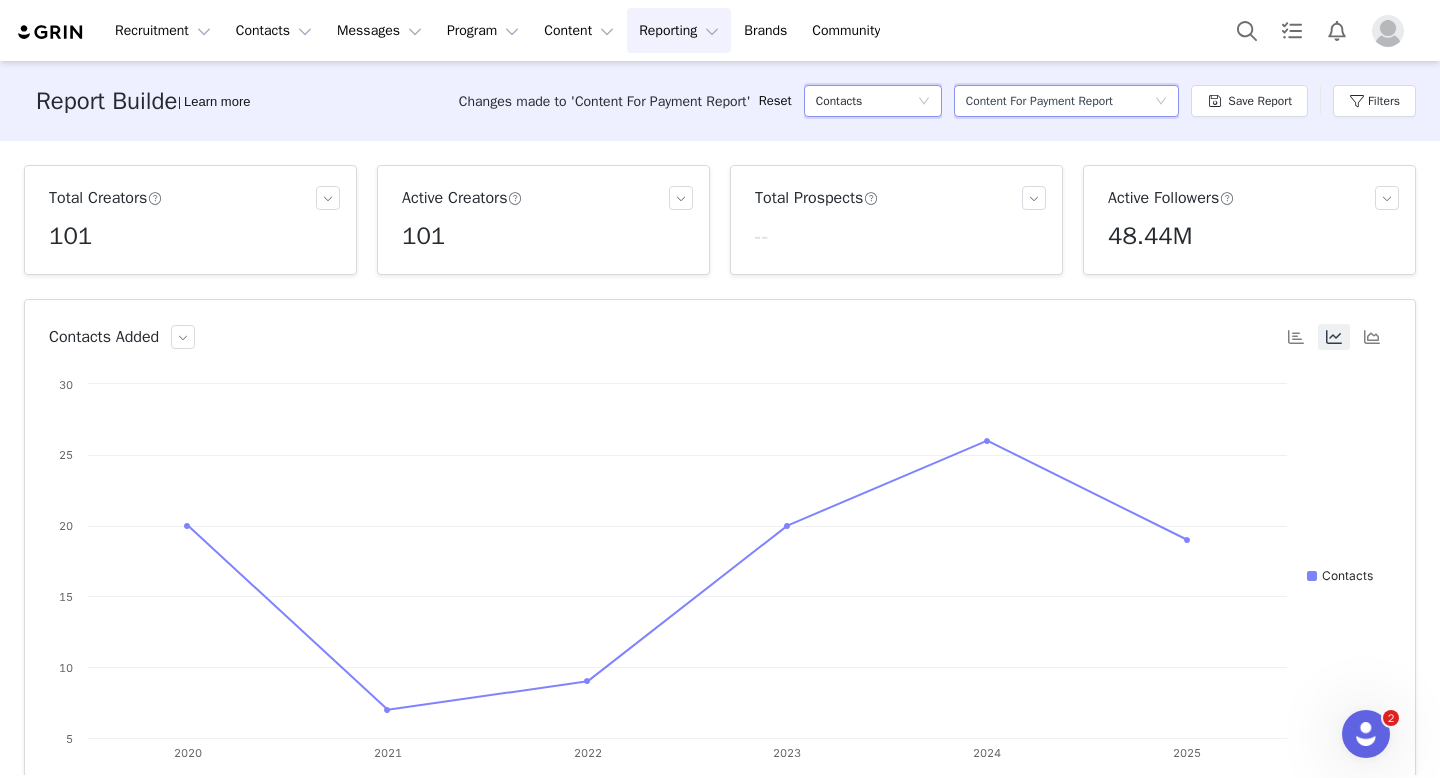 click on "Content For Payment Report" at bounding box center (1039, 101) 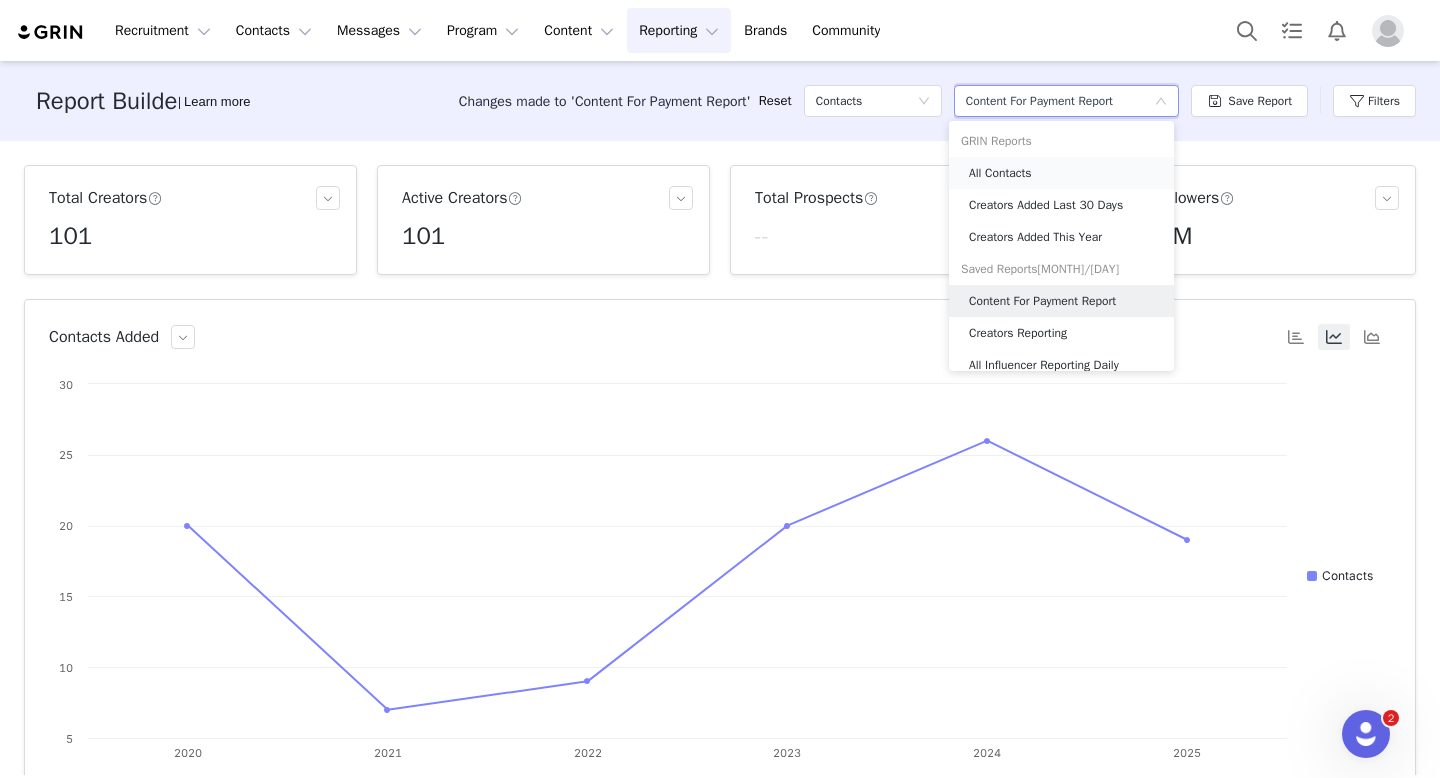 click on "All Contacts" at bounding box center (1065, 173) 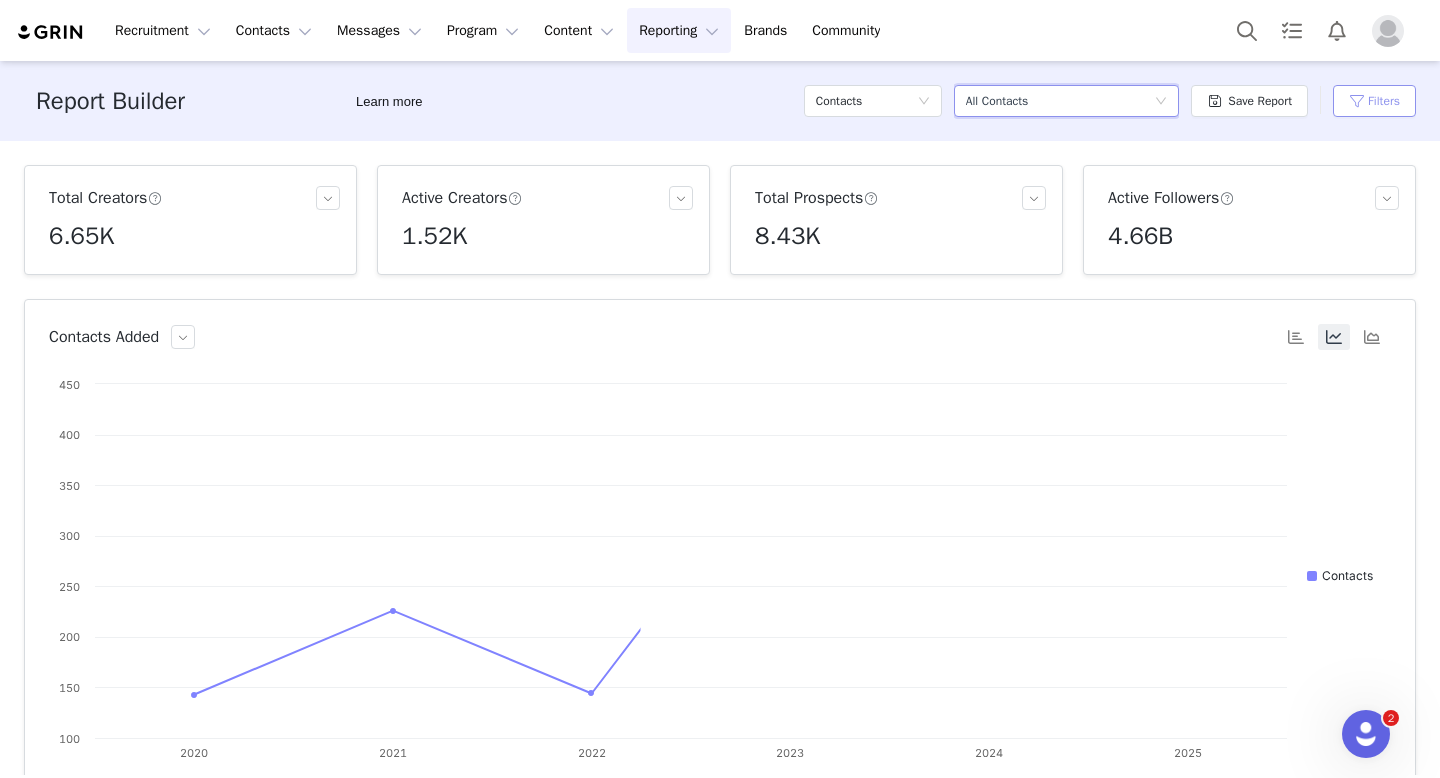 click on "Filters" at bounding box center (1374, 101) 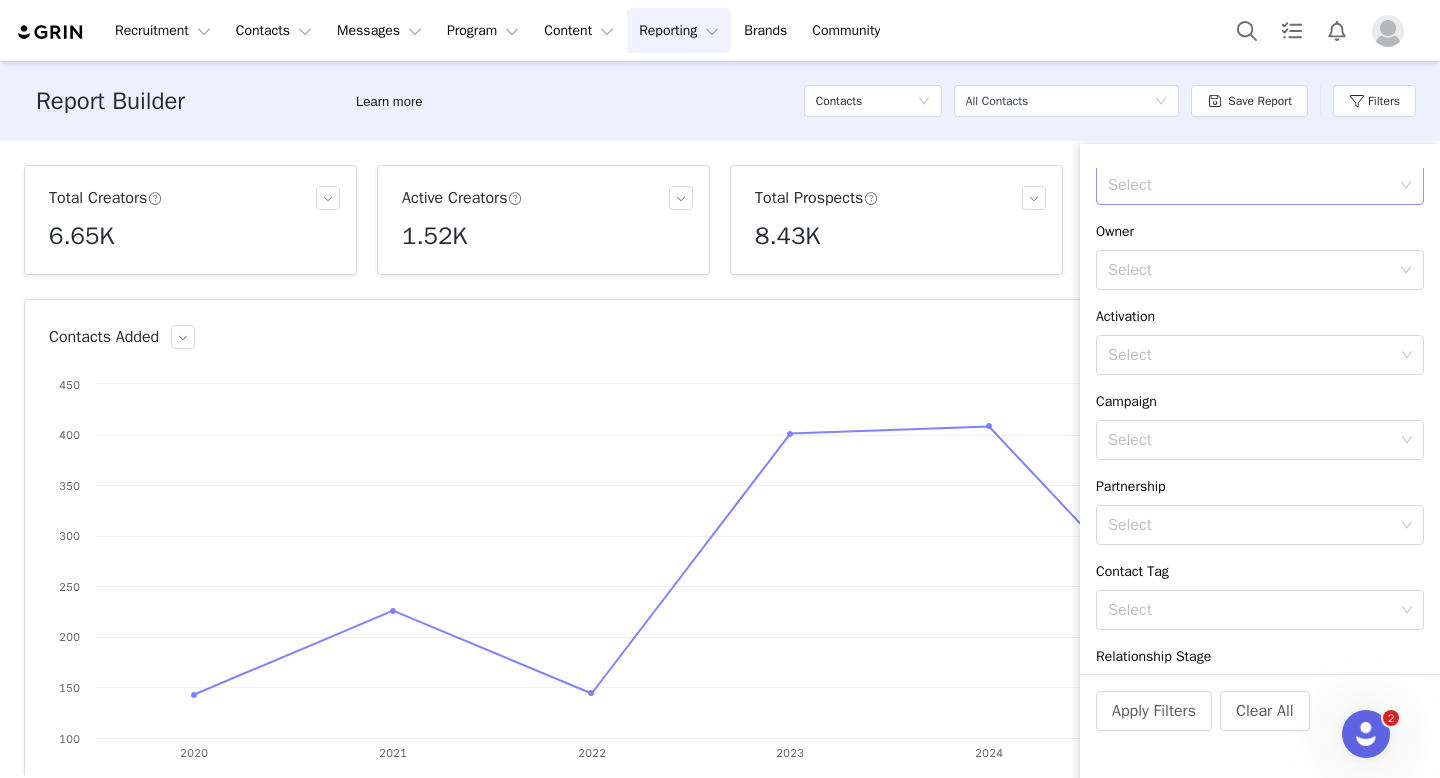 scroll, scrollTop: 243, scrollLeft: 0, axis: vertical 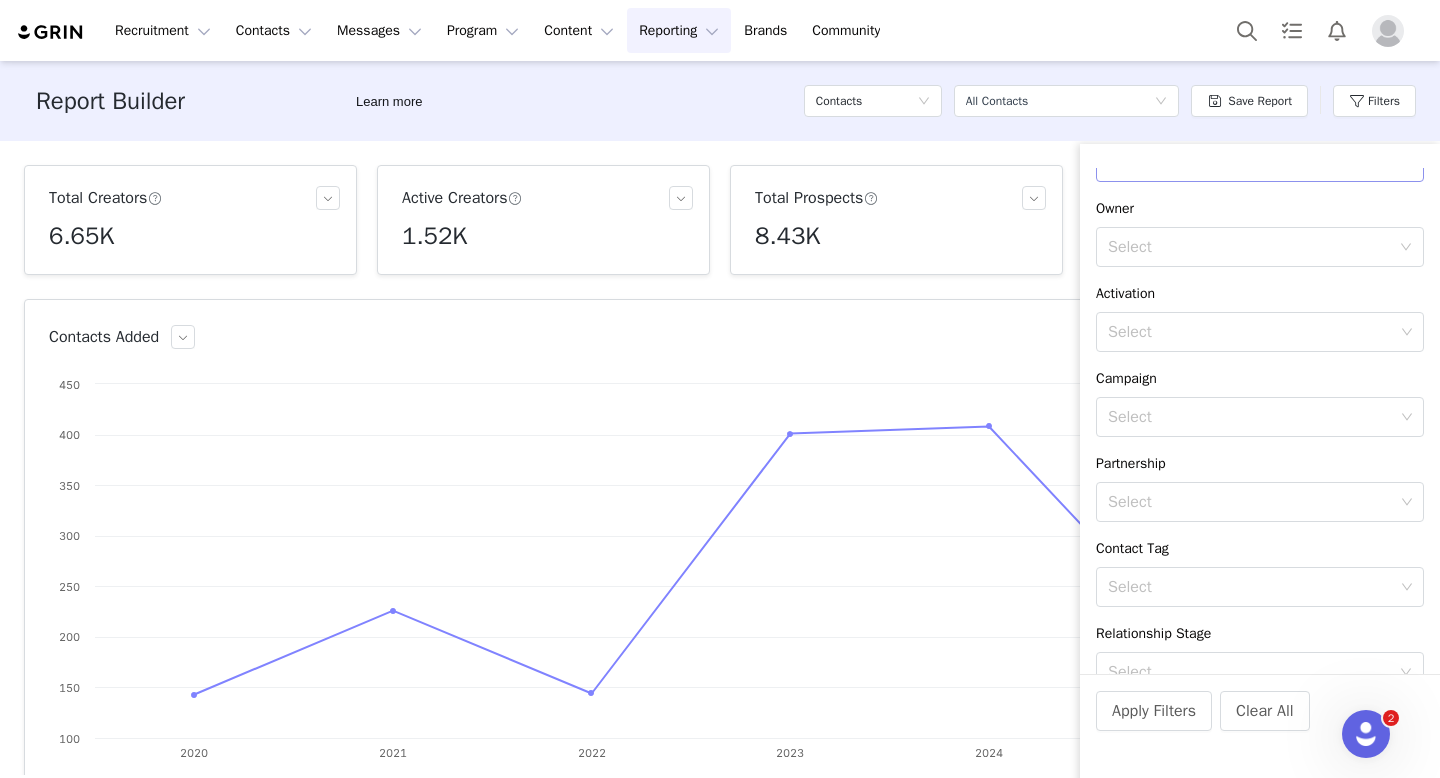 click on "Select" at bounding box center [1251, 417] 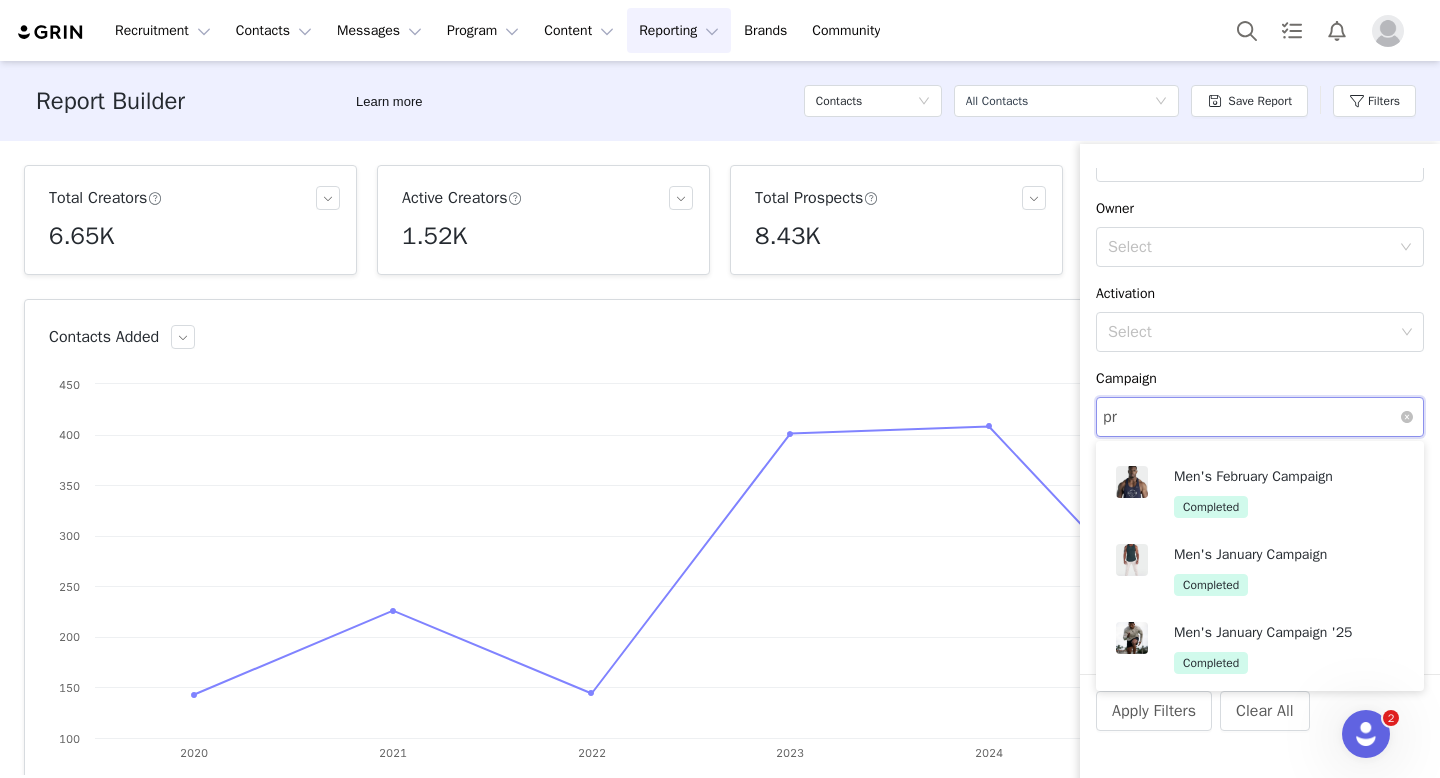 scroll, scrollTop: 4, scrollLeft: 0, axis: vertical 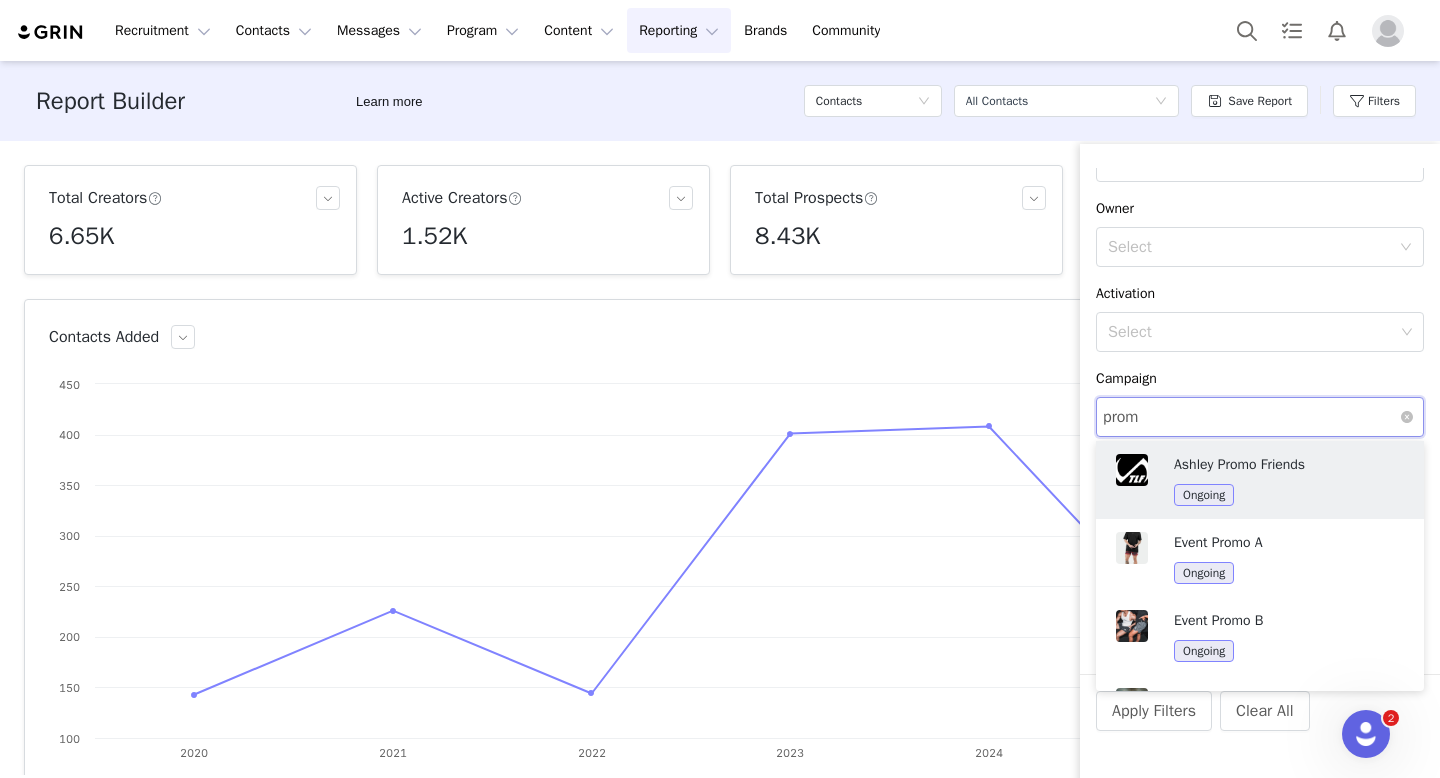 type on "promo" 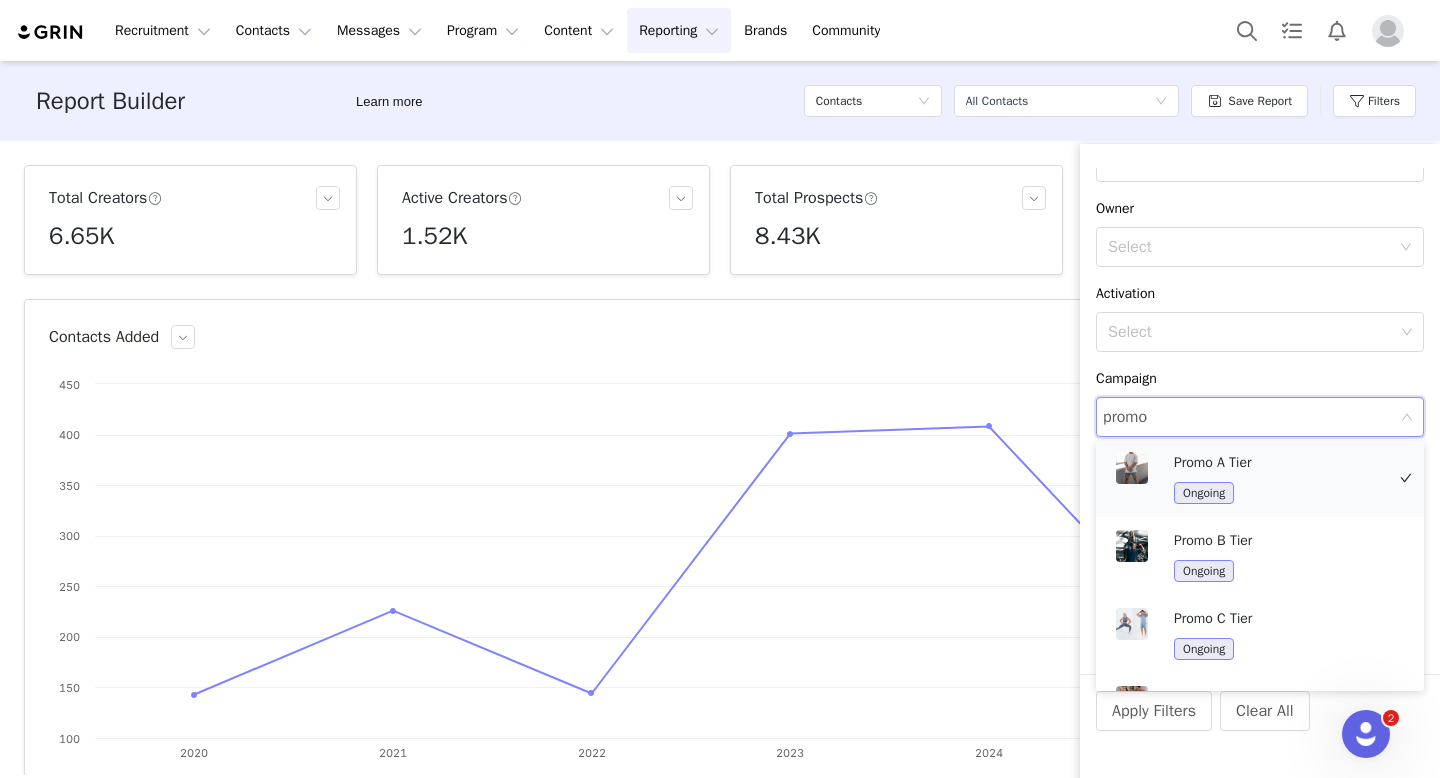 click on "Promo A Tier" at bounding box center [1279, 463] 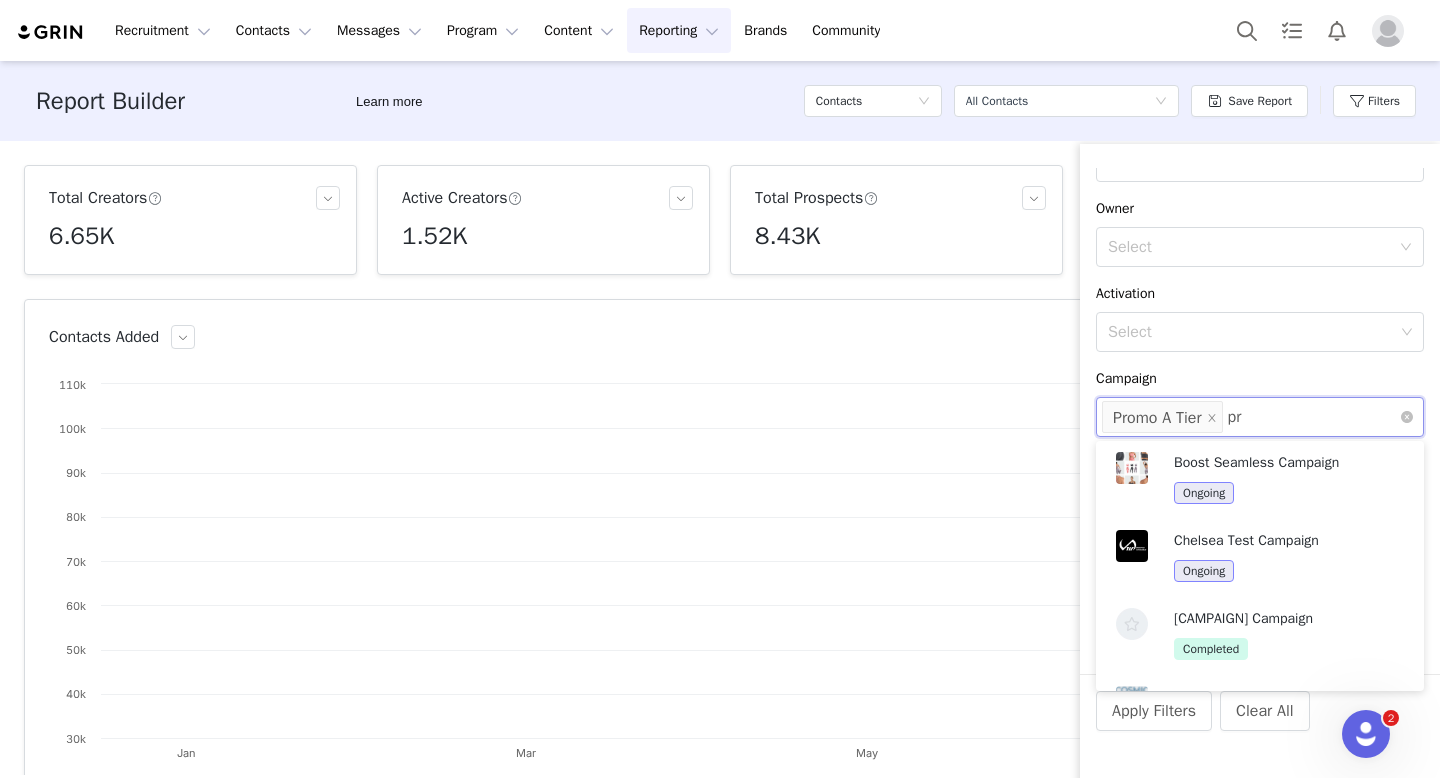 scroll, scrollTop: 4, scrollLeft: 0, axis: vertical 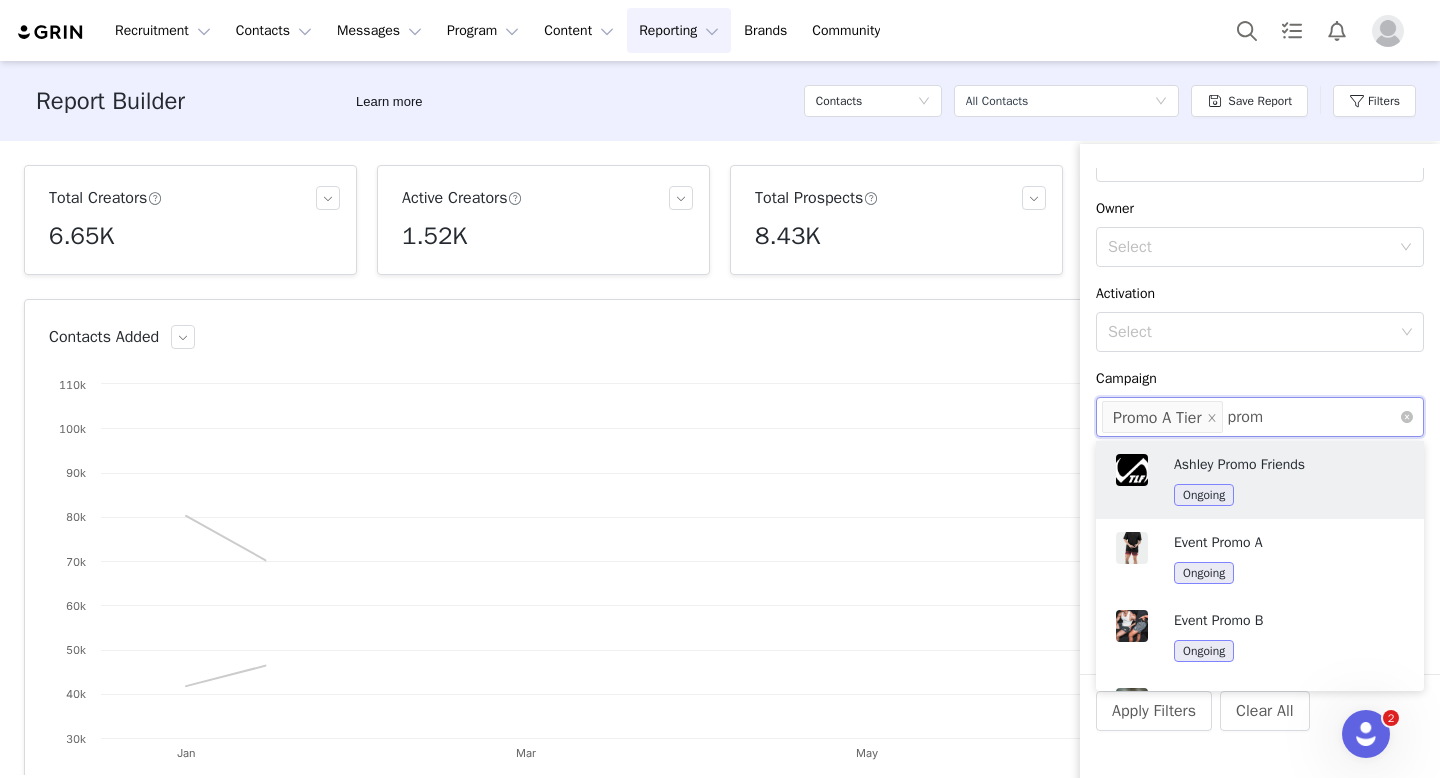 type on "promo" 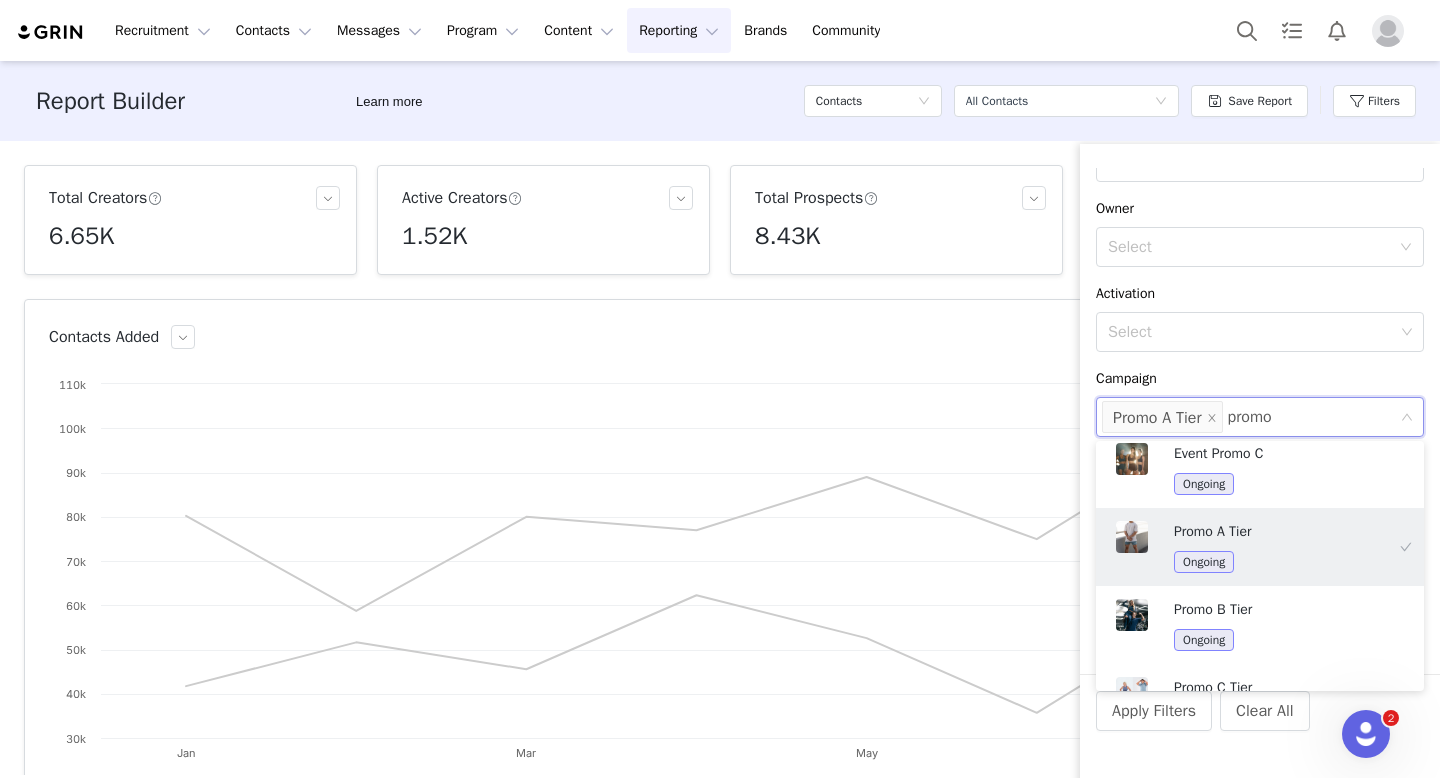 scroll, scrollTop: 239, scrollLeft: 0, axis: vertical 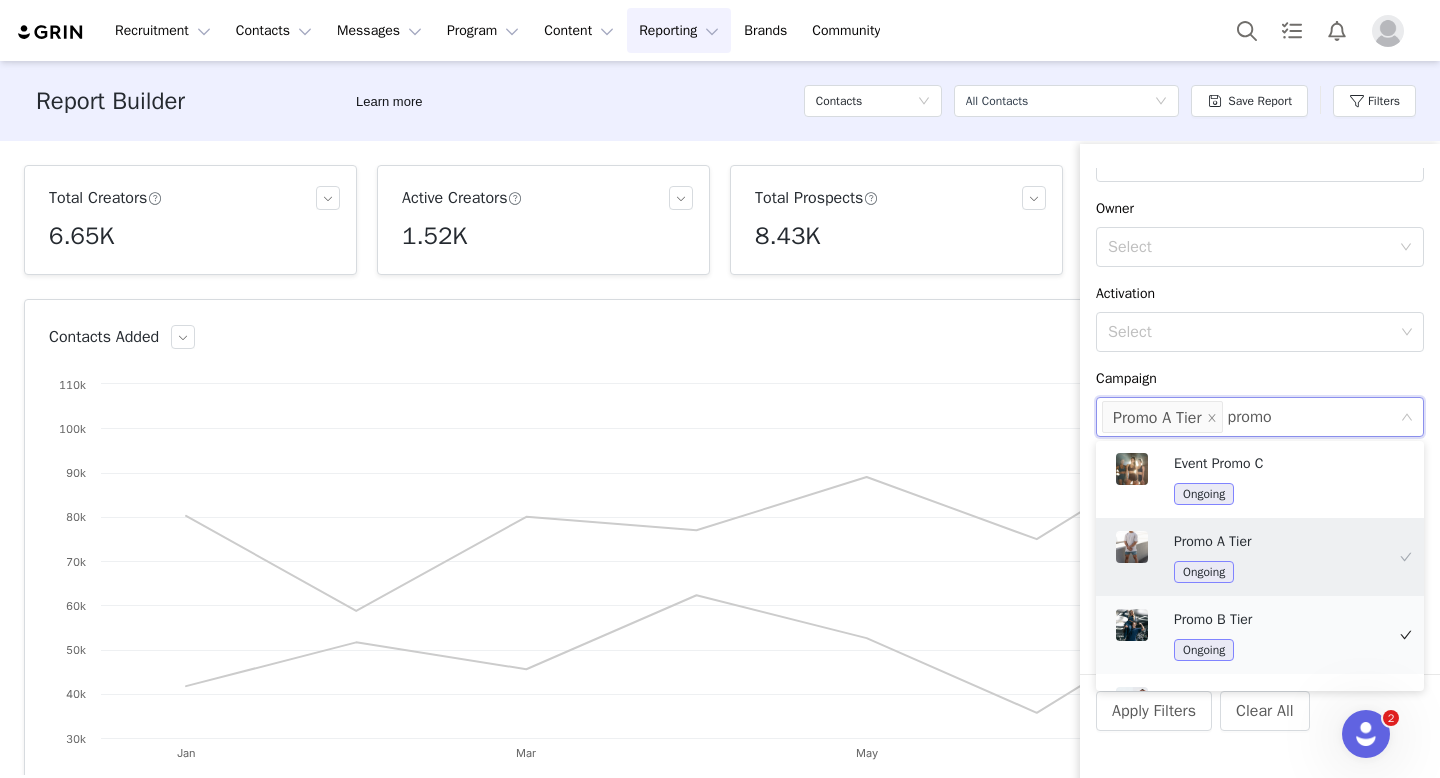 click on "Promo B Tier Ongoing" at bounding box center (1279, 635) 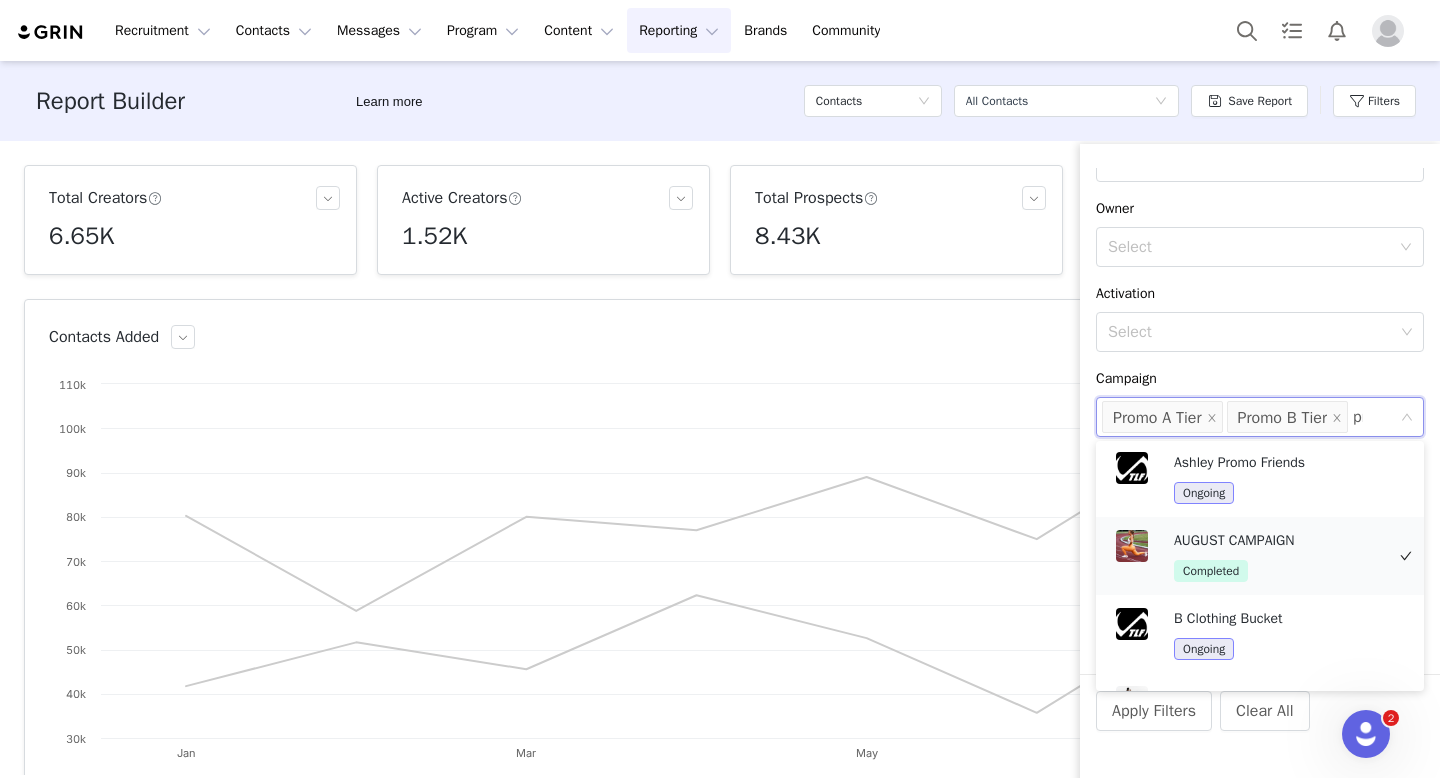 scroll, scrollTop: 4, scrollLeft: 0, axis: vertical 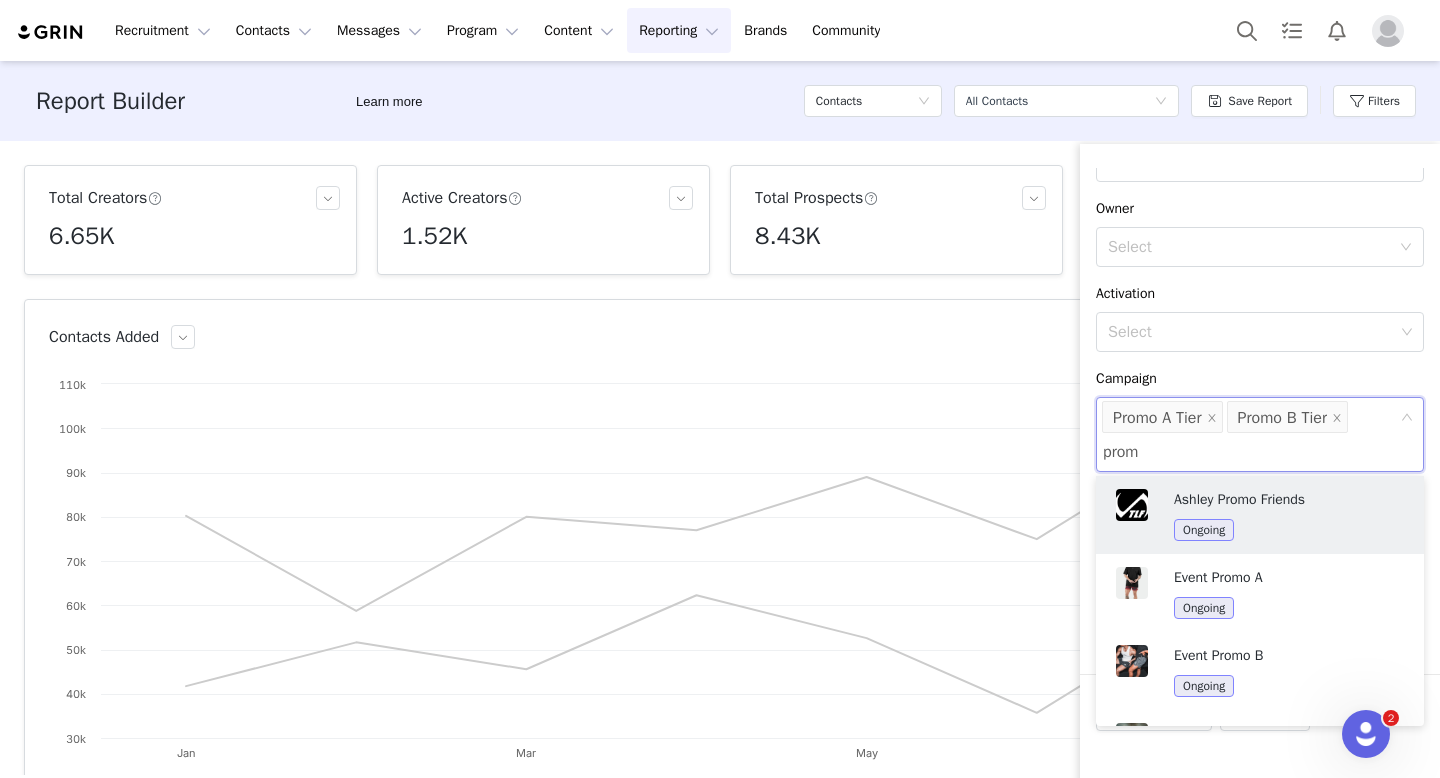 type on "promo" 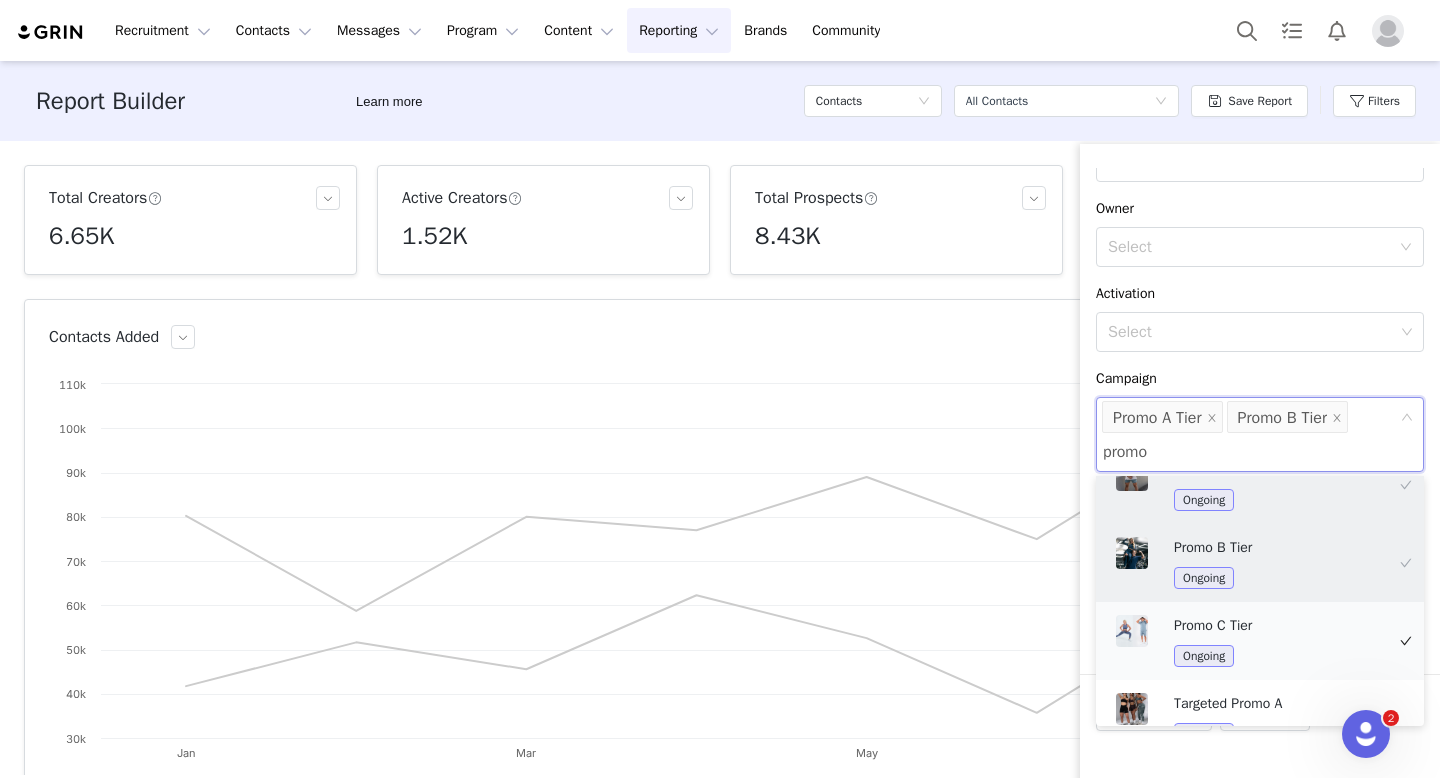 click on "Promo C Tier" at bounding box center (1279, 626) 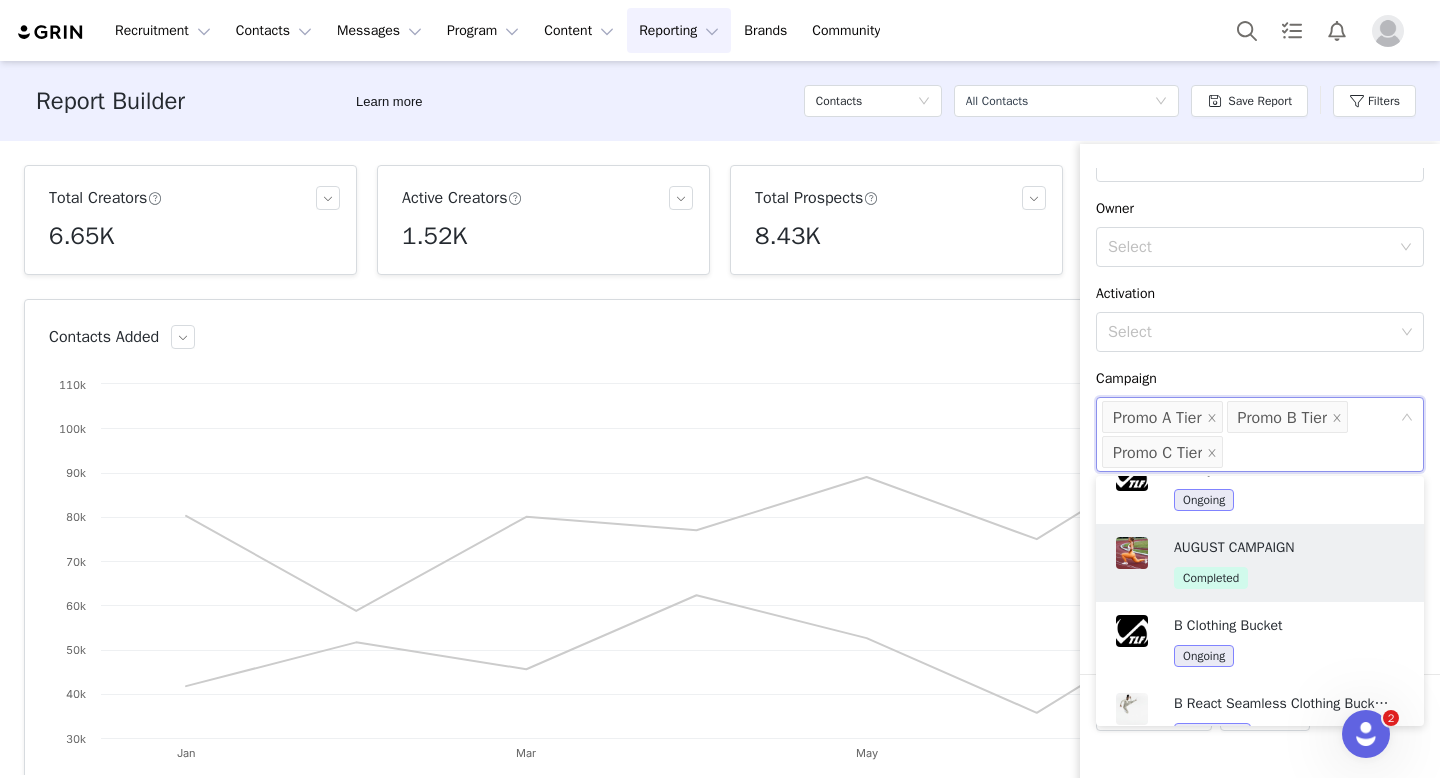 scroll, scrollTop: 318, scrollLeft: 0, axis: vertical 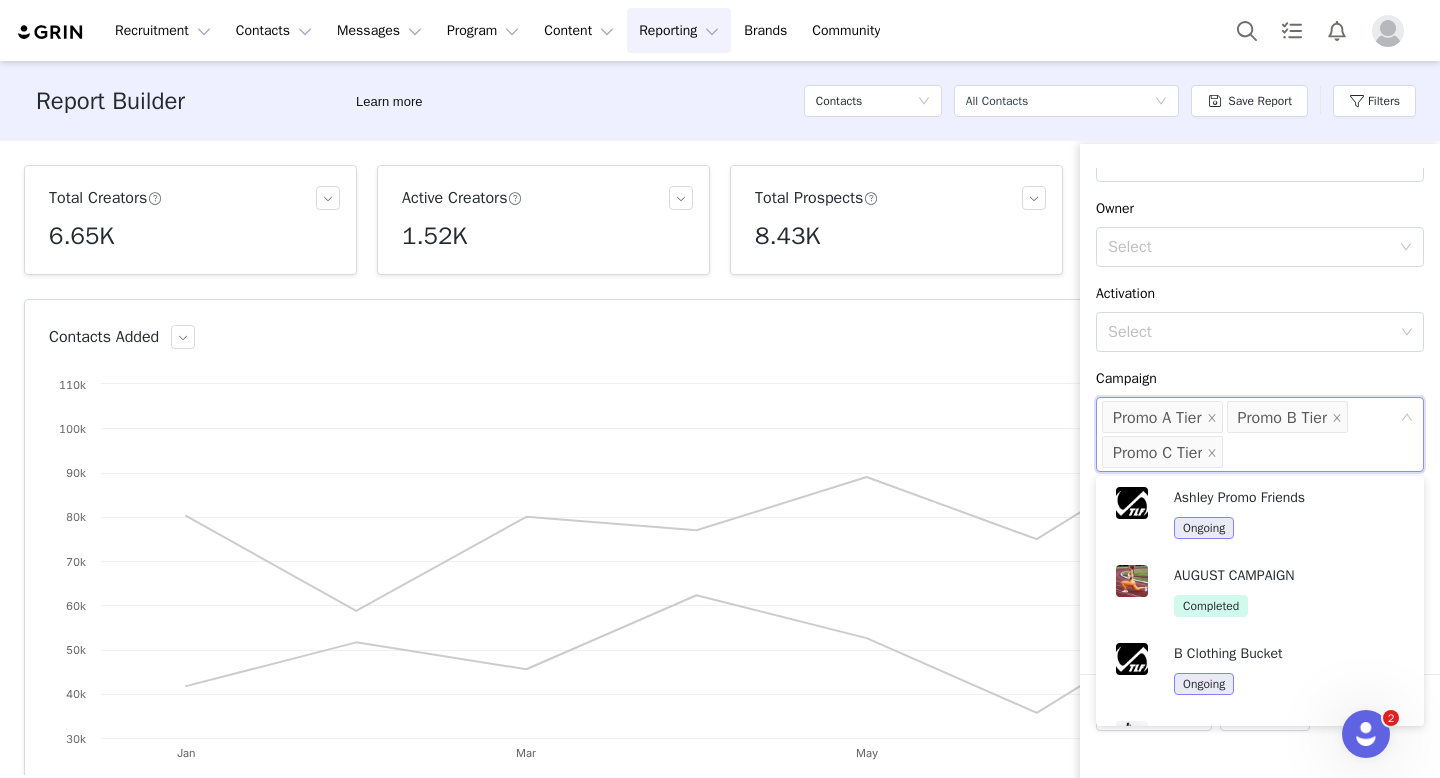 click on "Contact Created Date All time Filter Logic     And Or  Contact Type  Select  Owner  Select  Activation  Select    Campaign  Select Promo A Tier Promo B Tier Promo C Tier    Partnership  Select    Contact Tag  Select    Relationship Stage  Select Advanced Filters     Add Field" at bounding box center (1260, 421) 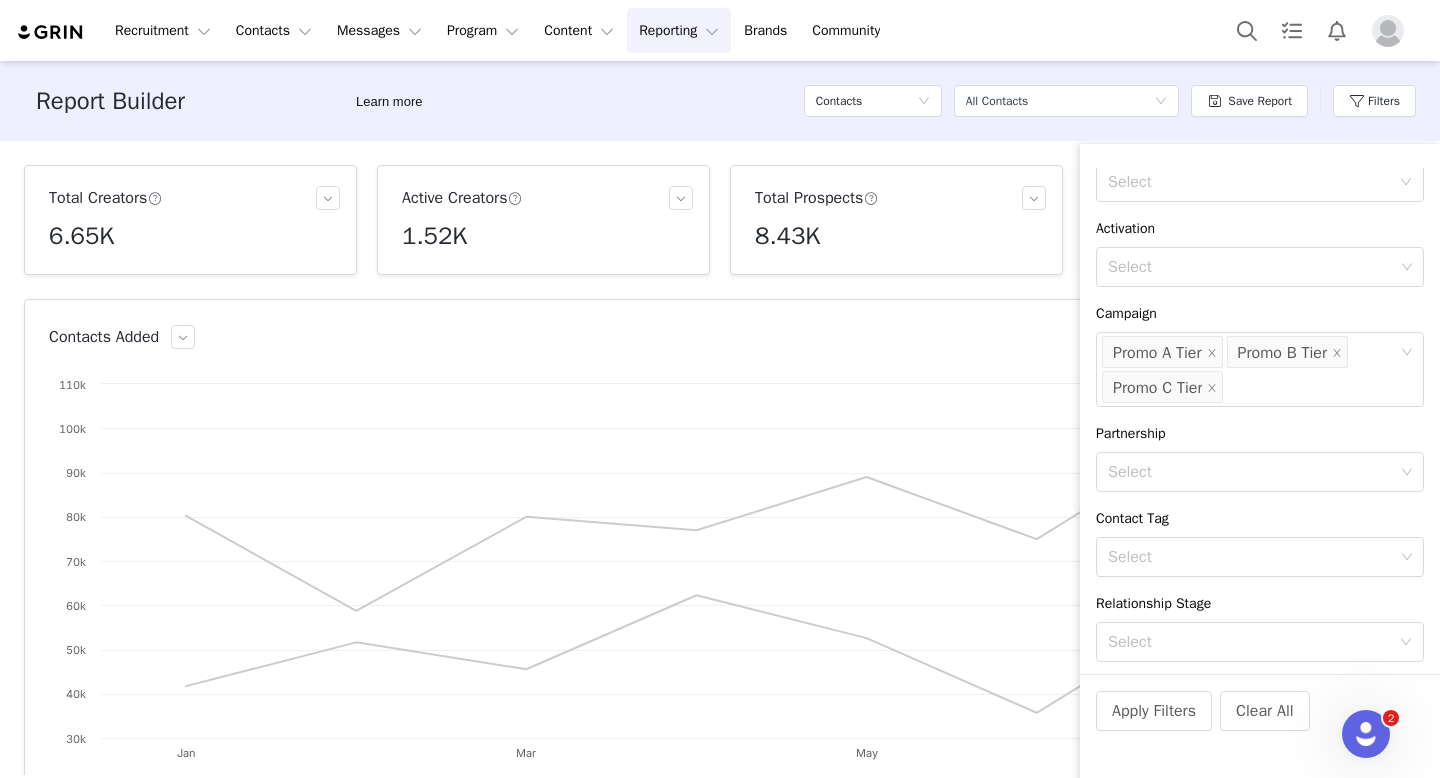 scroll, scrollTop: 306, scrollLeft: 0, axis: vertical 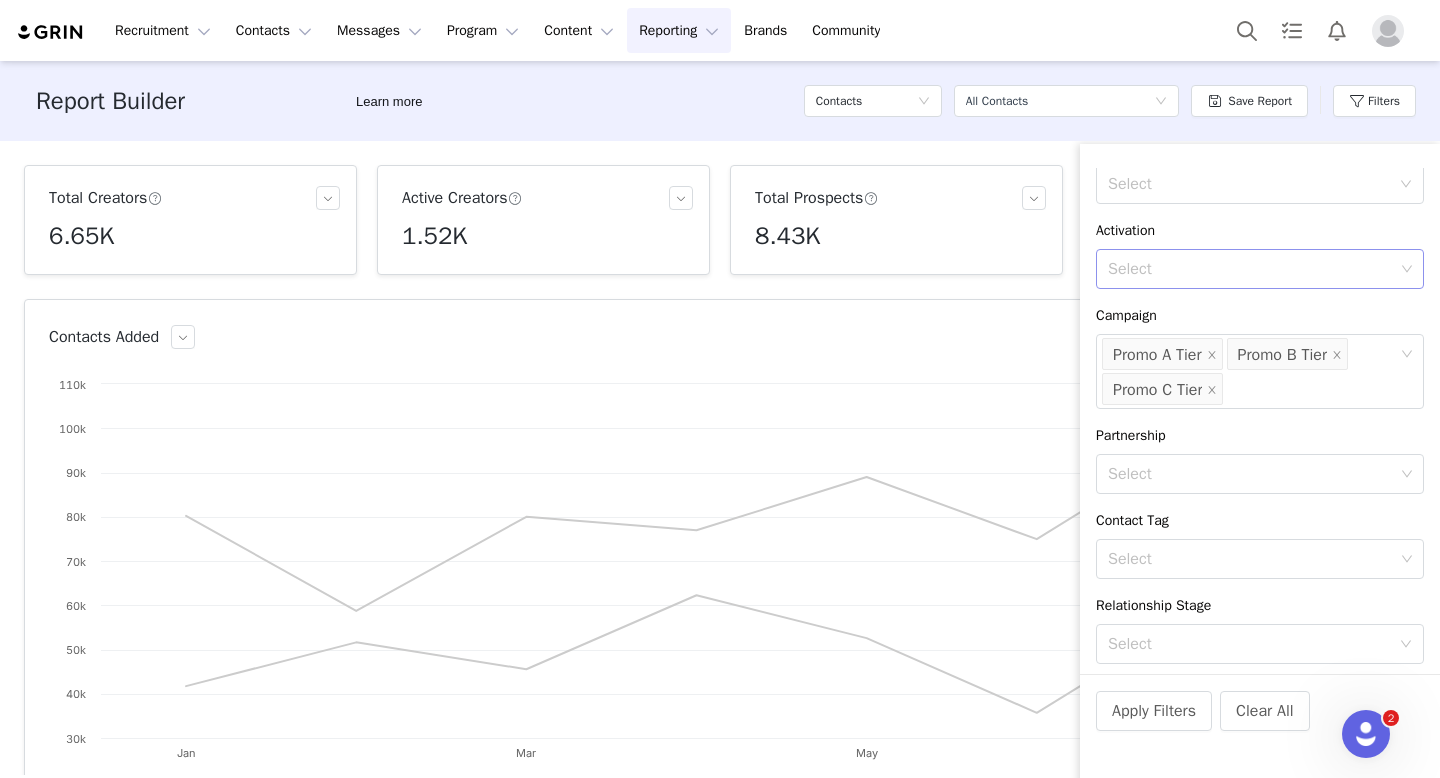 click on "Select" at bounding box center [1252, 269] 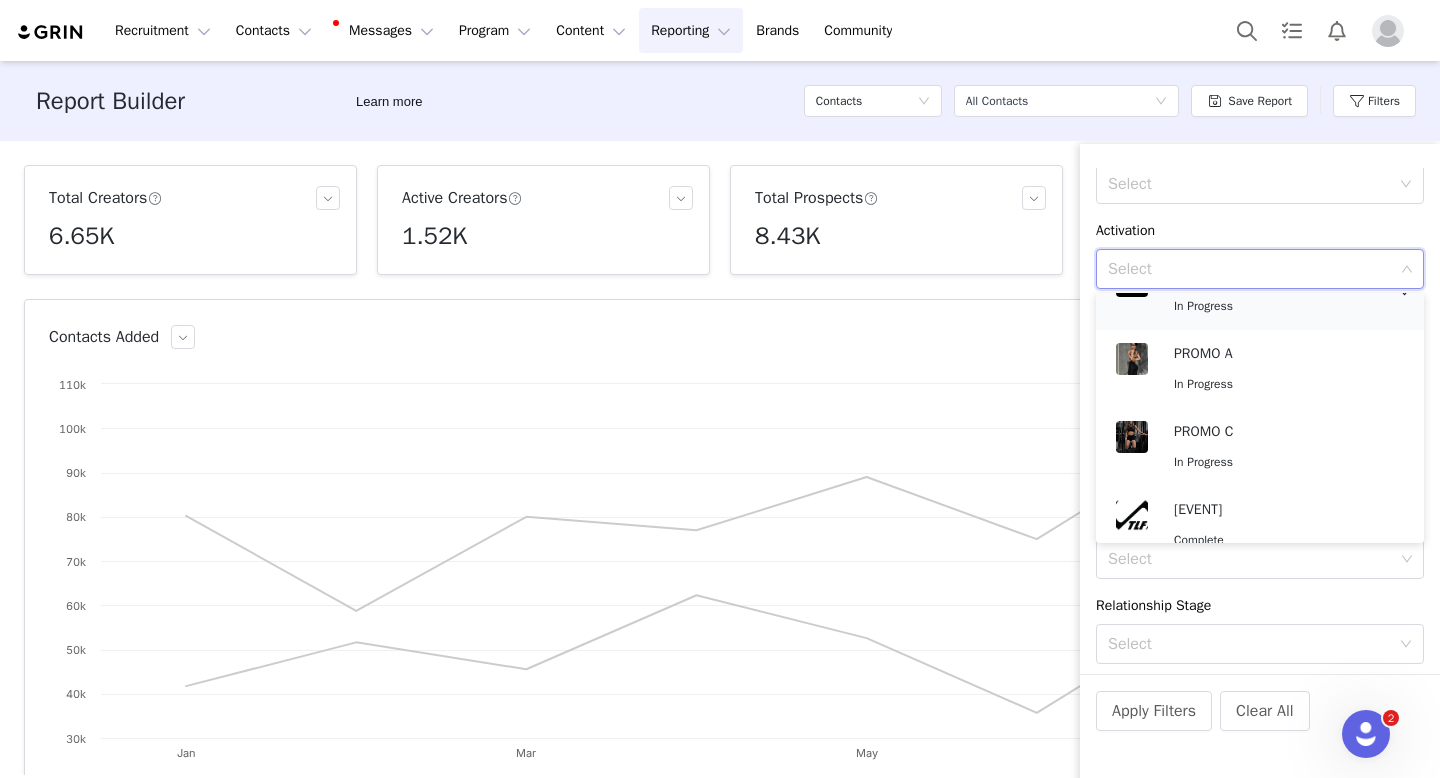 scroll, scrollTop: 1024, scrollLeft: 0, axis: vertical 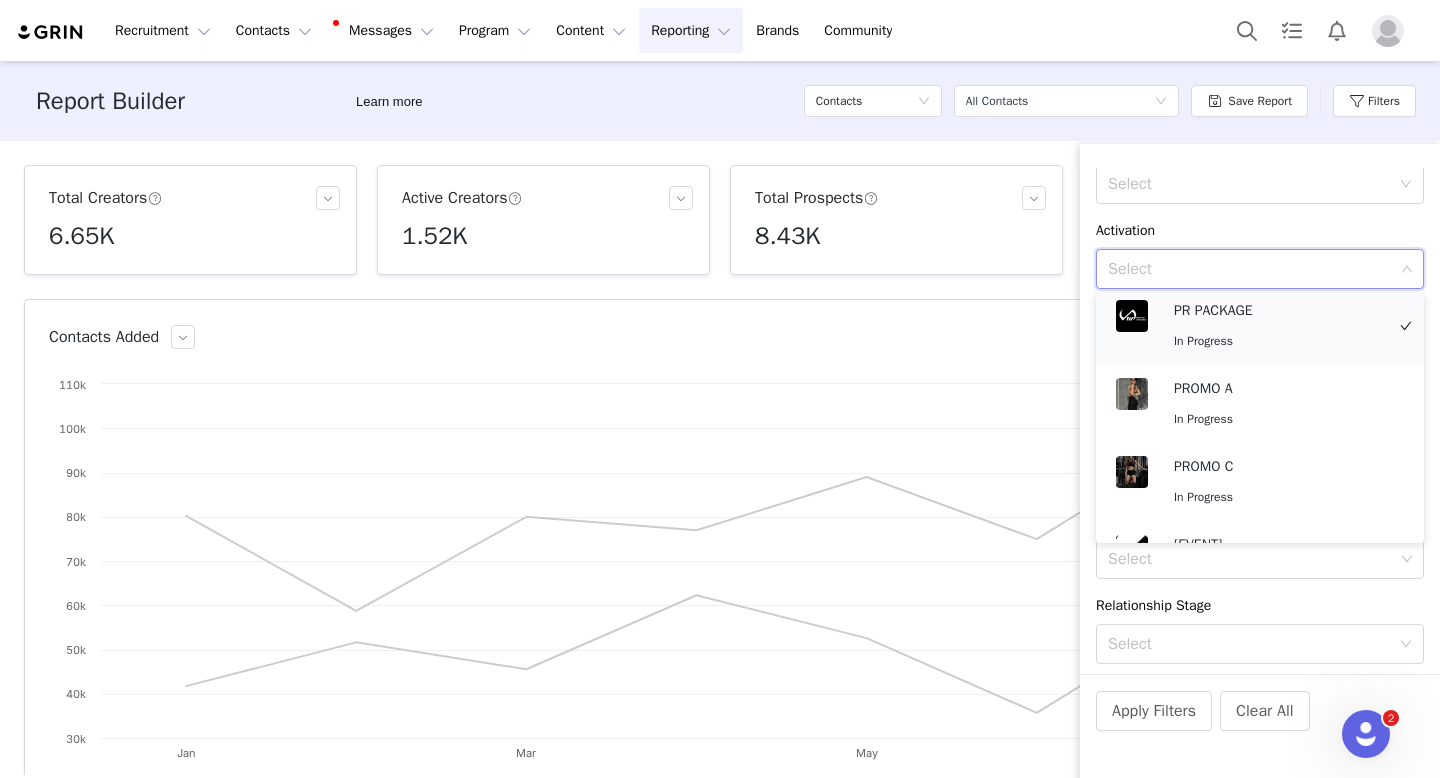 click on "PR PACKAGE" at bounding box center [1279, 311] 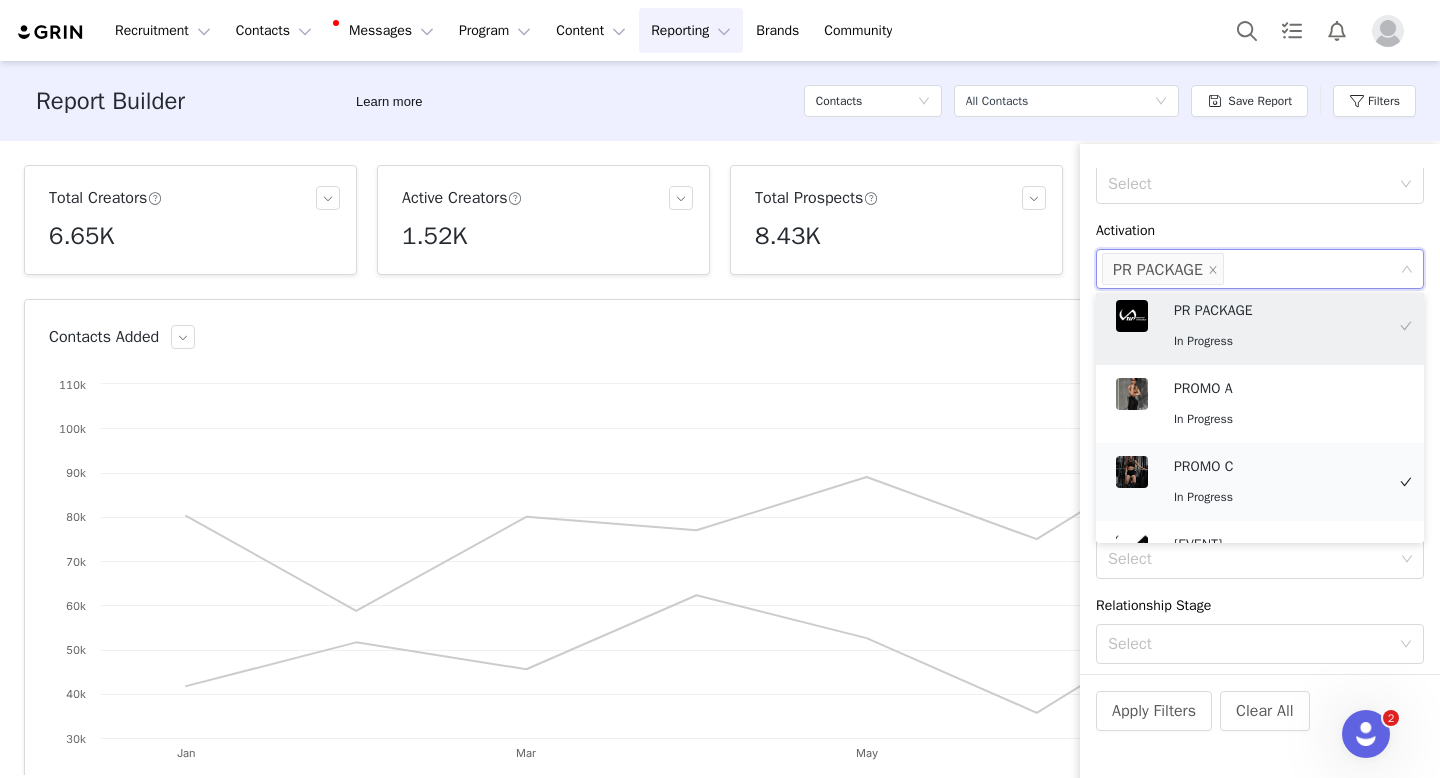 click on "In Progress" at bounding box center [1203, 497] 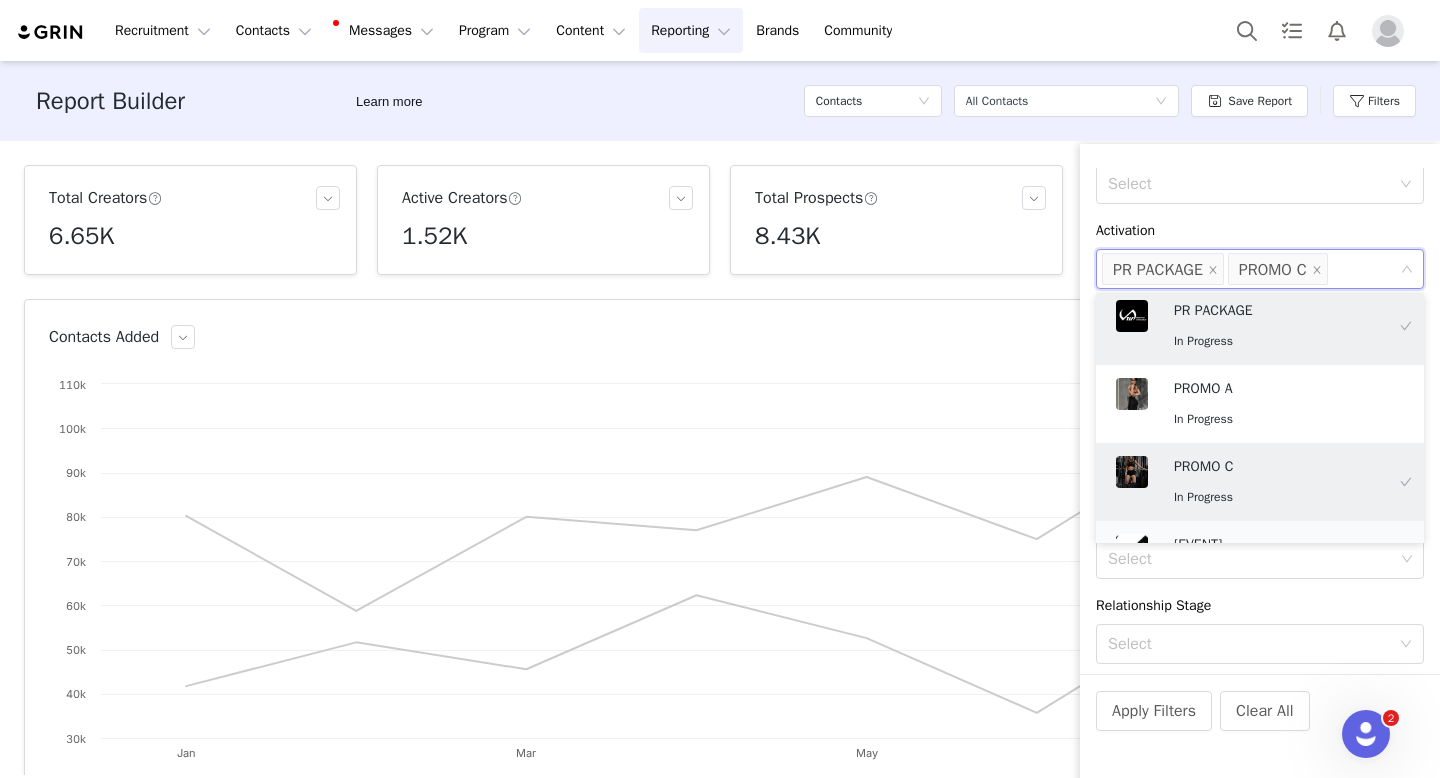 scroll, scrollTop: 1089, scrollLeft: 0, axis: vertical 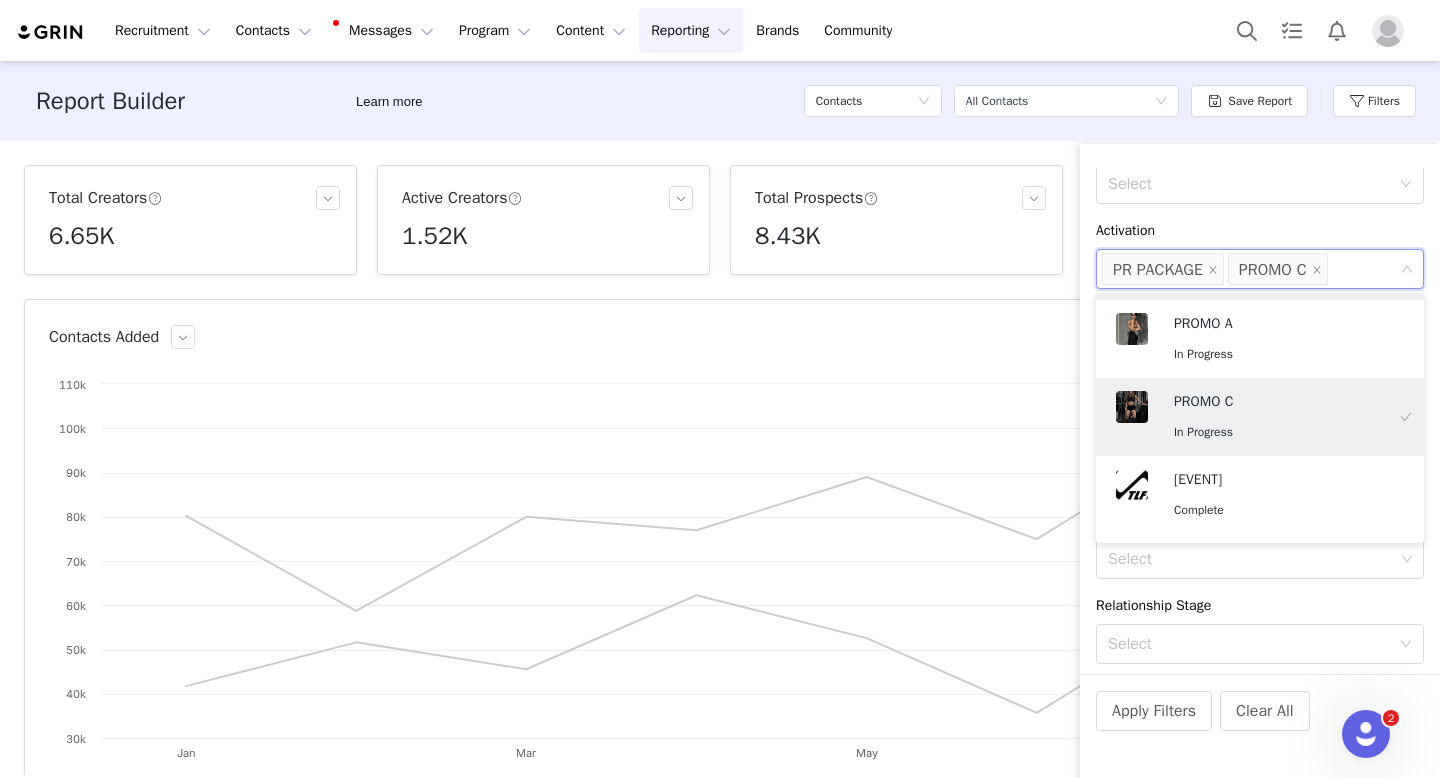 click on "Contact Created Date All time Filter Logic     And Or  Contact Type  Select  Owner  Select  Activation  Select PR PACKAGE PROMO C    Campaign  Select Promo A Tier Promo B Tier Promo C Tier    Partnership  Select    Contact Tag  Select    Relationship Stage  Select Advanced Filters     Add Field" at bounding box center (1260, 421) 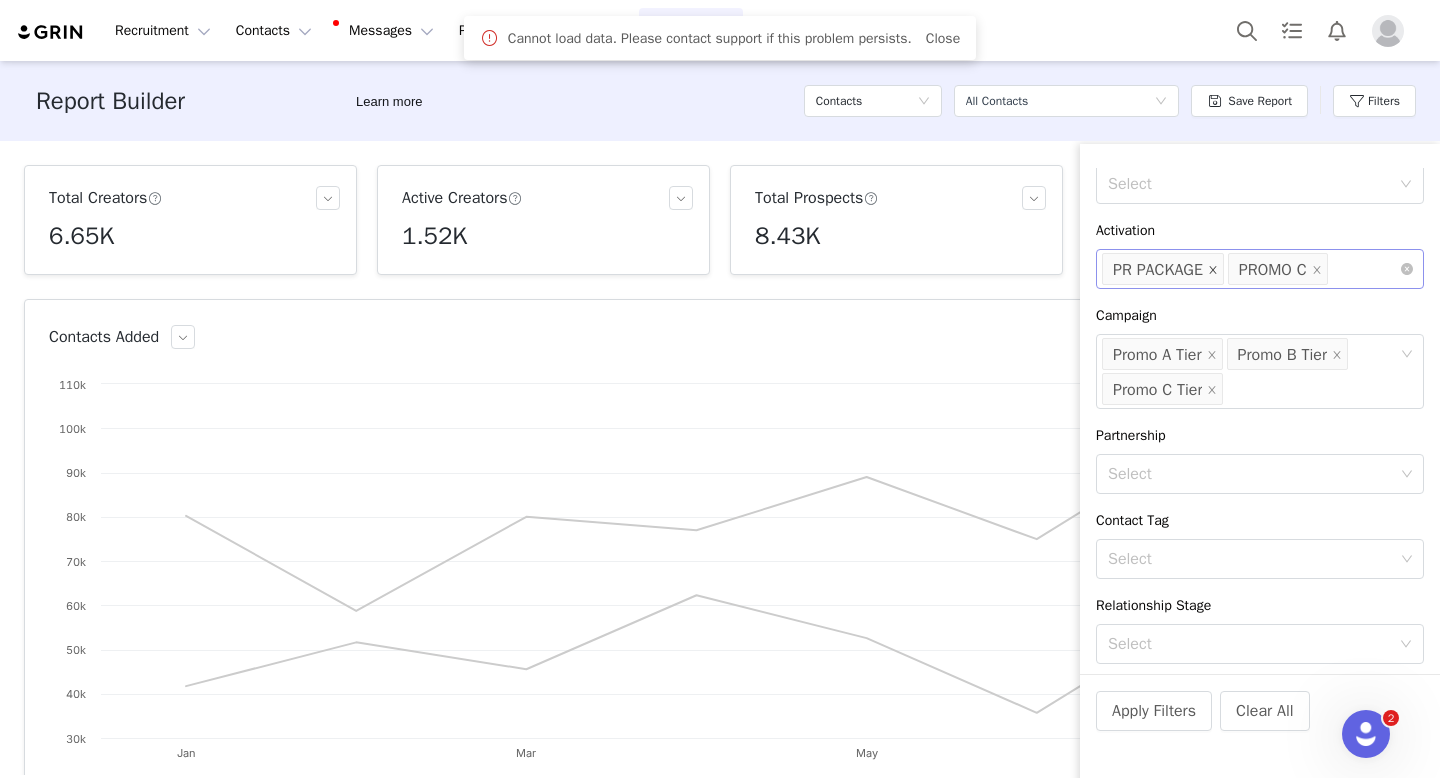 click 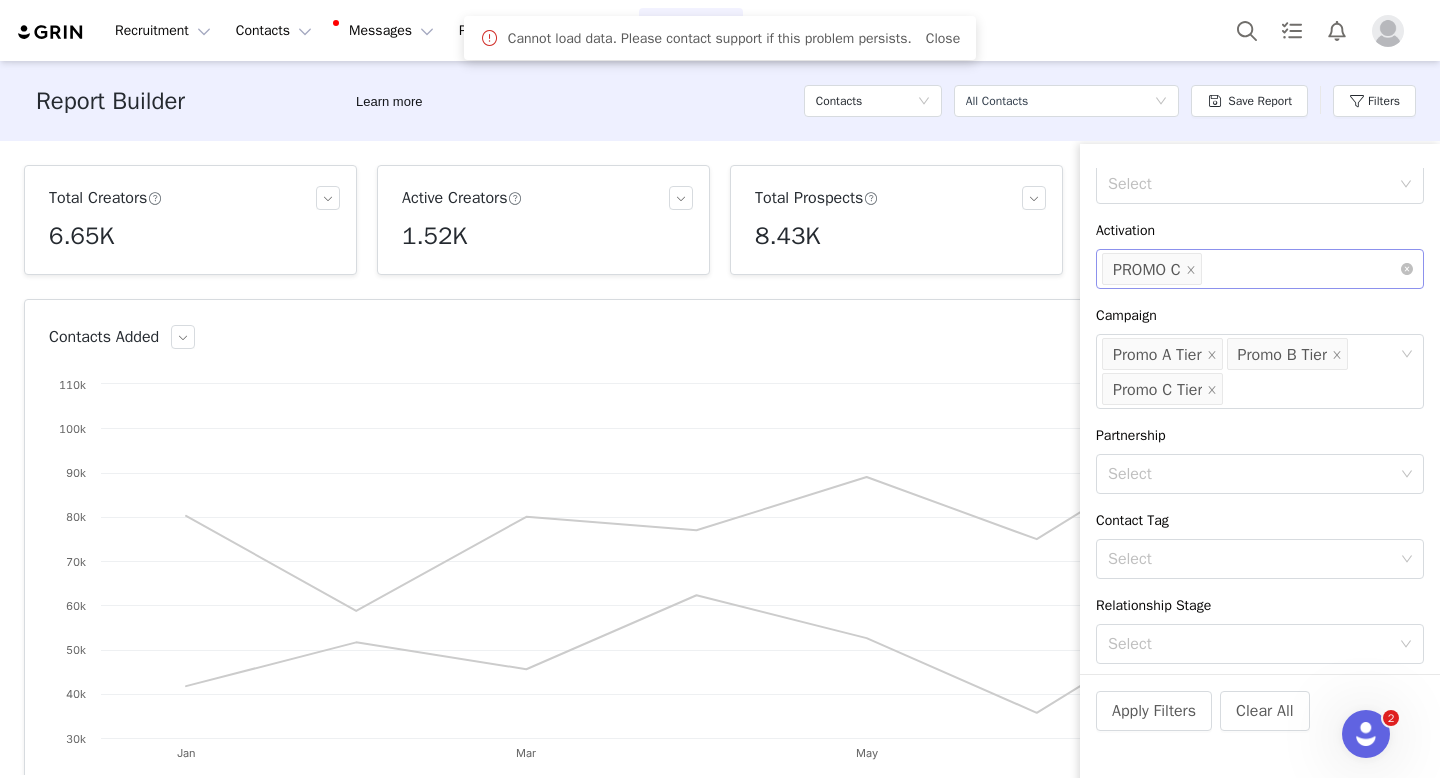 click on "Contact Created Date All time Filter Logic     And Or  Contact Type  Select  Owner  Select  Activation  Select PROMO C    Campaign  Select Promo A Tier Promo B Tier Promo C Tier    Partnership  Select    Contact Tag  Select    Relationship Stage  Select Advanced Filters     Add Field" at bounding box center (1260, 421) 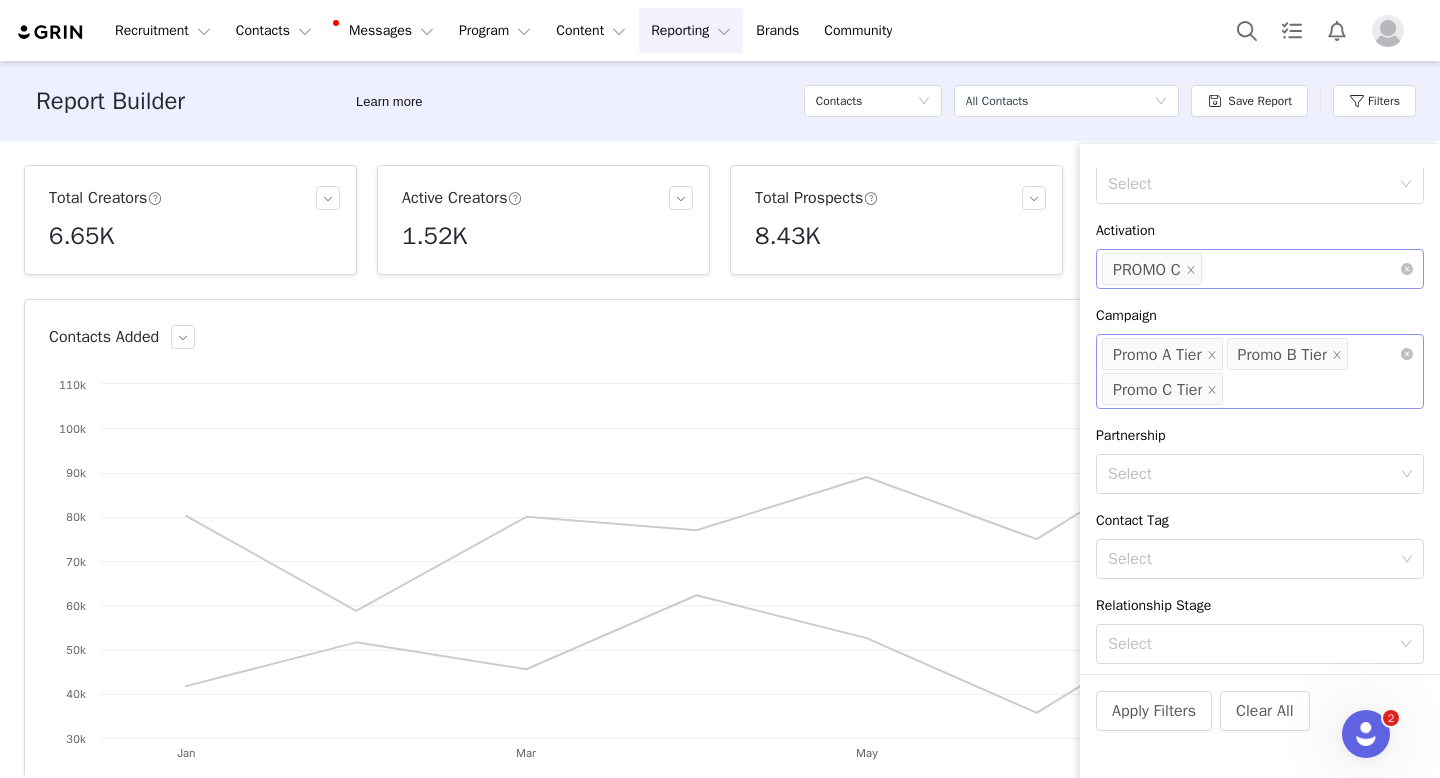 click on "Select Promo A Tier Promo B Tier Promo C Tier" at bounding box center (1260, 371) 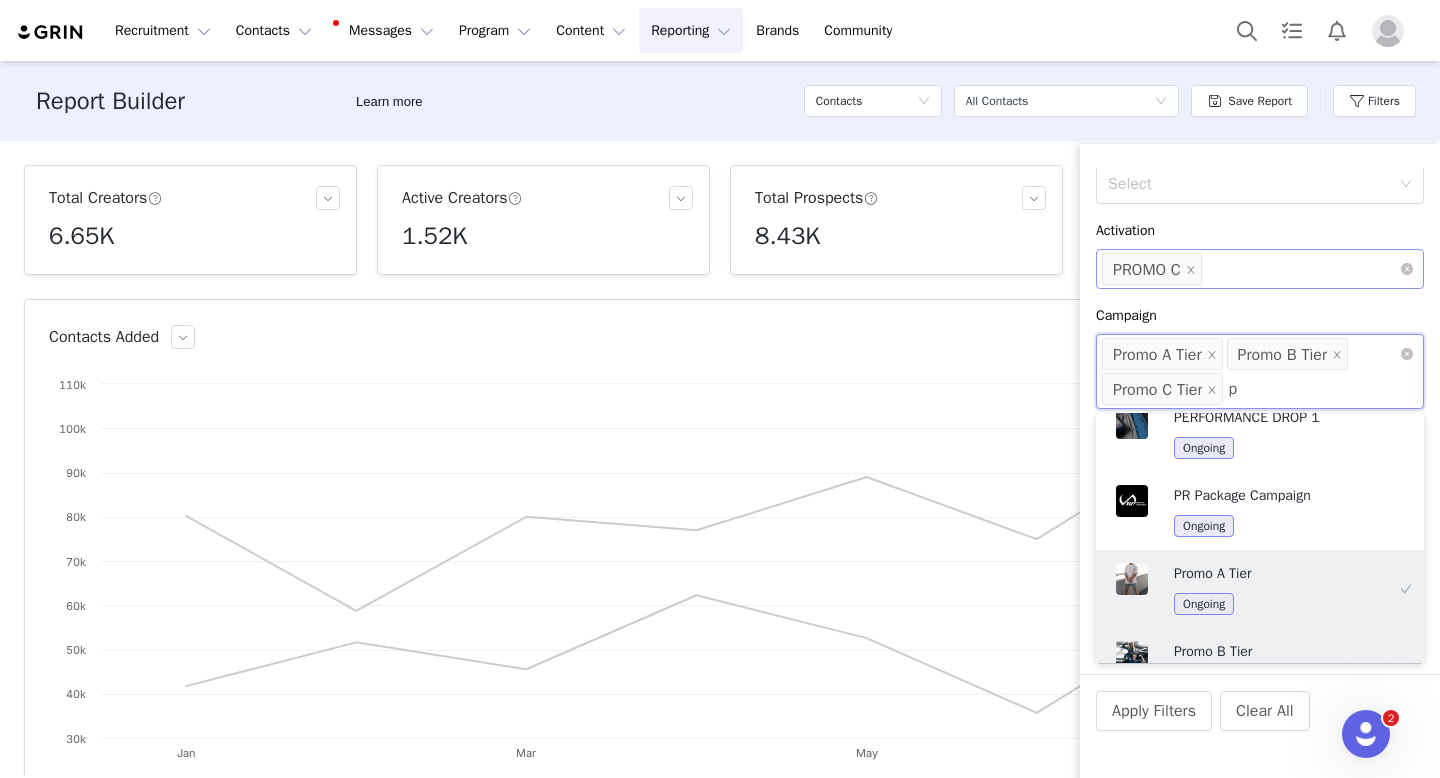 scroll, scrollTop: 4, scrollLeft: 0, axis: vertical 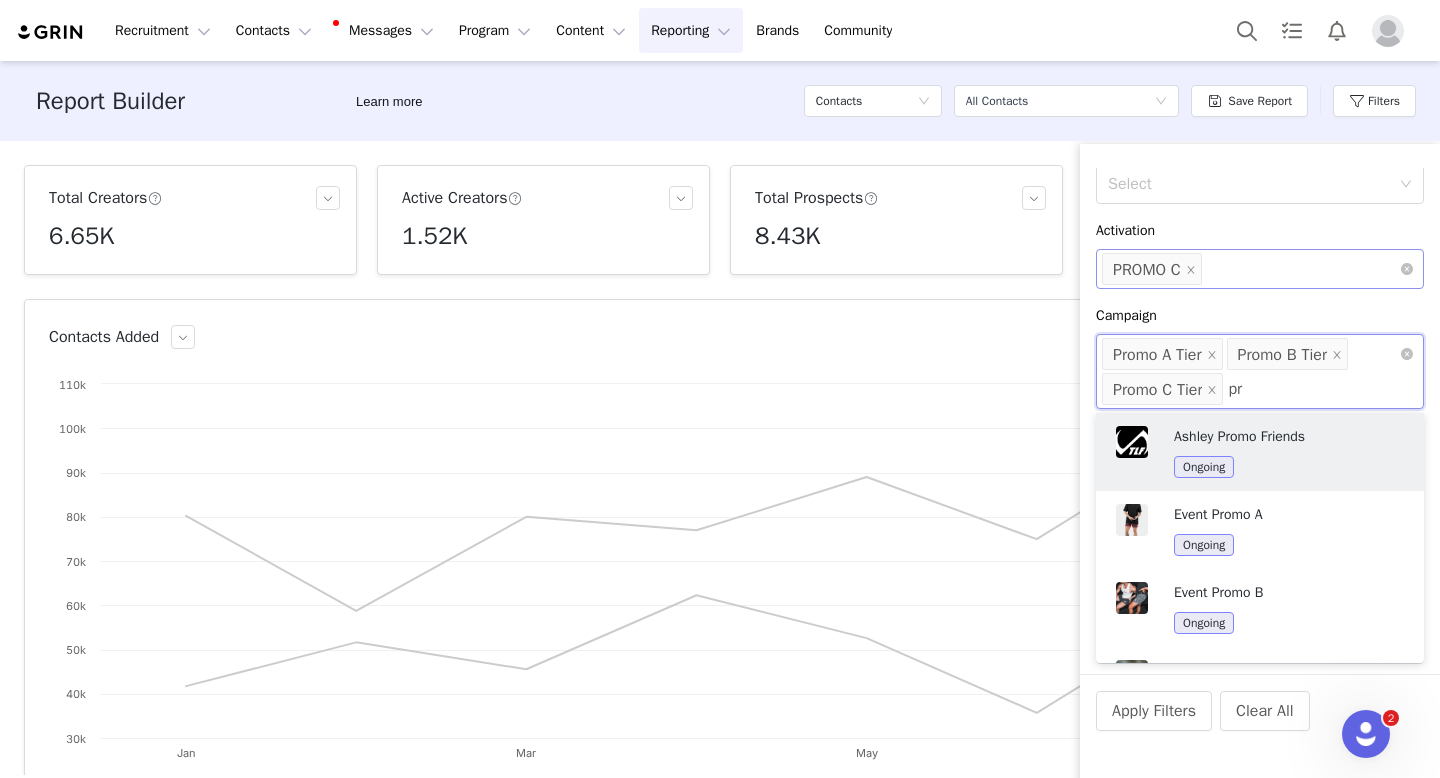 type on "p" 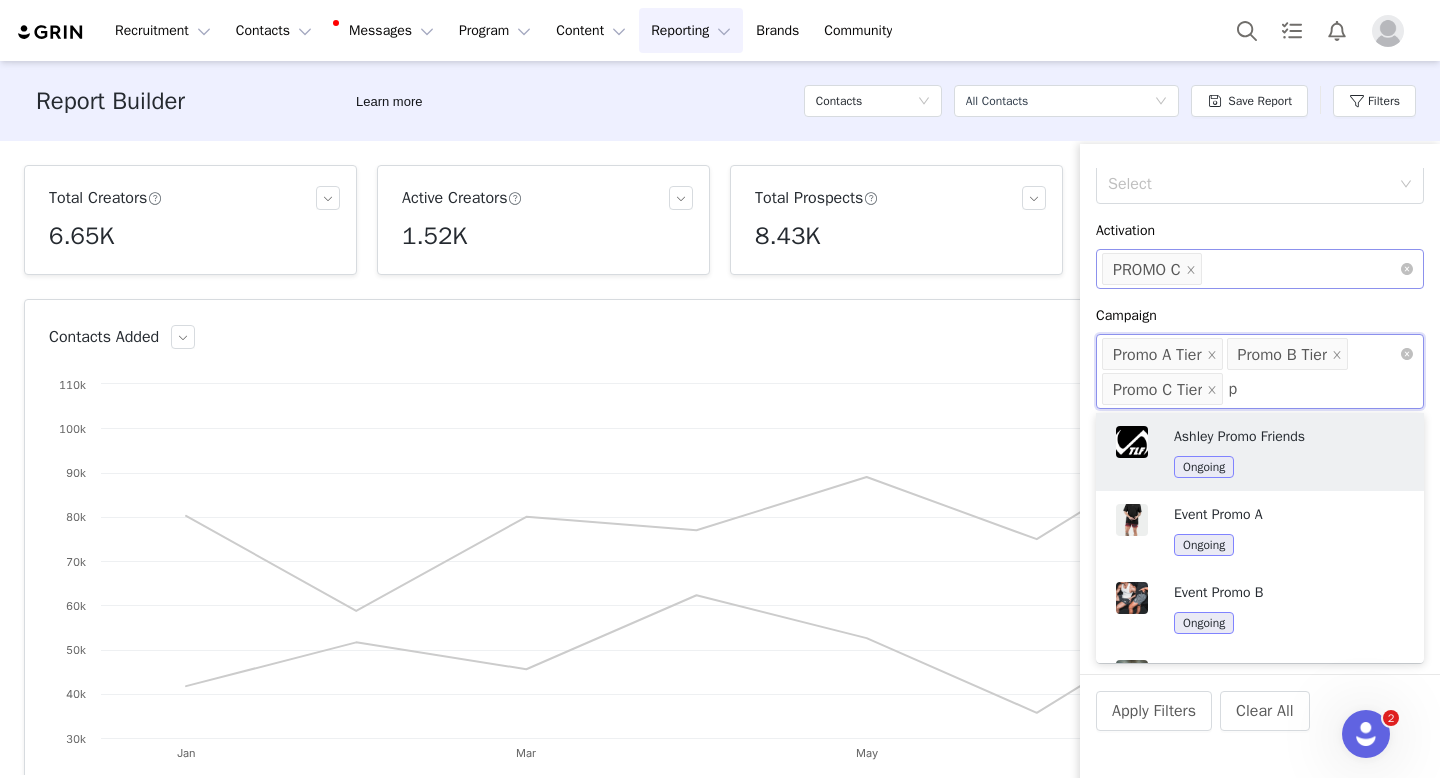 type 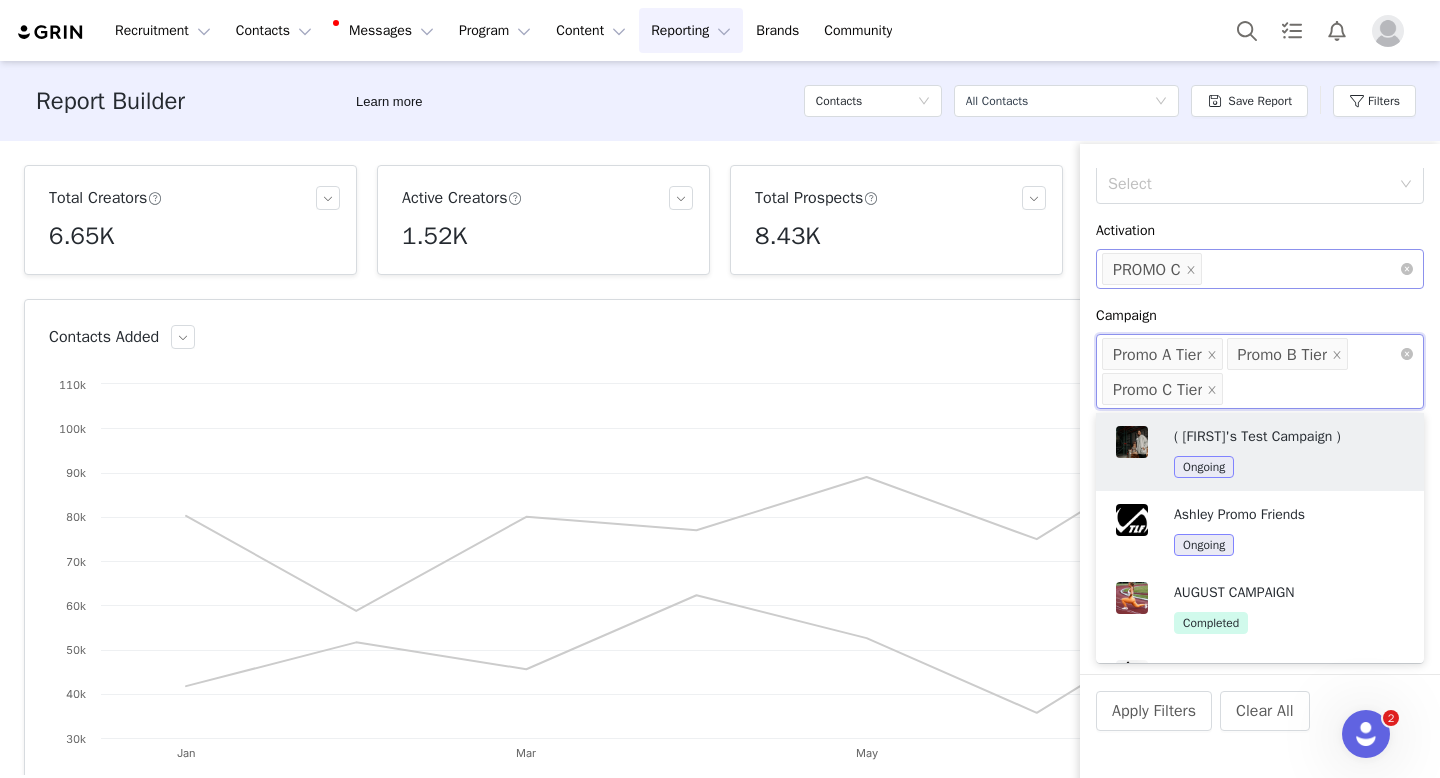 scroll, scrollTop: 4, scrollLeft: 0, axis: vertical 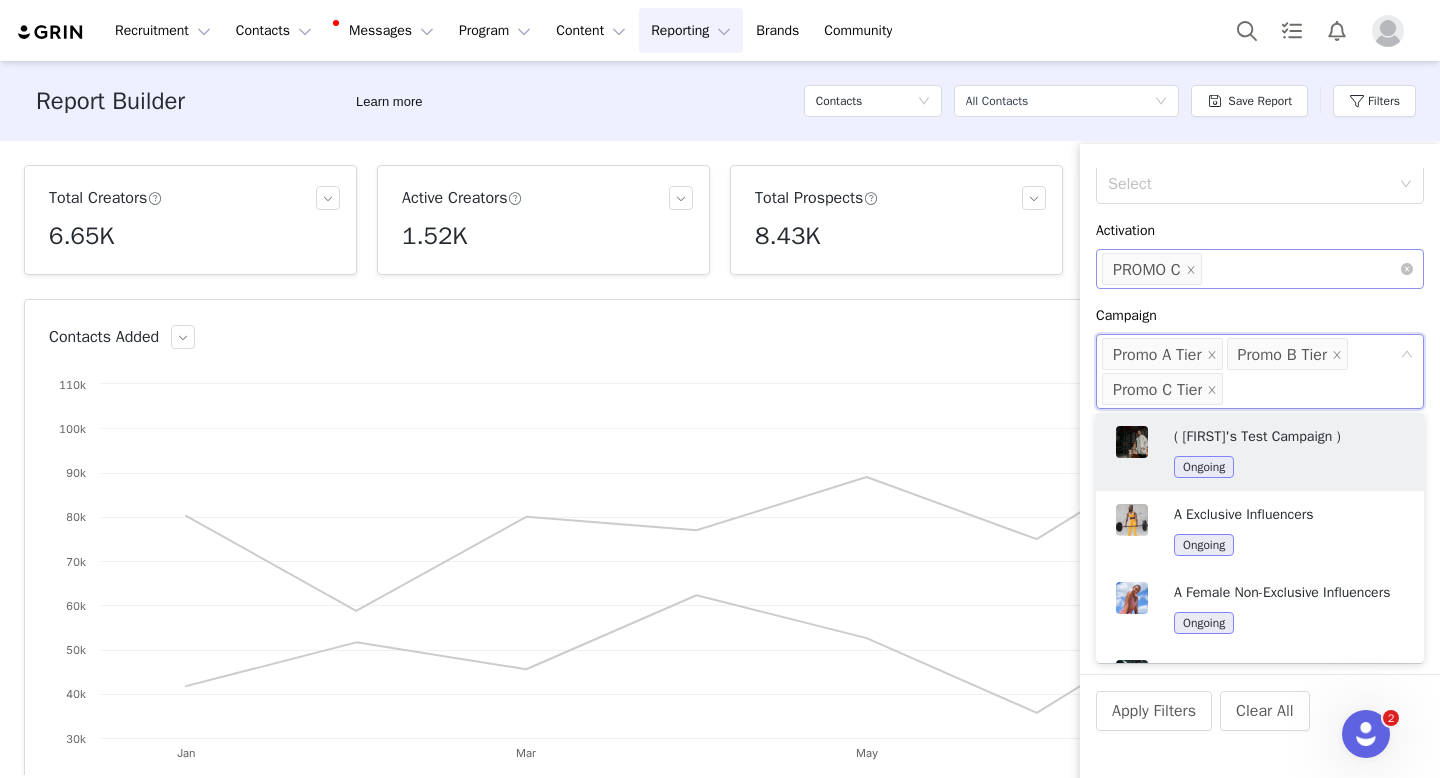 click on "Campaign" at bounding box center [1260, 315] 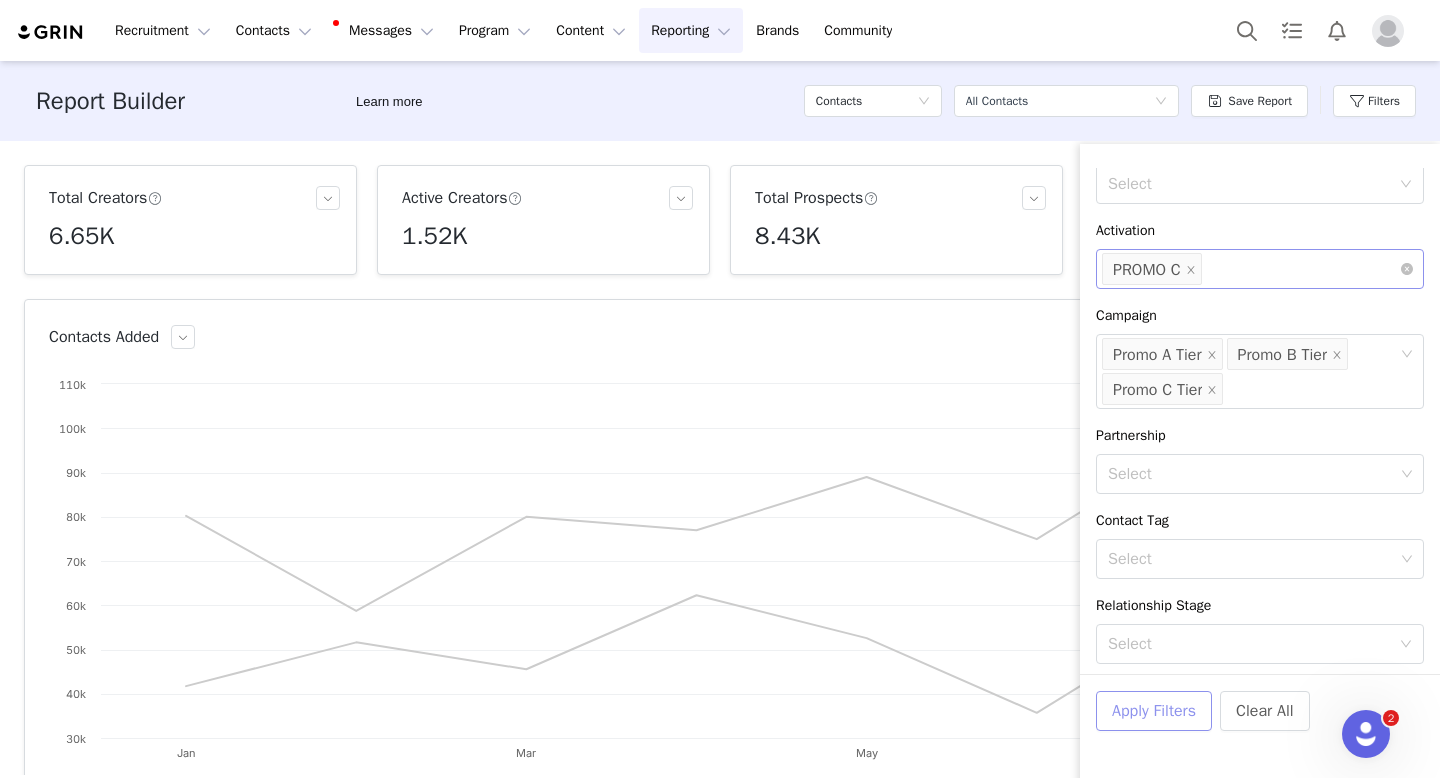click on "Apply Filters" at bounding box center [1154, 711] 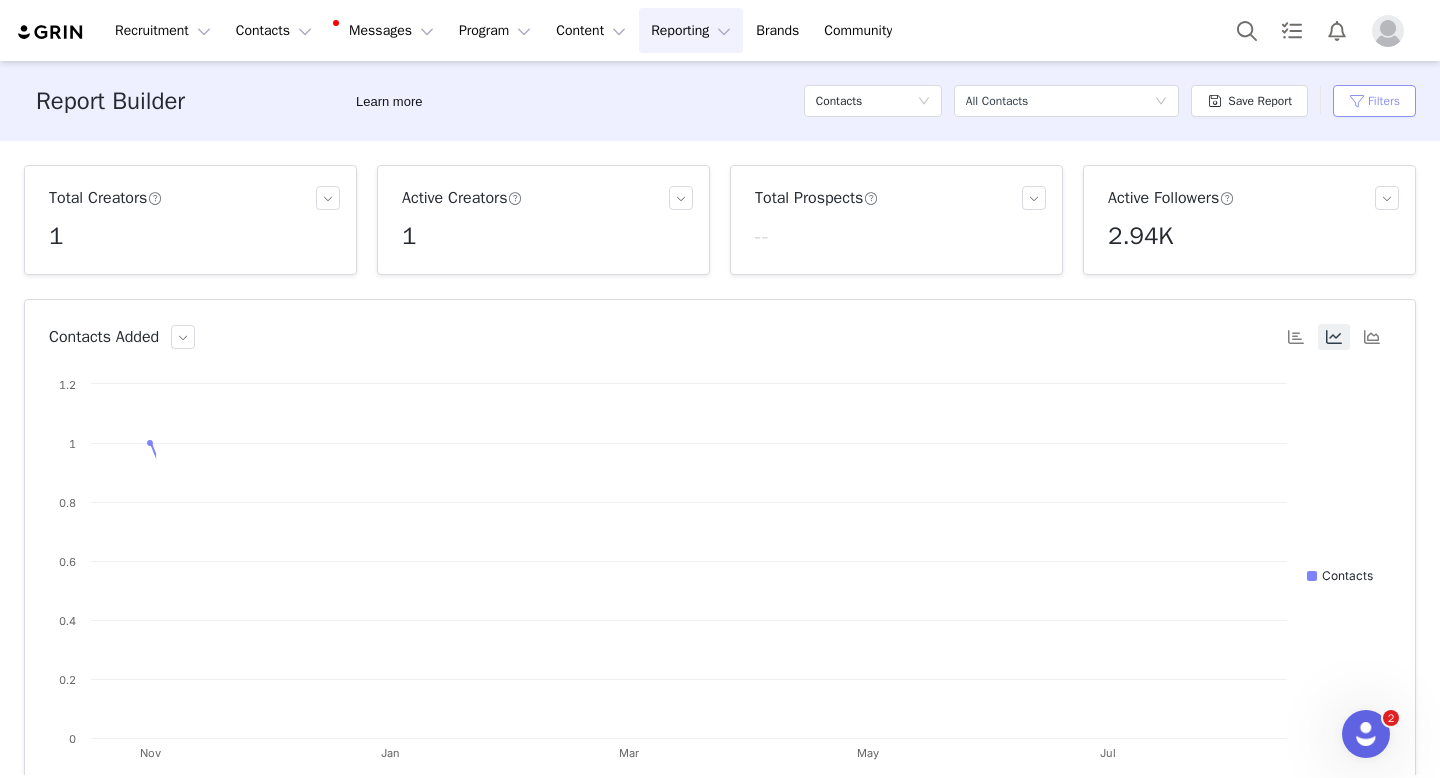 click on "Filters" at bounding box center [1374, 101] 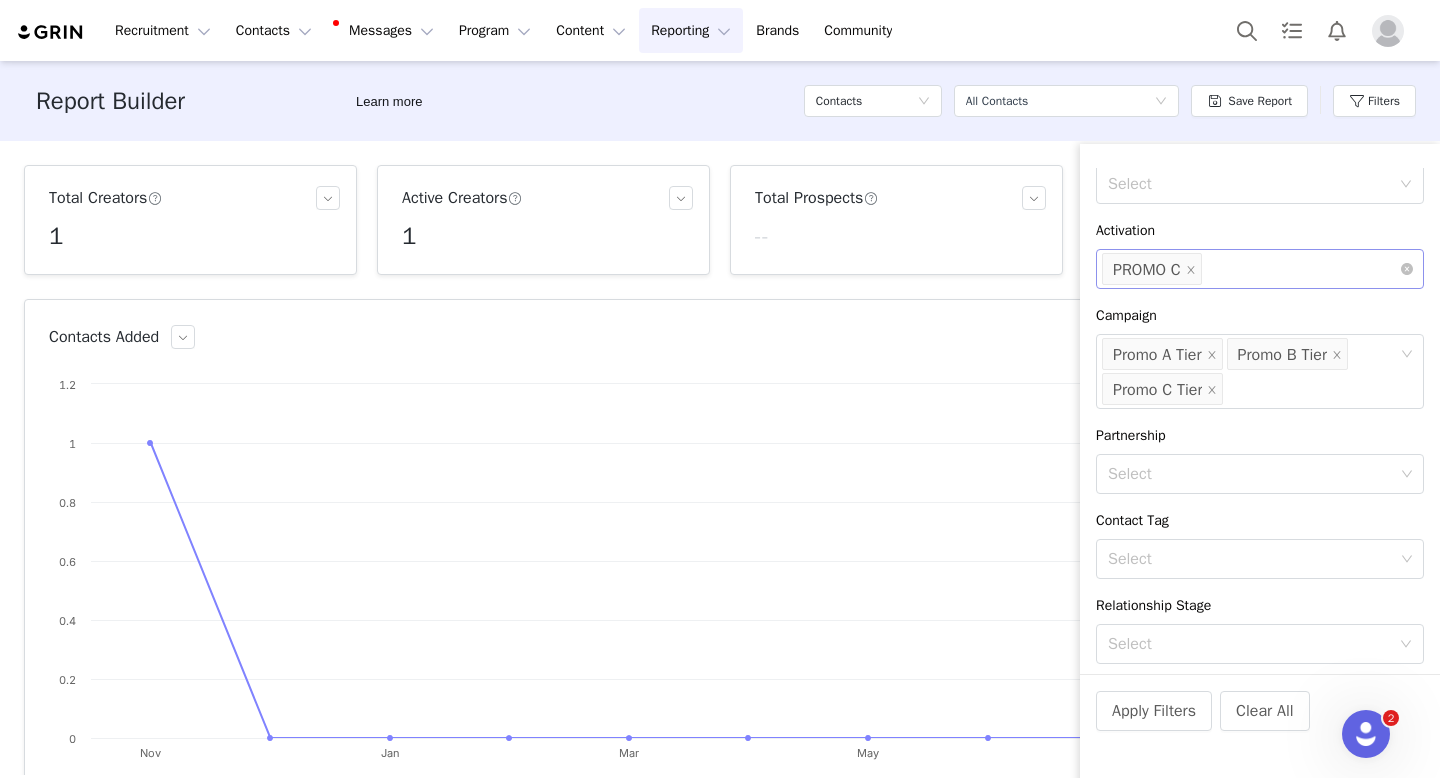 scroll, scrollTop: 0, scrollLeft: 0, axis: both 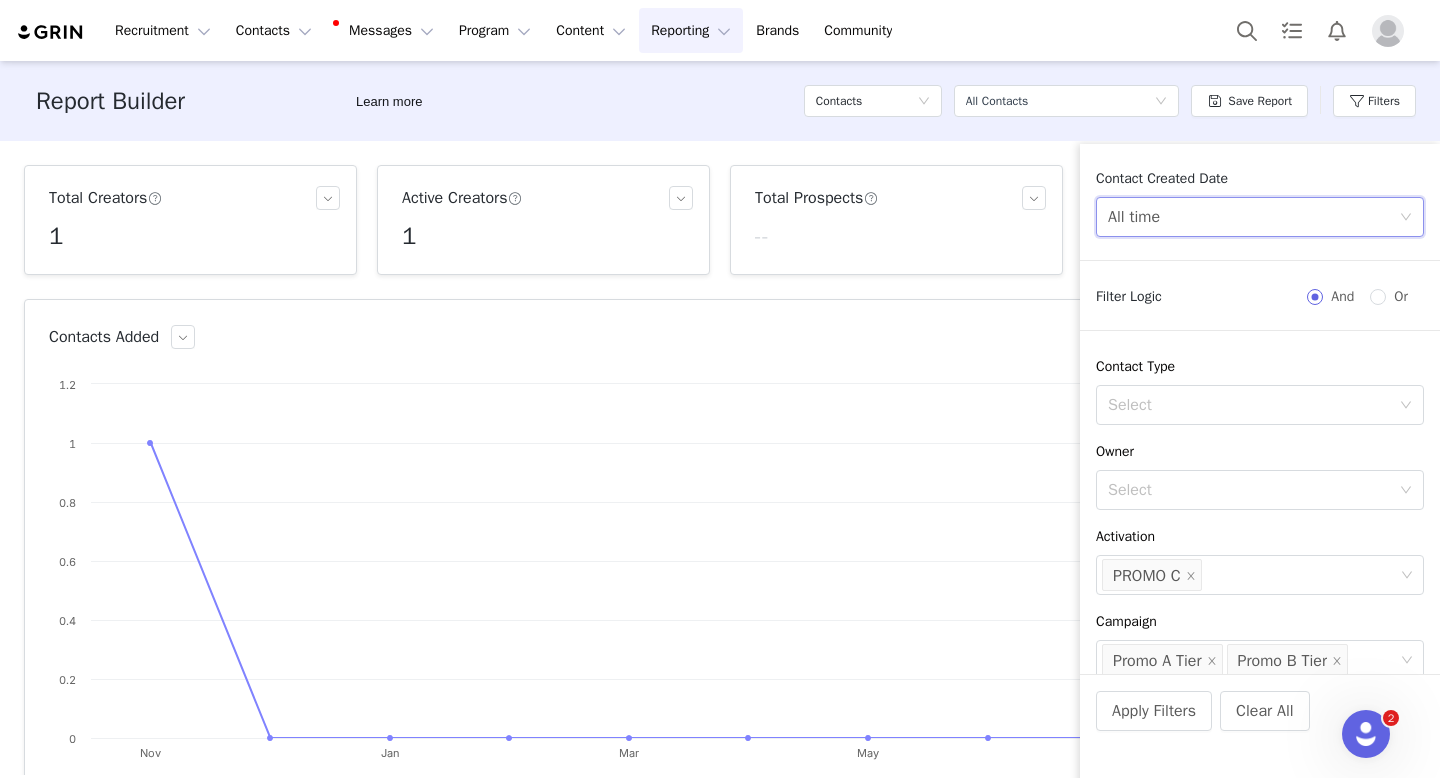 click on "All time" at bounding box center (1253, 217) 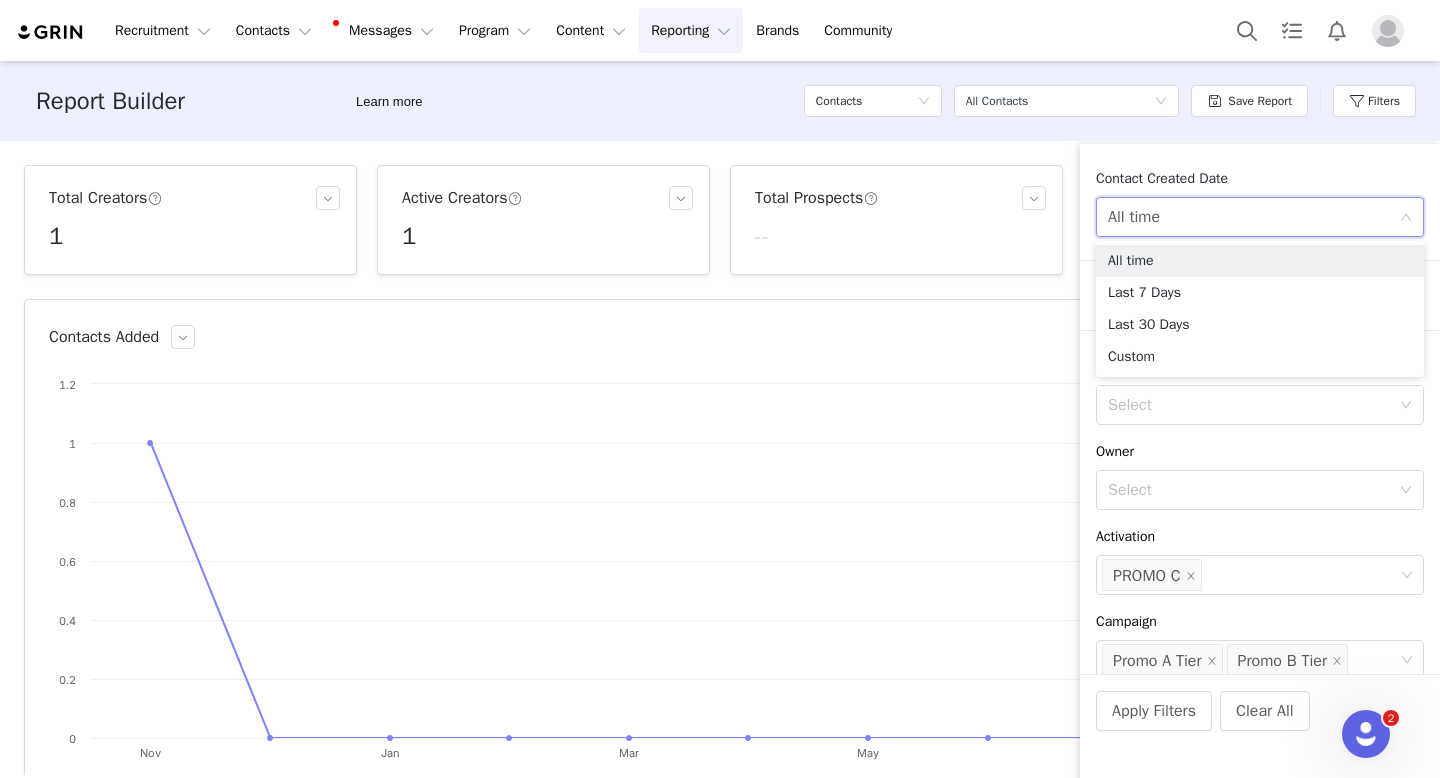 click on "Contact Created Date All time Filter Logic     And Or  Contact Type  Select  Owner  Select  Activation  Select PROMO C    Campaign  Select Promo A Tier Promo B Tier Promo C Tier    Partnership  Select    Contact Tag  Select    Relationship Stage  Select Advanced Filters     Add Field Apply Filters Clear All" at bounding box center [1260, 473] 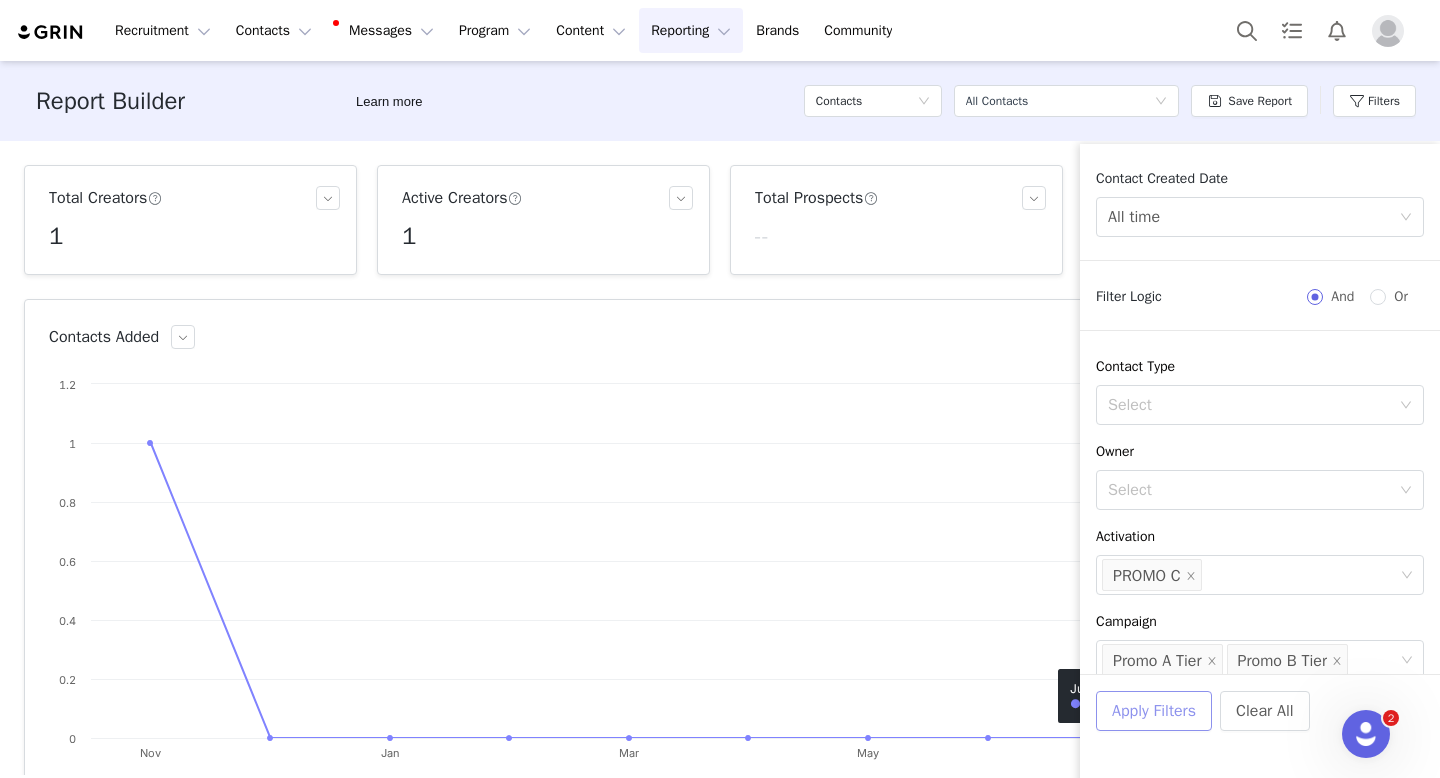 click on "Apply Filters" at bounding box center [1154, 711] 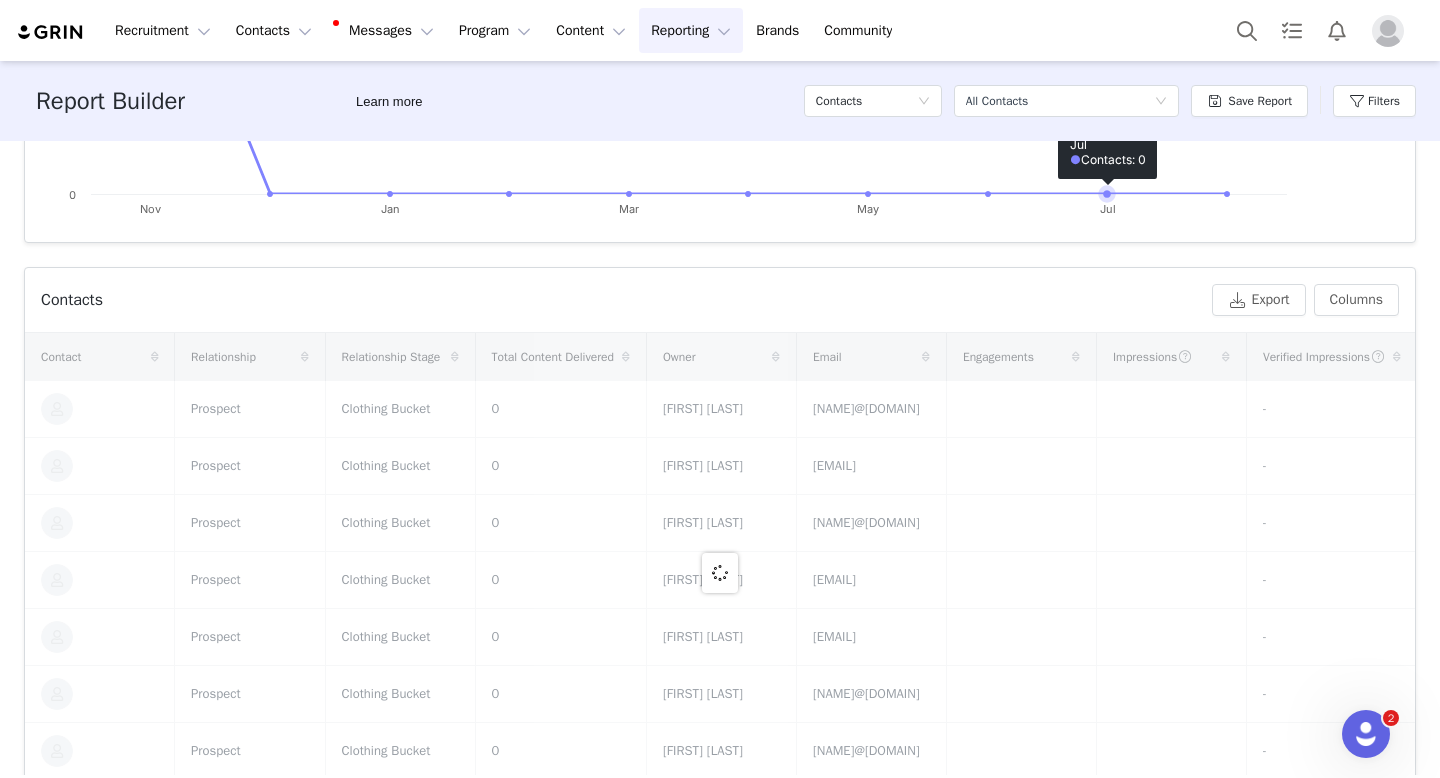 scroll, scrollTop: 559, scrollLeft: 0, axis: vertical 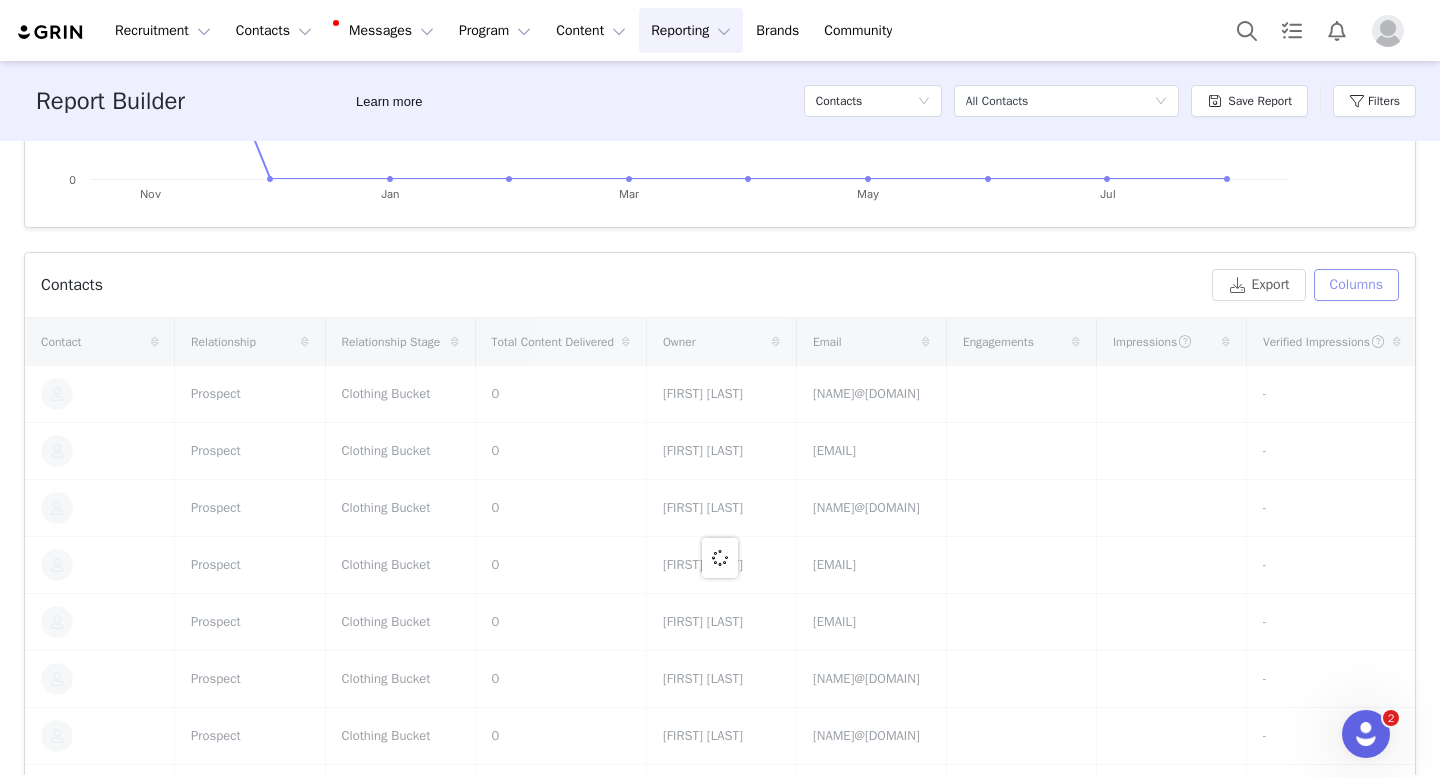 click on "Columns" at bounding box center (1356, 285) 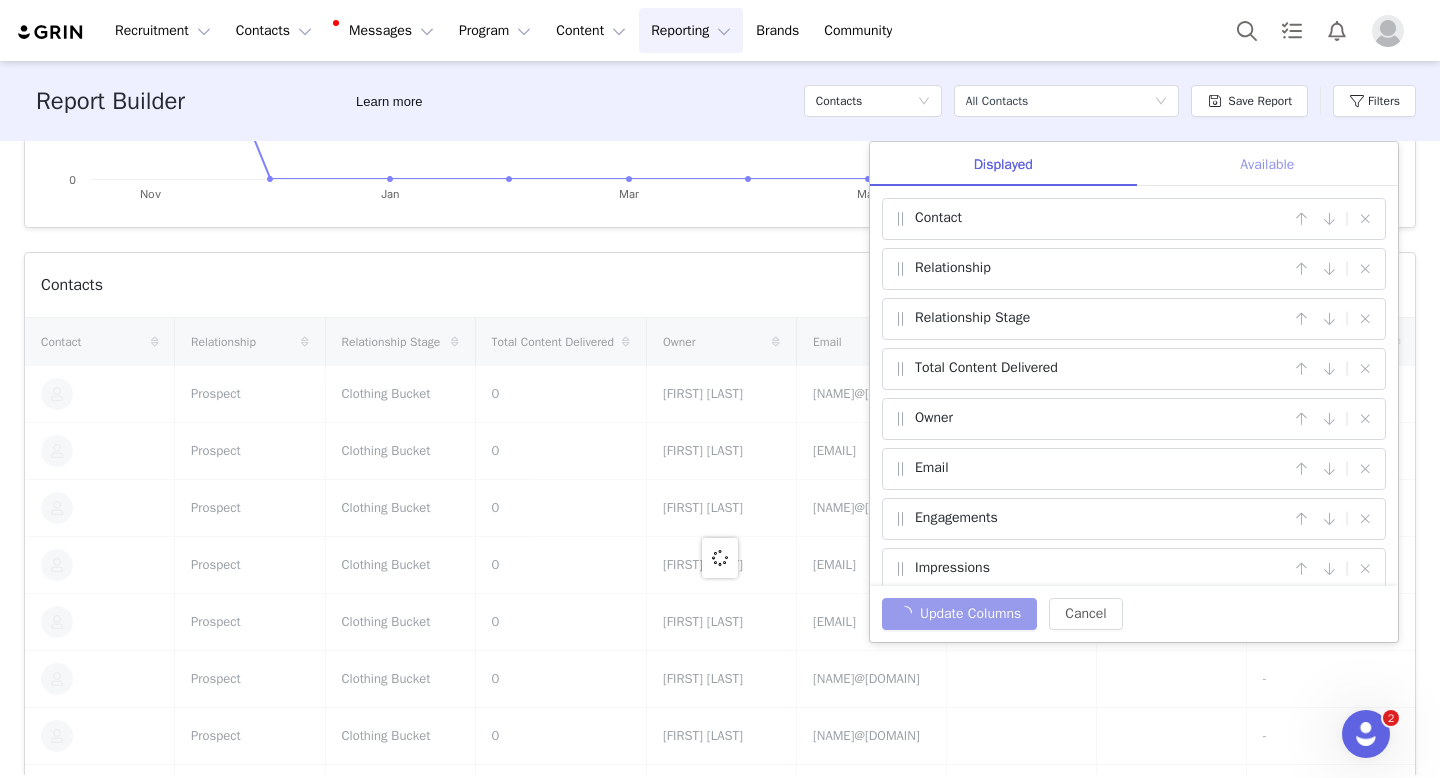click on "Available" at bounding box center (1267, 164) 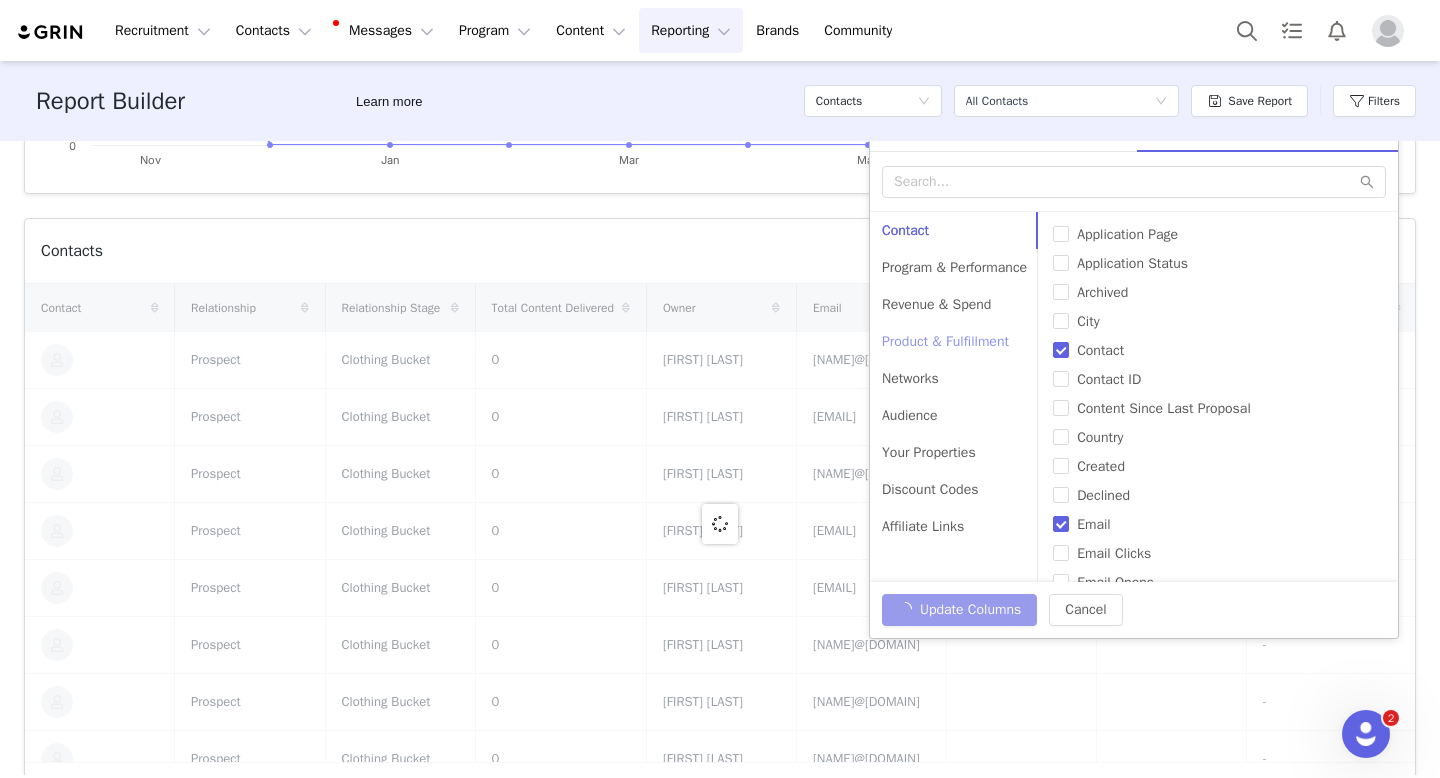 scroll, scrollTop: 662, scrollLeft: 0, axis: vertical 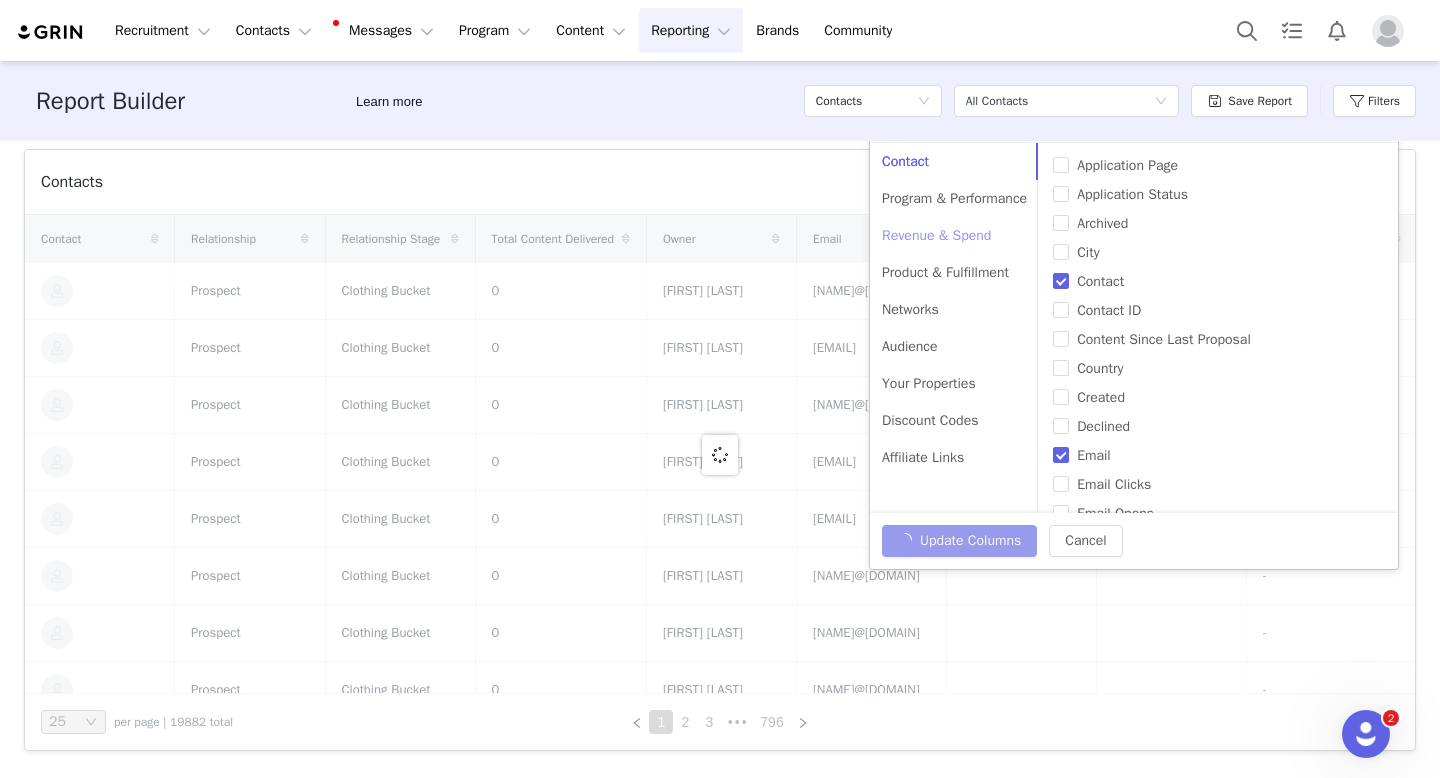 click on "Revenue & Spend" at bounding box center (954, 235) 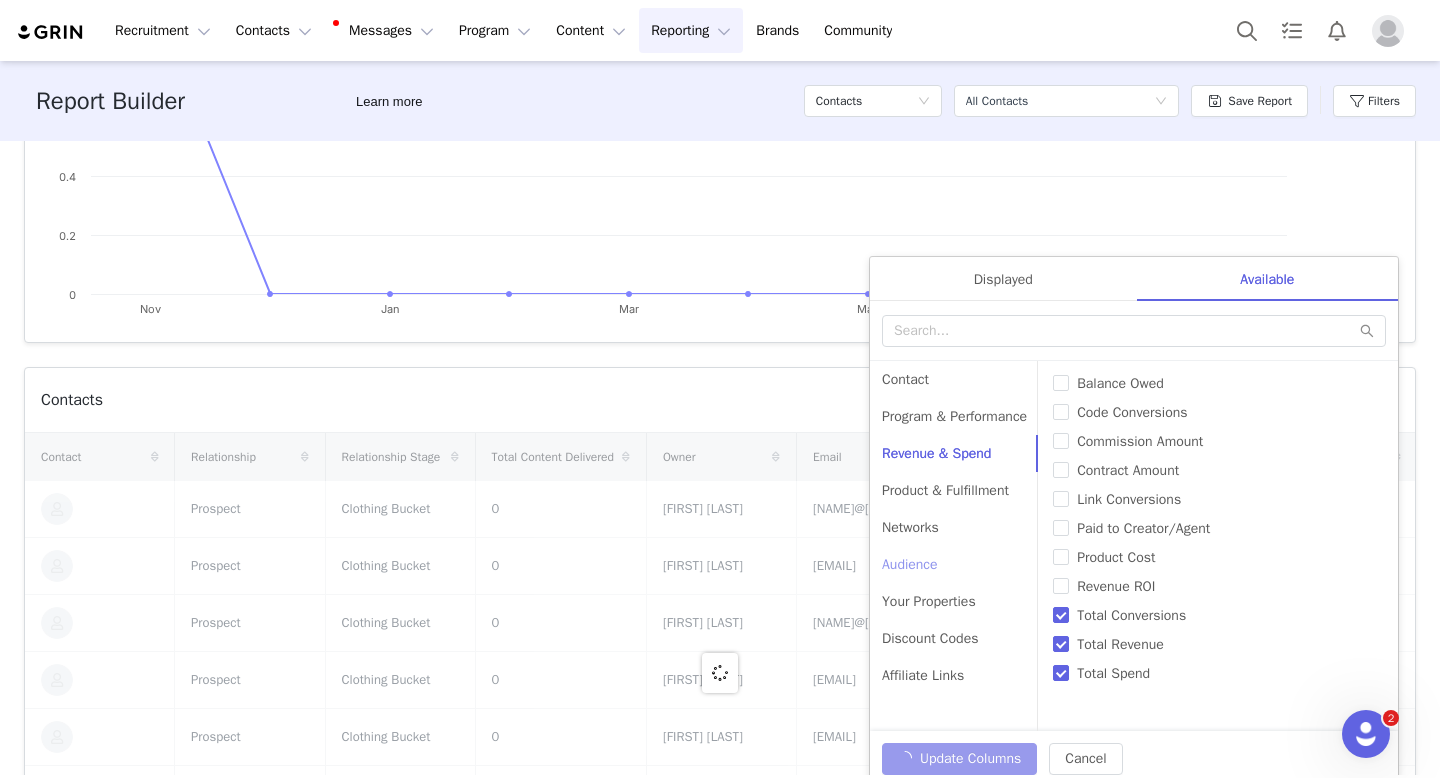 scroll, scrollTop: 462, scrollLeft: 0, axis: vertical 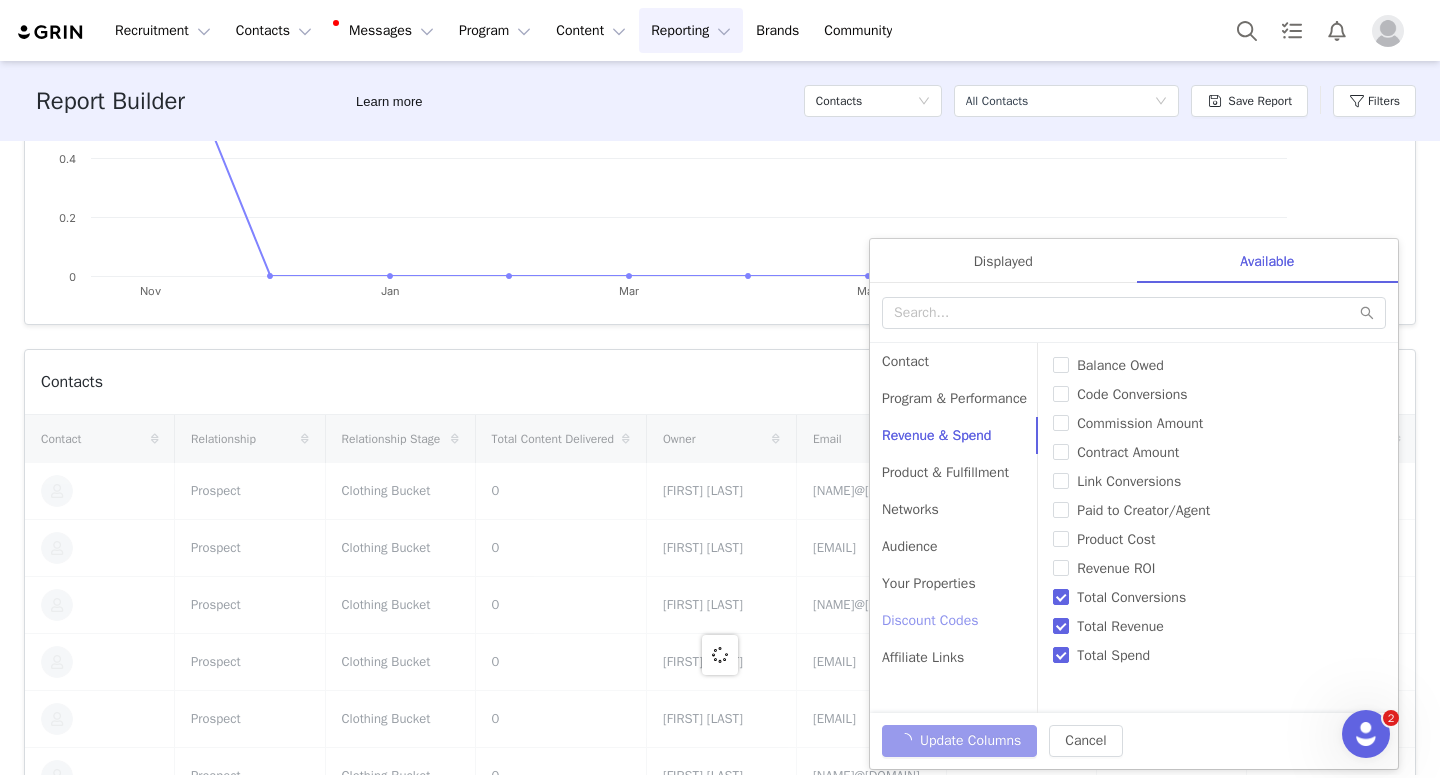 click on "Discount Codes" at bounding box center (954, 620) 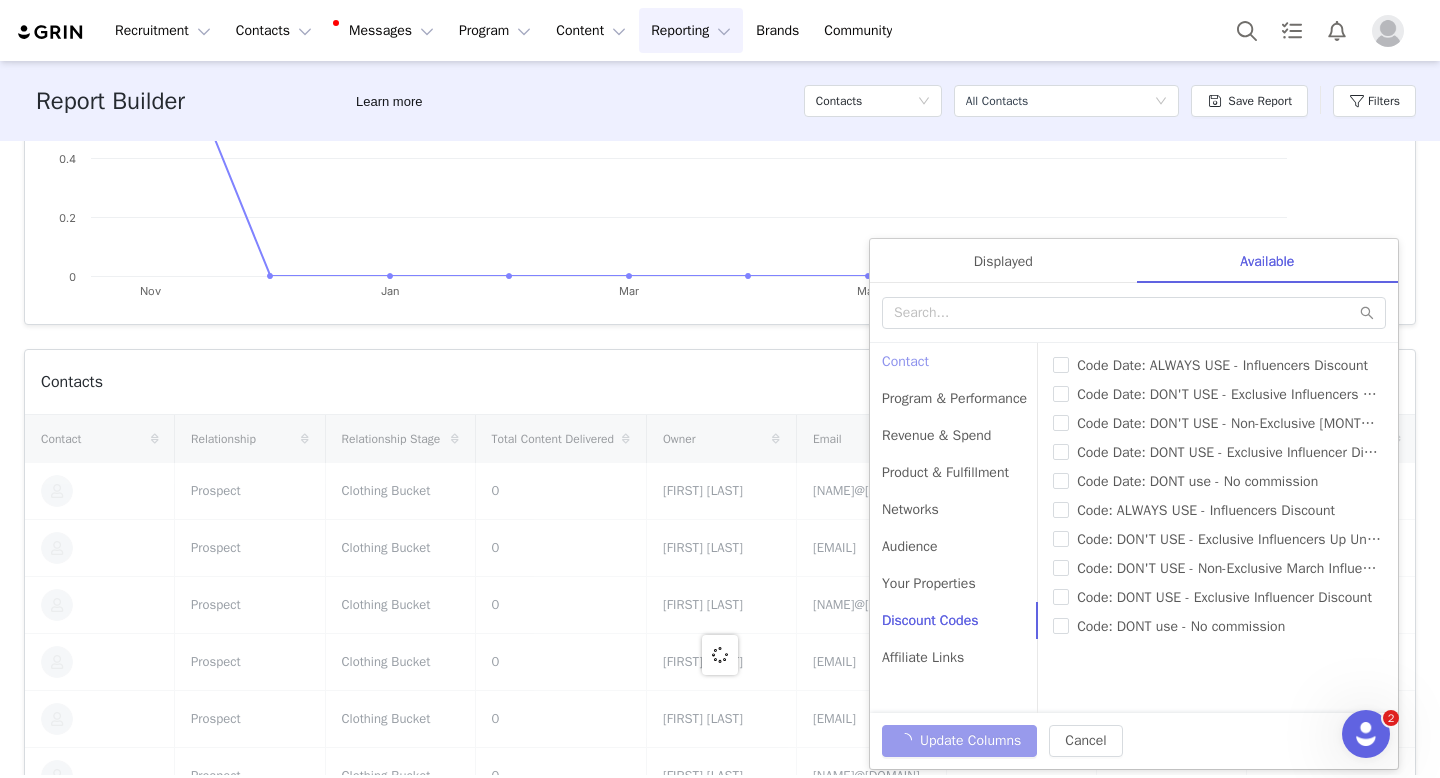 click on "Contact" at bounding box center [954, 361] 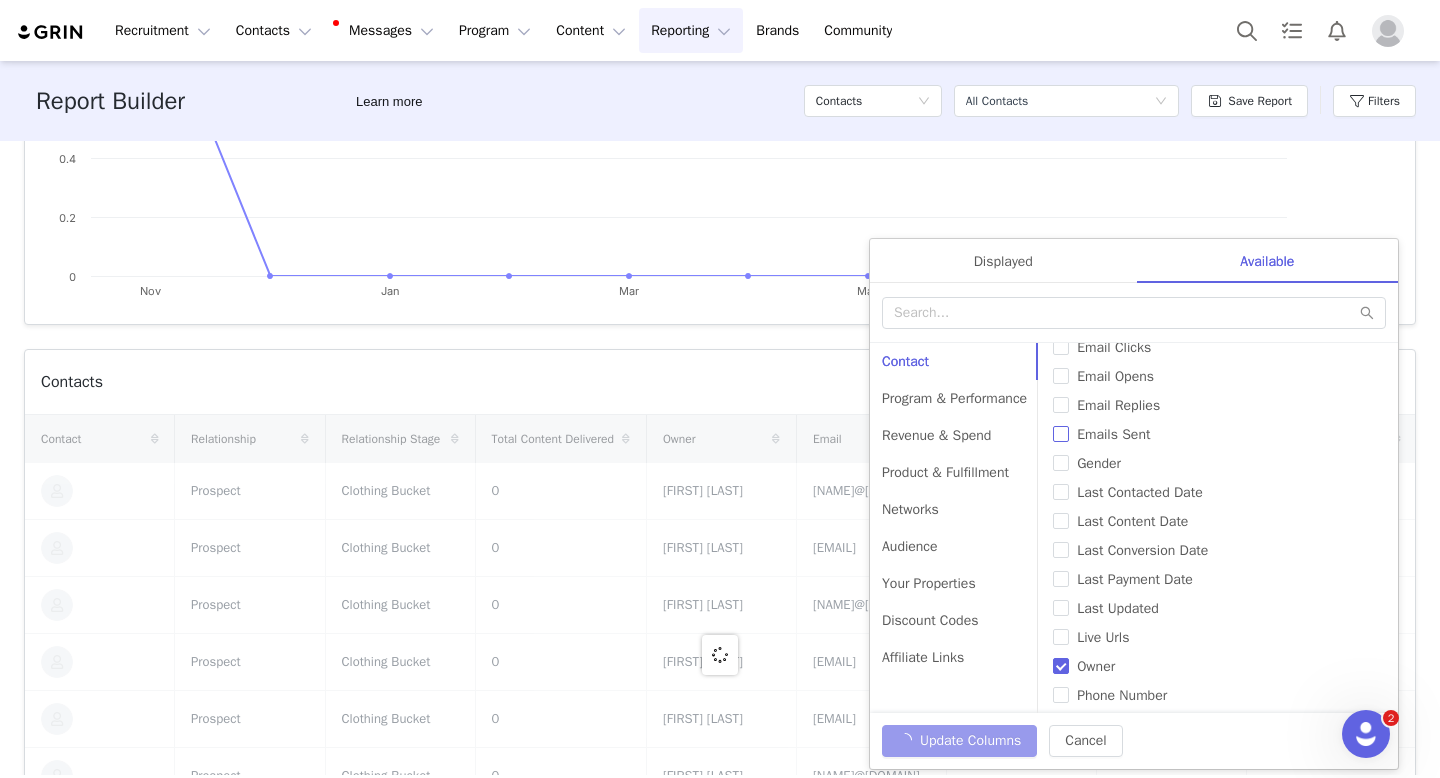 scroll, scrollTop: 338, scrollLeft: 0, axis: vertical 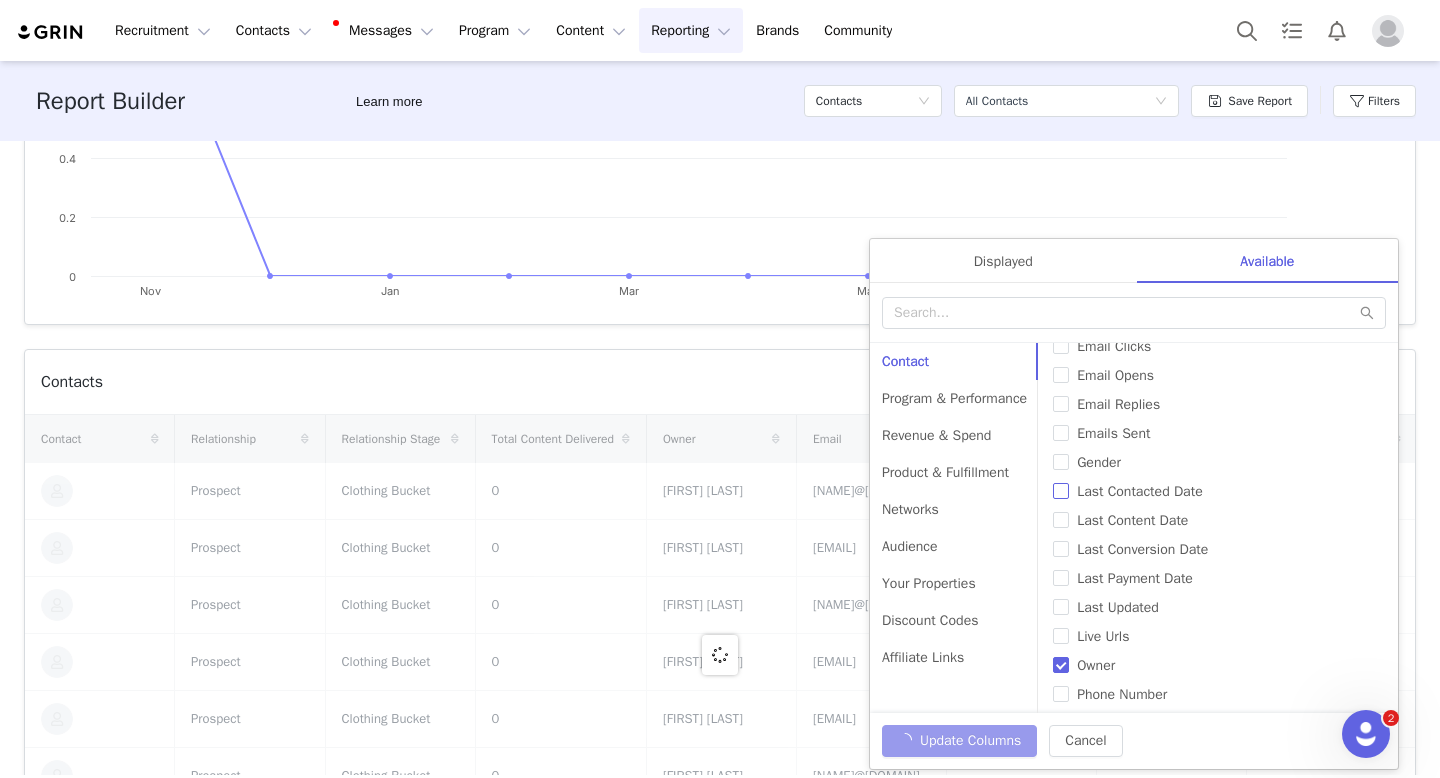 click on "Last Contacted Date" at bounding box center (1061, 491) 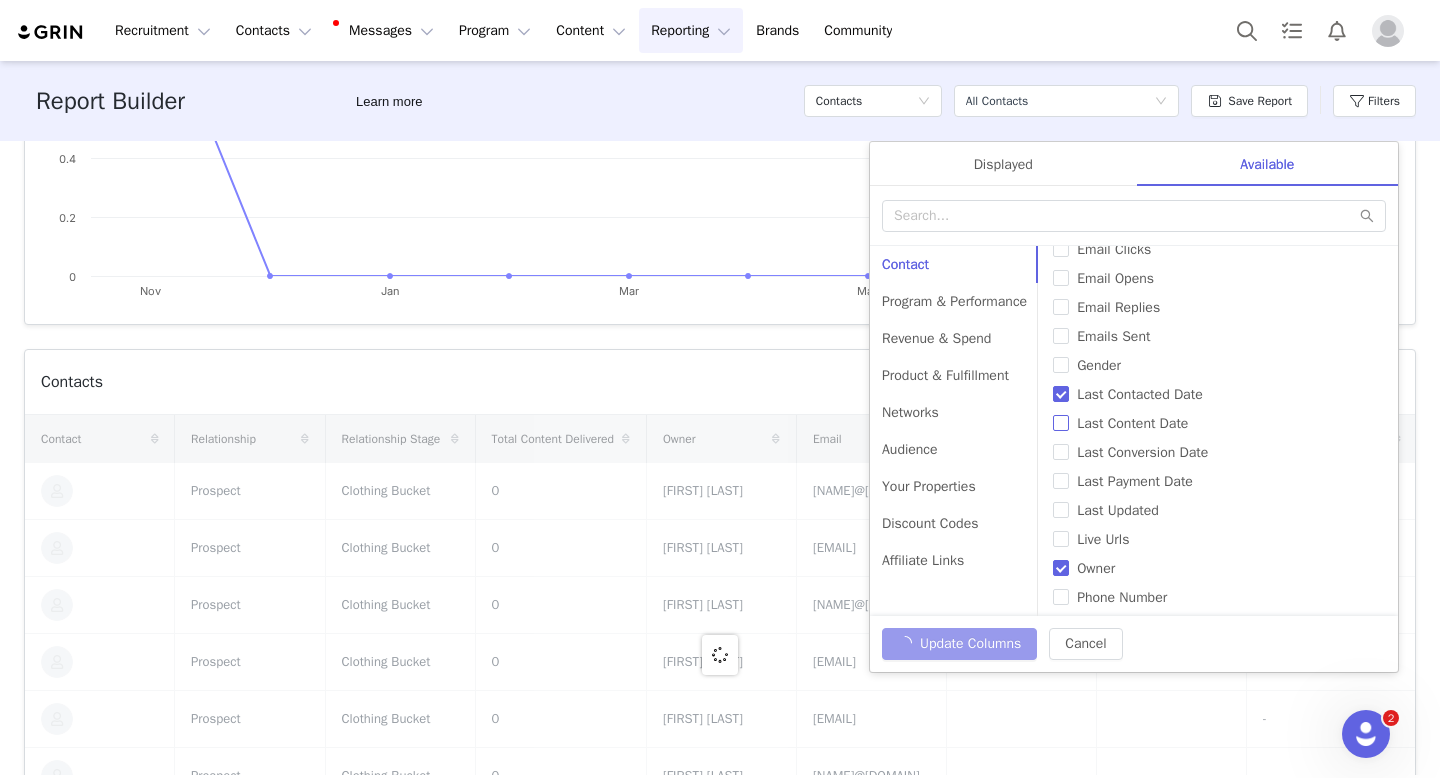 click on "Last Content Date" at bounding box center (1061, 423) 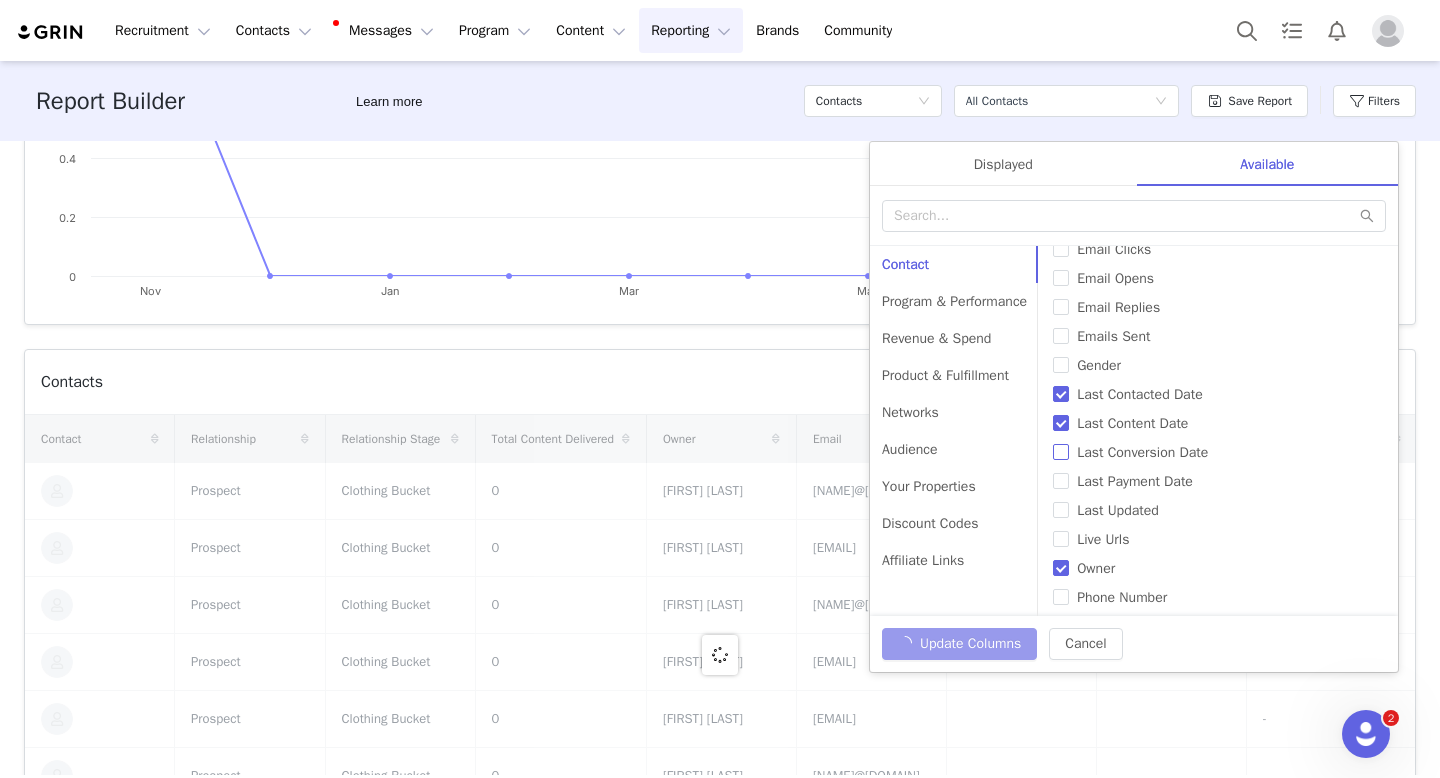 click on "Last Conversion Date" at bounding box center (1061, 452) 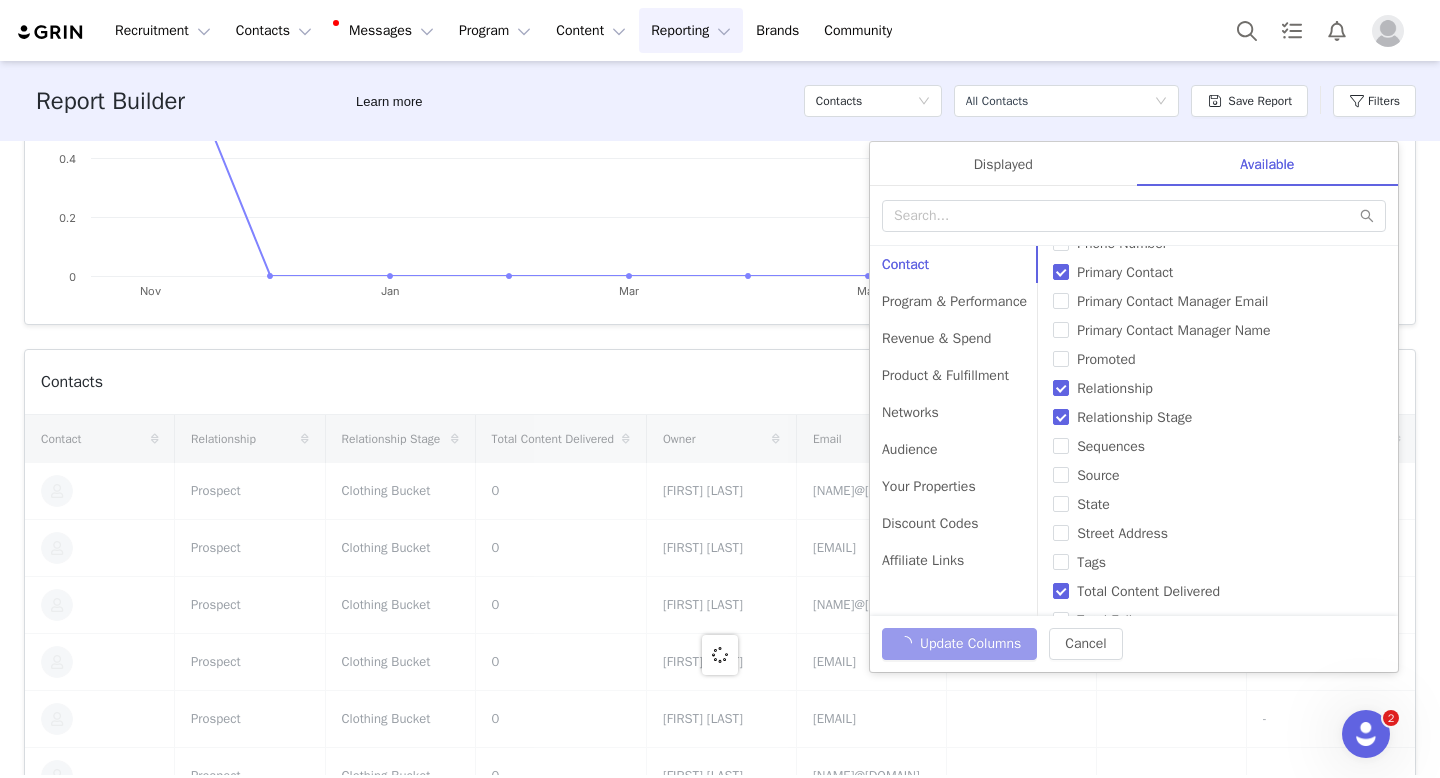scroll, scrollTop: 748, scrollLeft: 0, axis: vertical 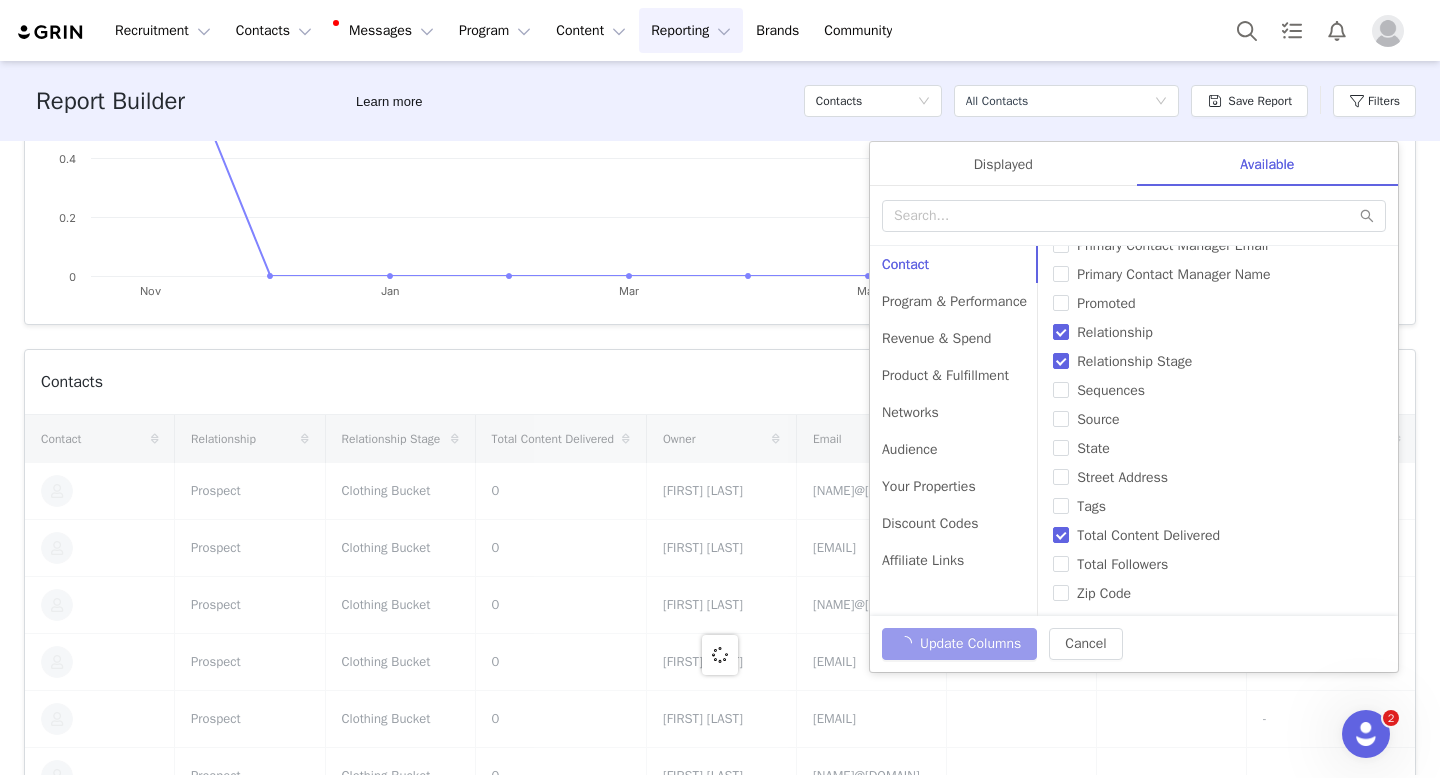 click on "Update Columns Cancel" at bounding box center [1134, 644] 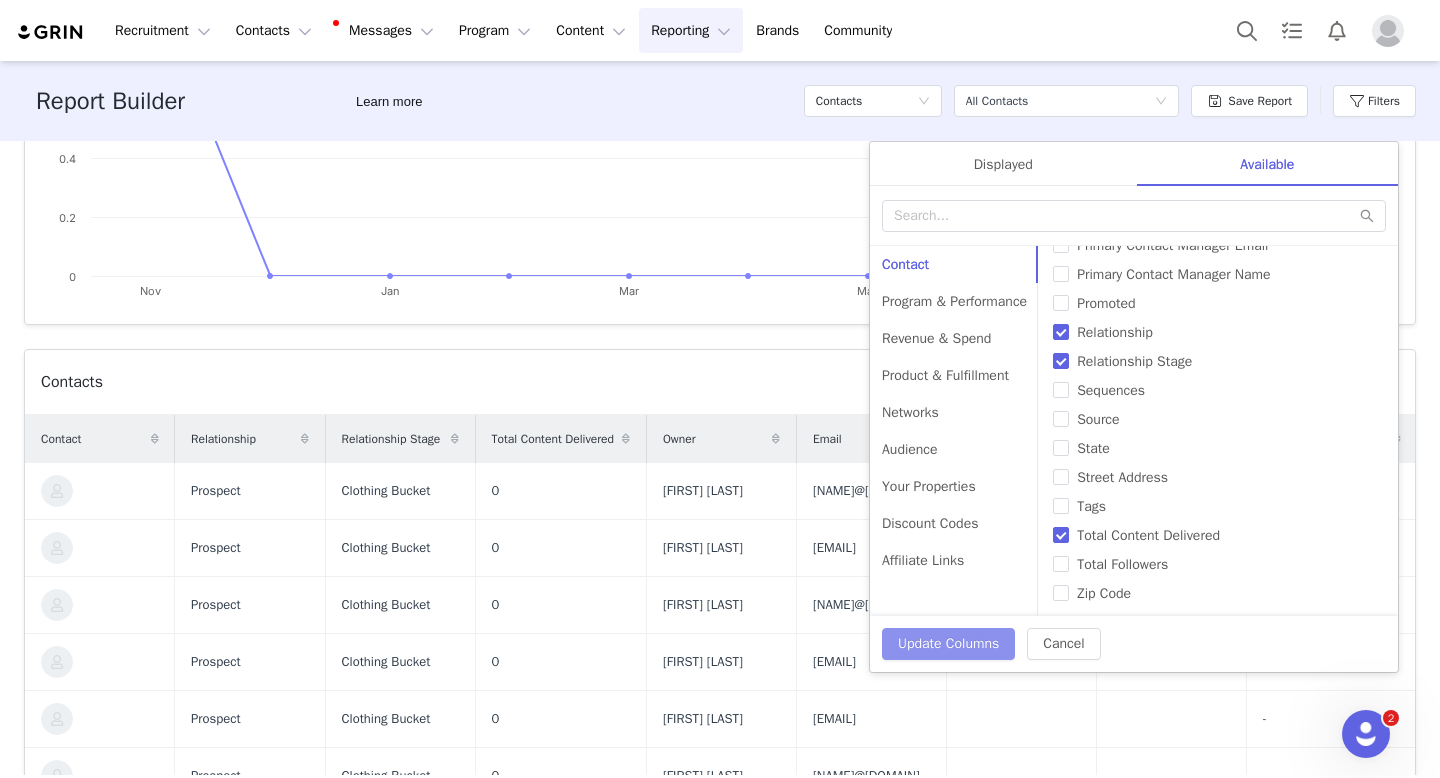 click on "Update Columns" at bounding box center [948, 644] 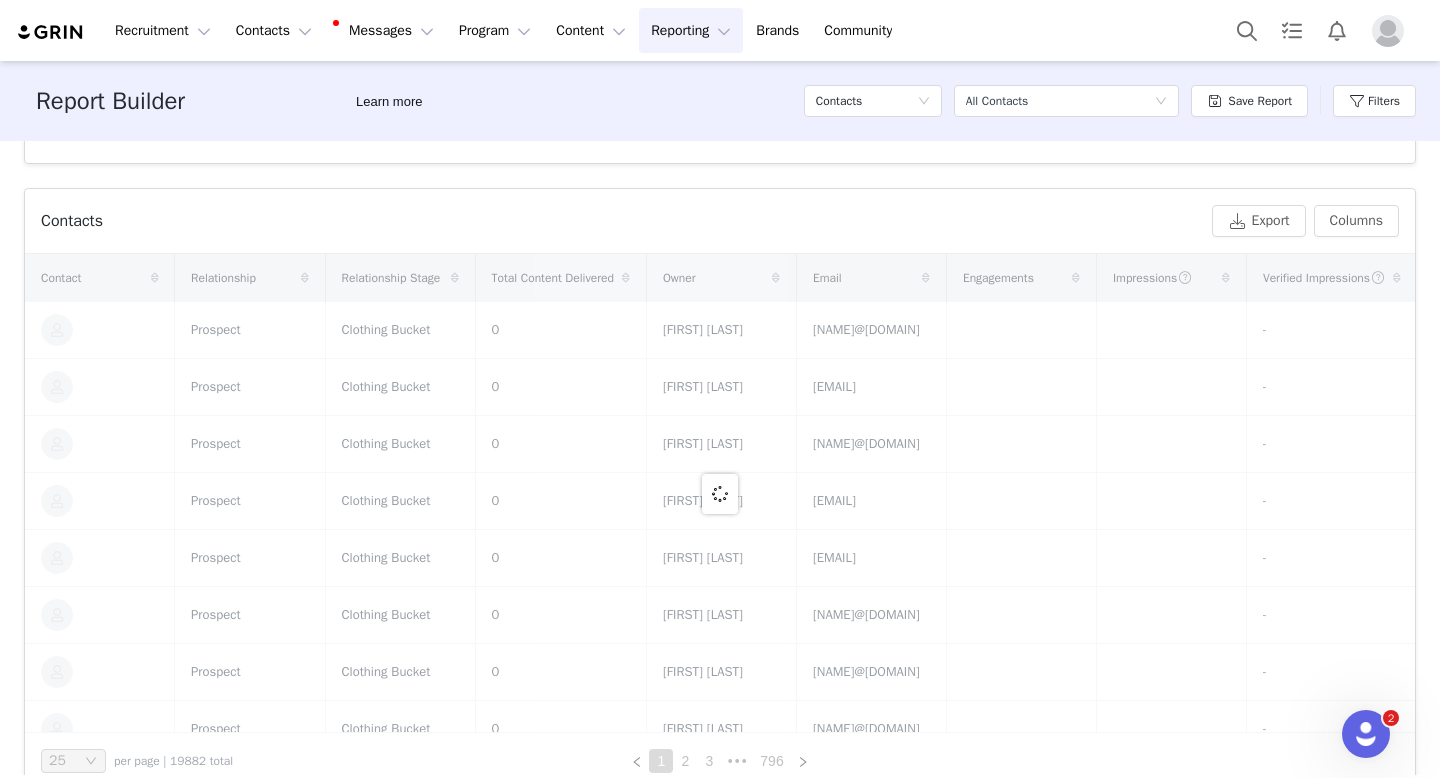 scroll, scrollTop: 662, scrollLeft: 0, axis: vertical 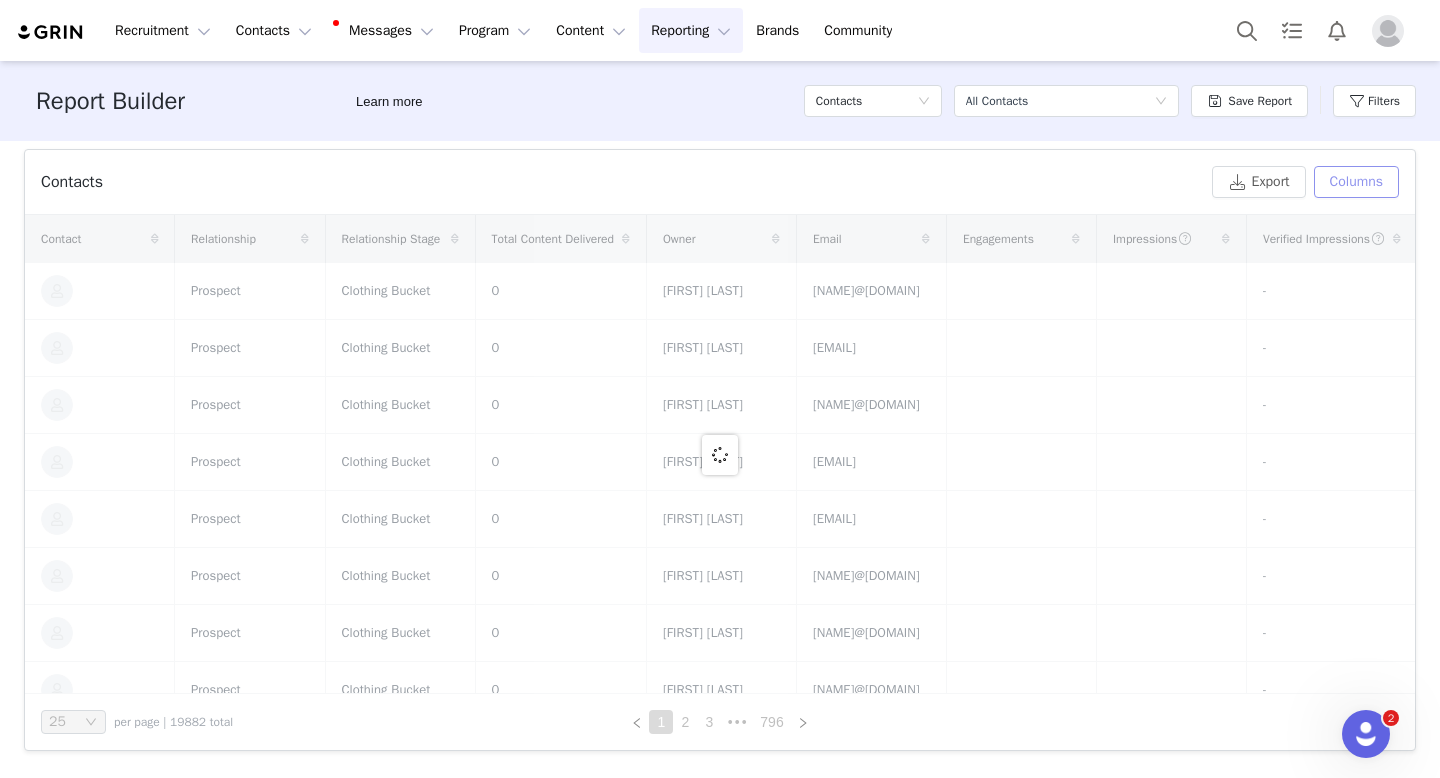 click on "Columns" at bounding box center (1356, 182) 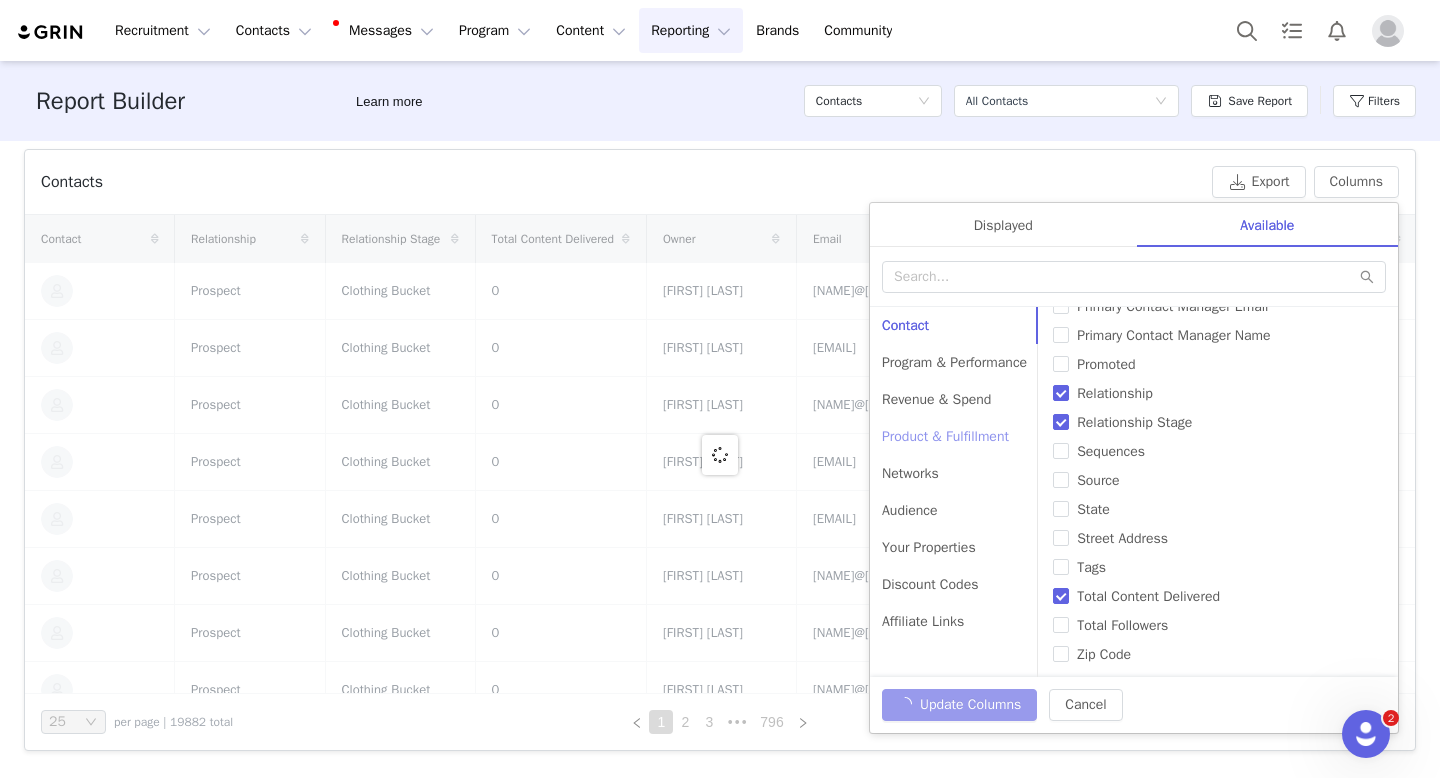 click on "Product & Fulfillment" at bounding box center (954, 436) 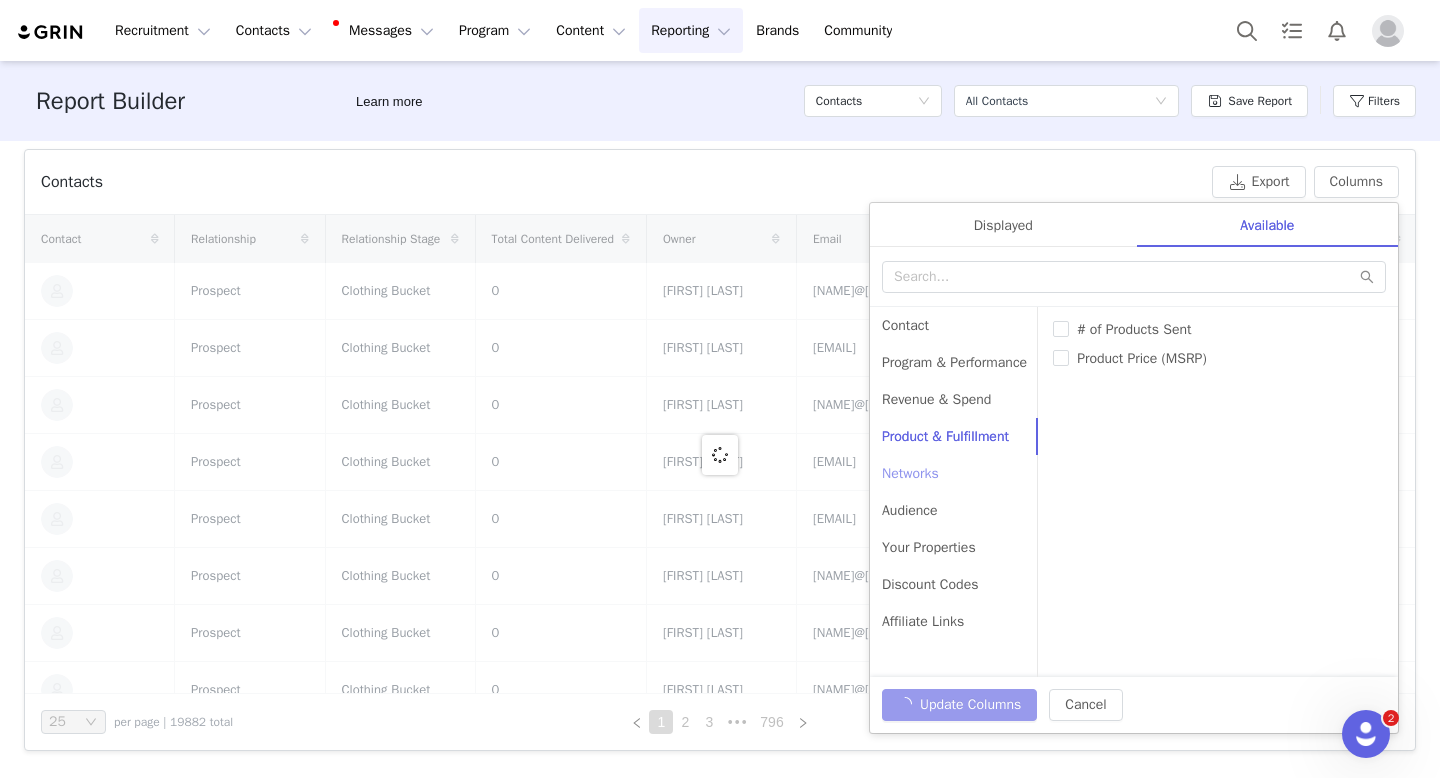 click on "Networks" at bounding box center (954, 473) 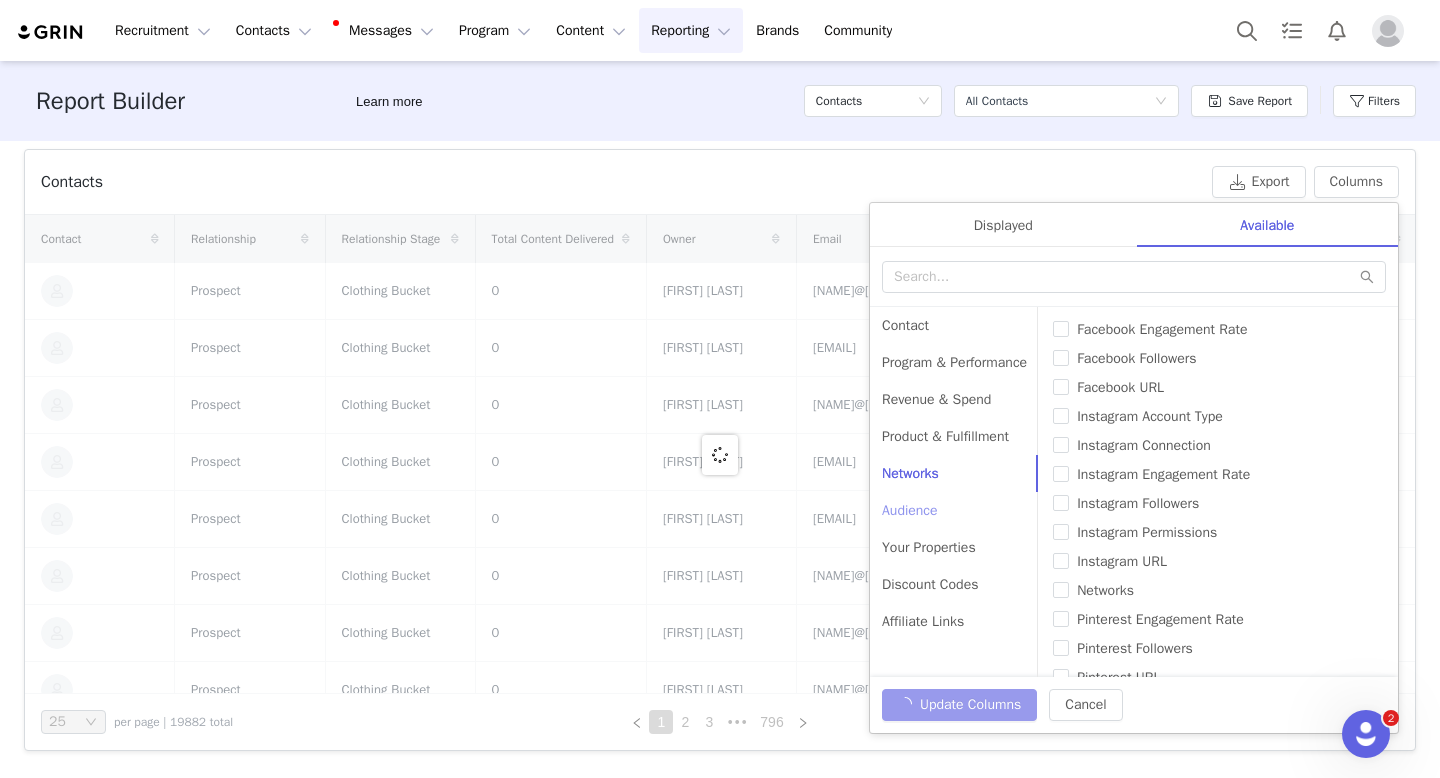 click on "Audience" at bounding box center [954, 510] 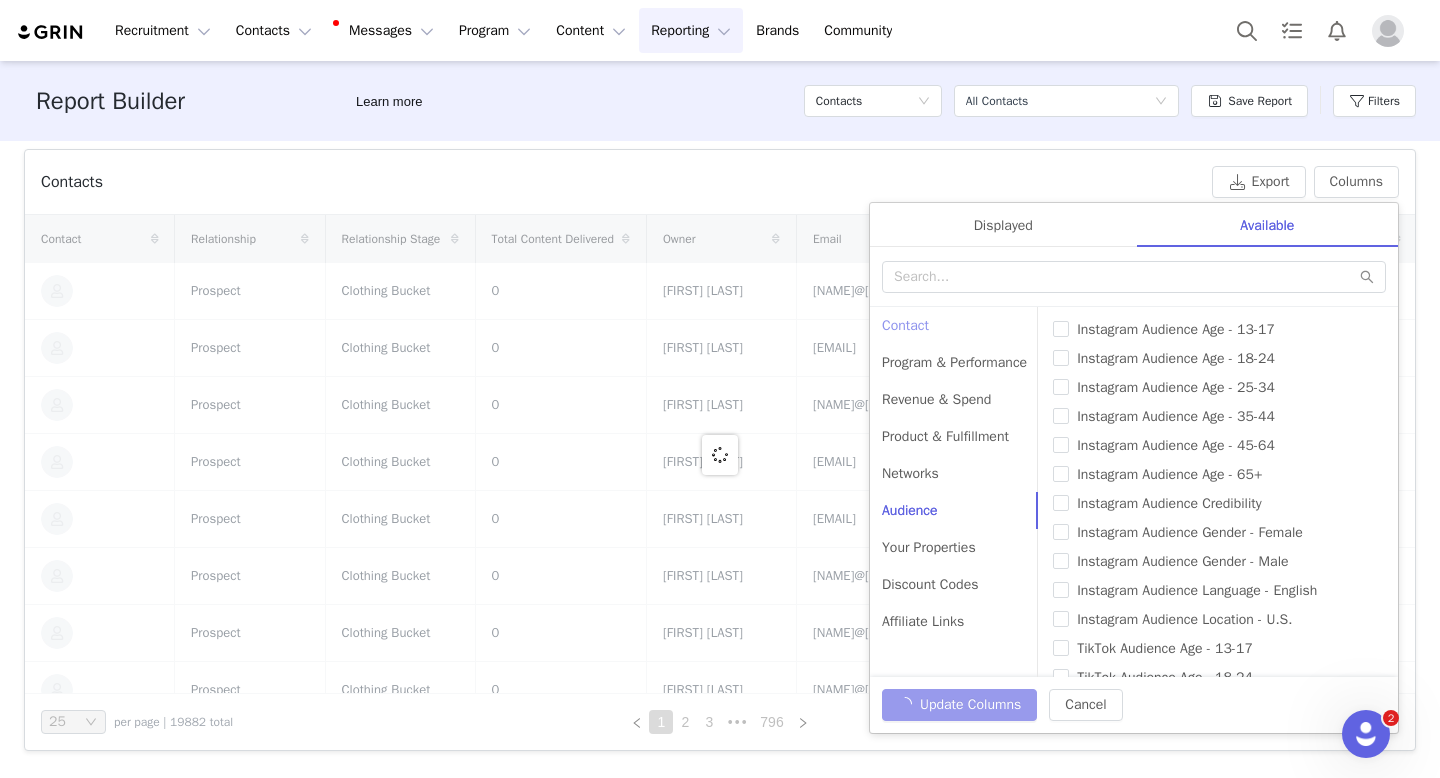 click on "Contact" at bounding box center (954, 325) 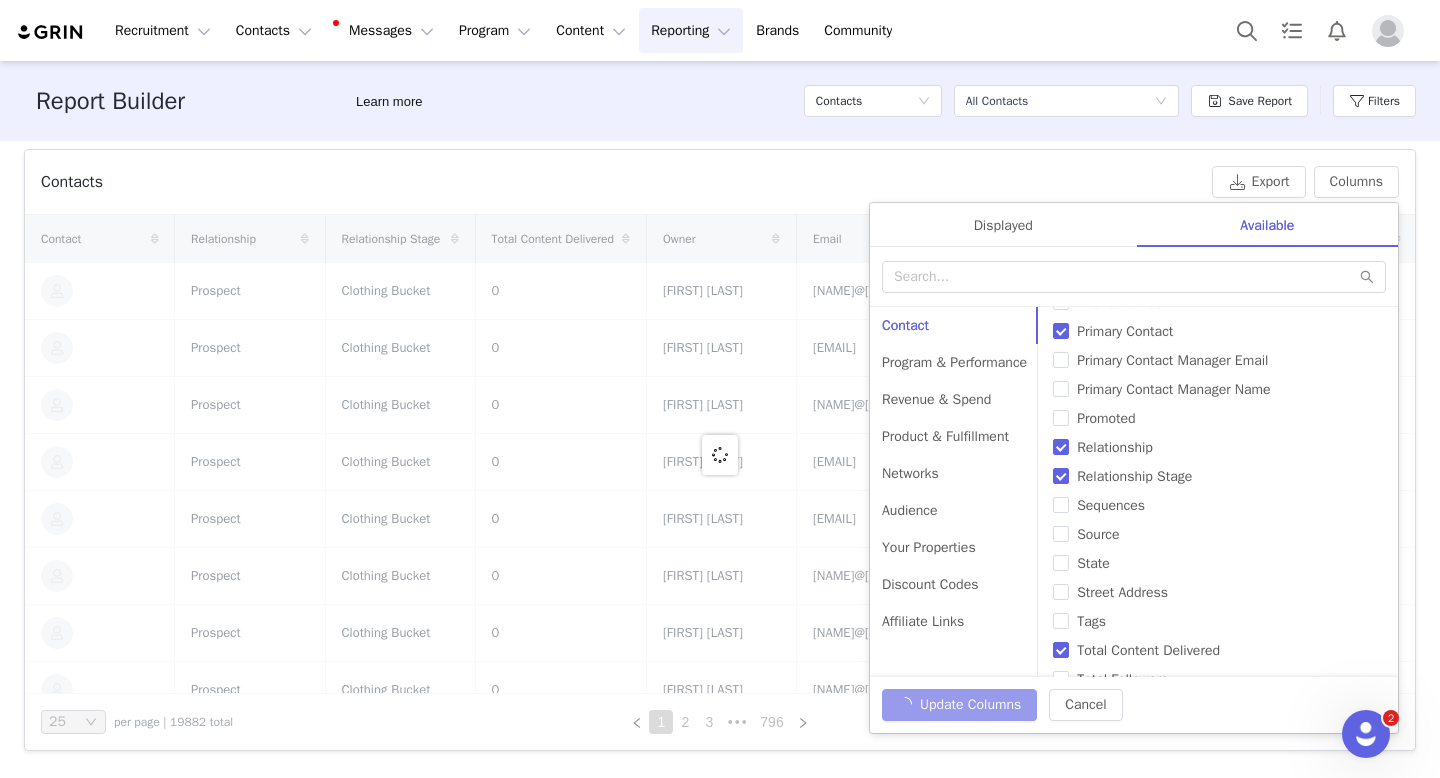 scroll, scrollTop: 748, scrollLeft: 0, axis: vertical 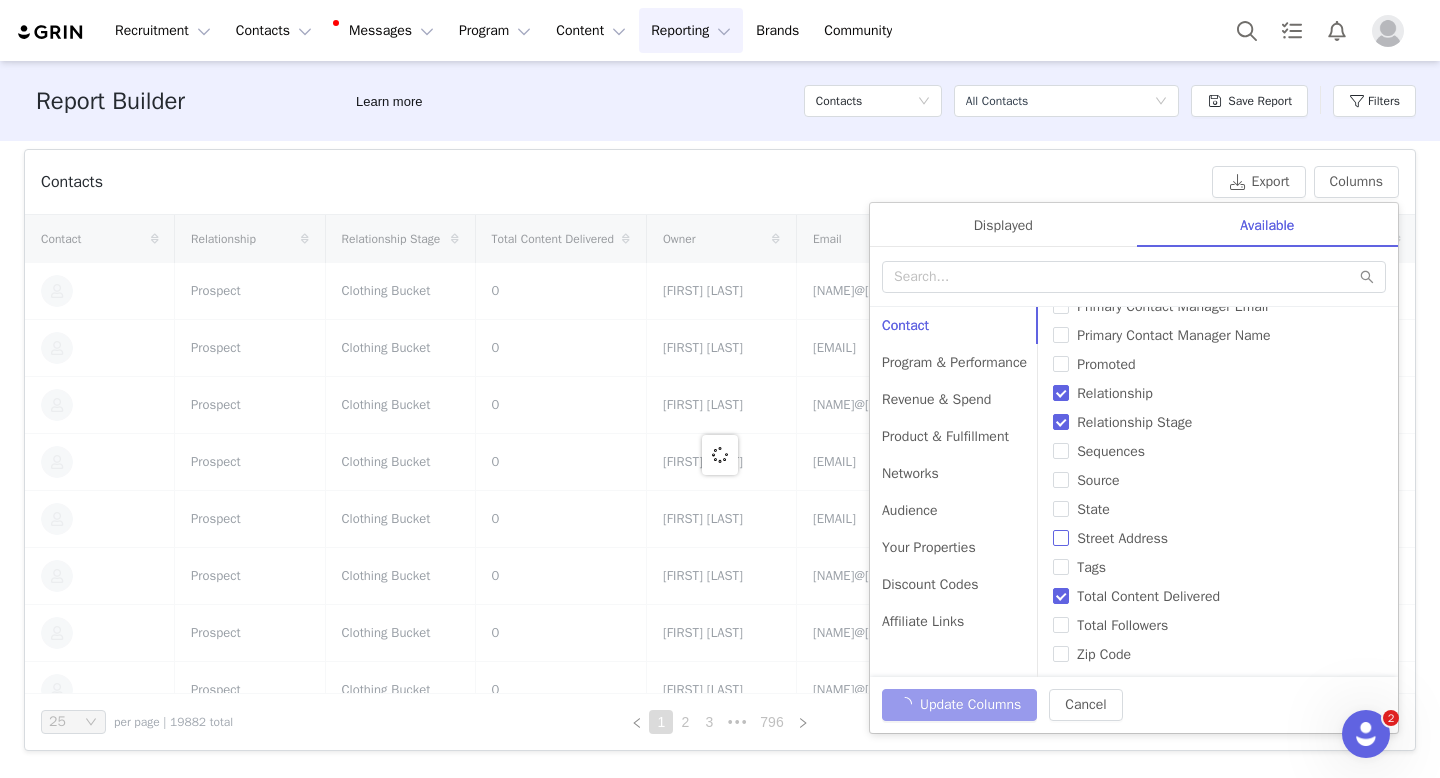 click on "Street Address" at bounding box center (1122, 538) 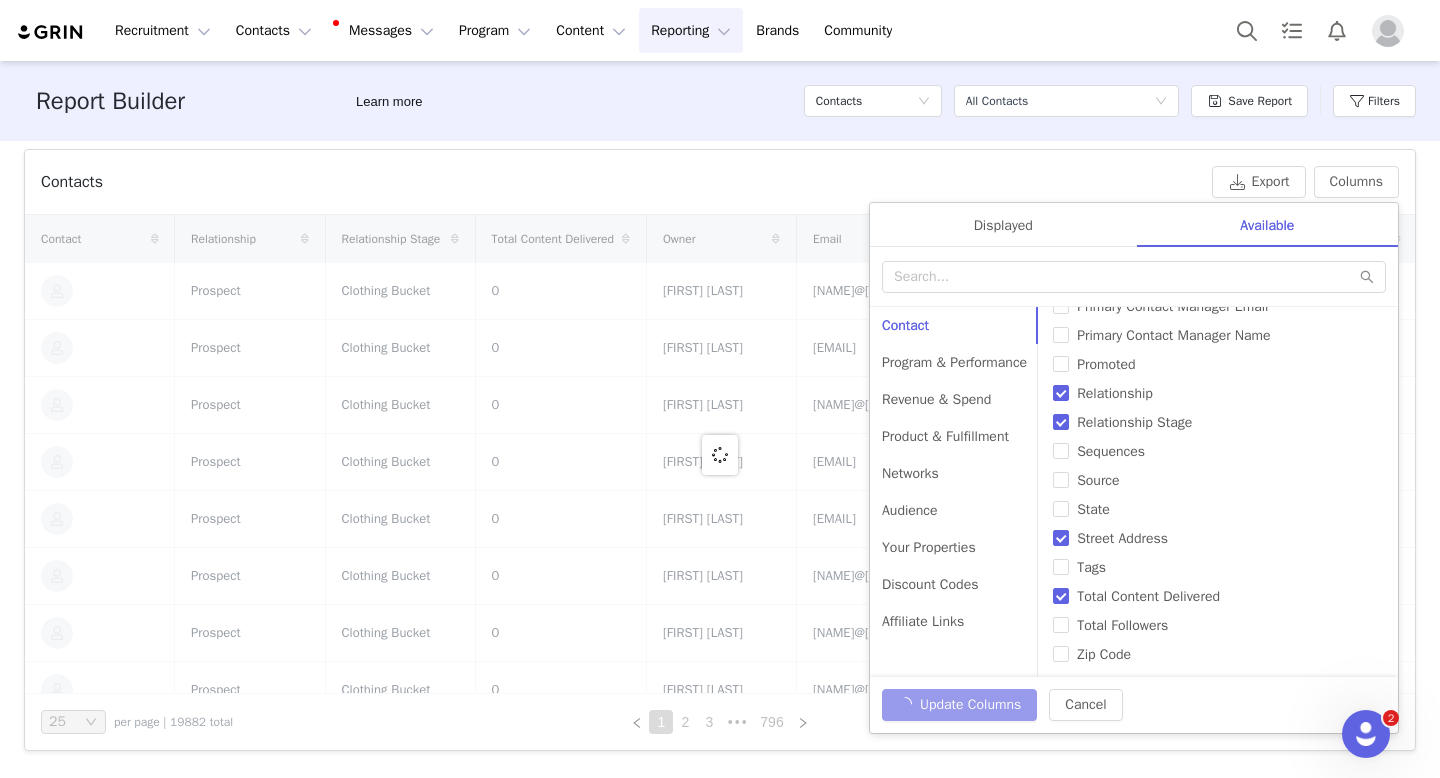 click on "Update Columns Cancel" at bounding box center (1134, 705) 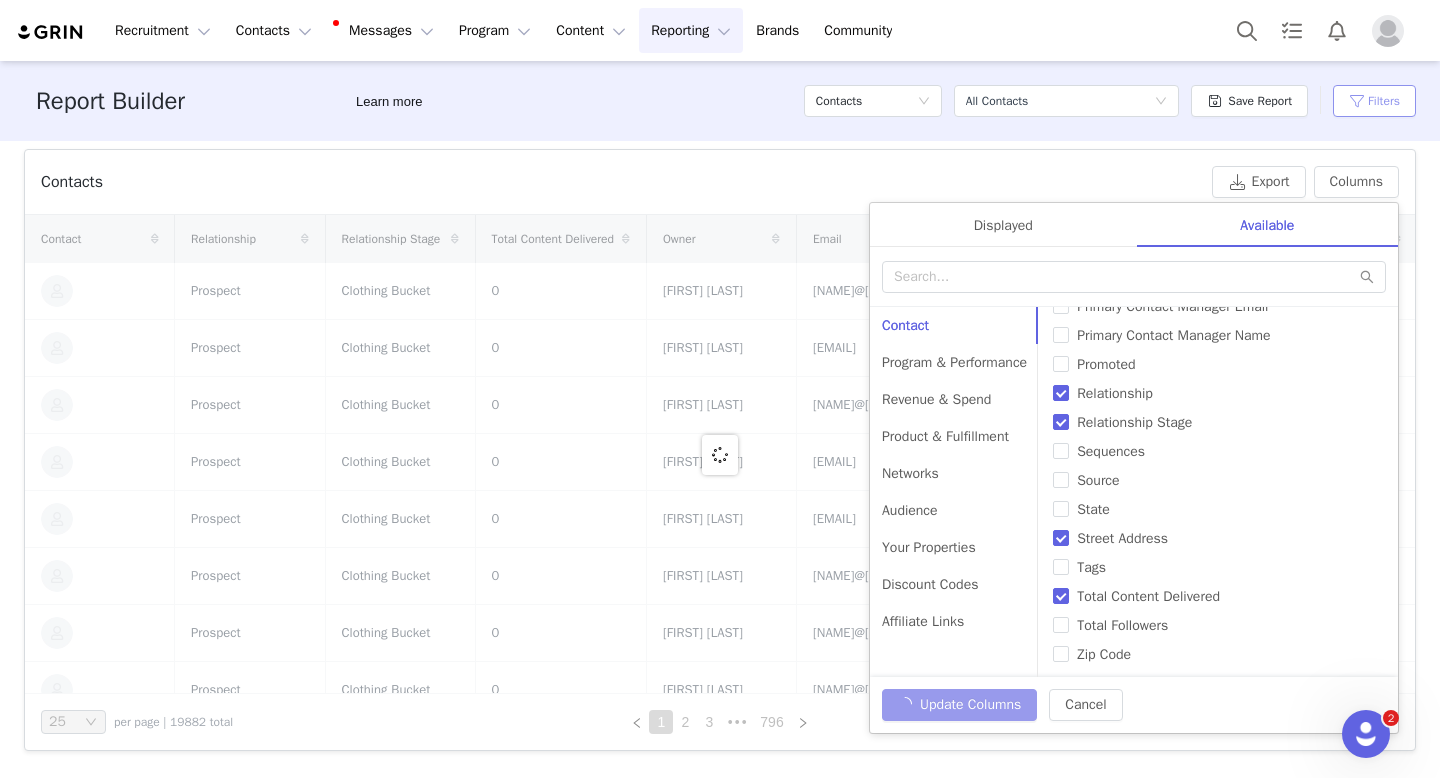 checkbox on "false" 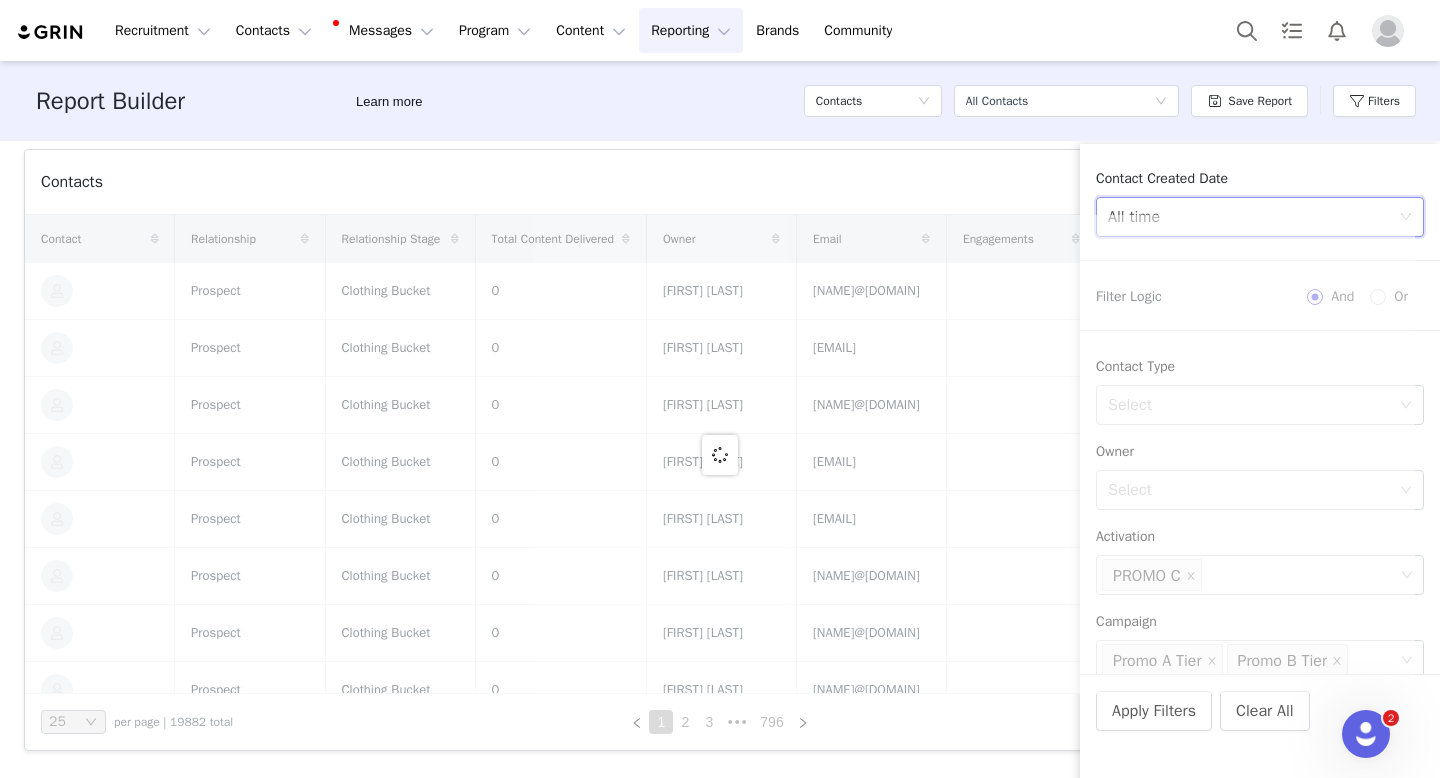 click on "All time" at bounding box center (1253, 217) 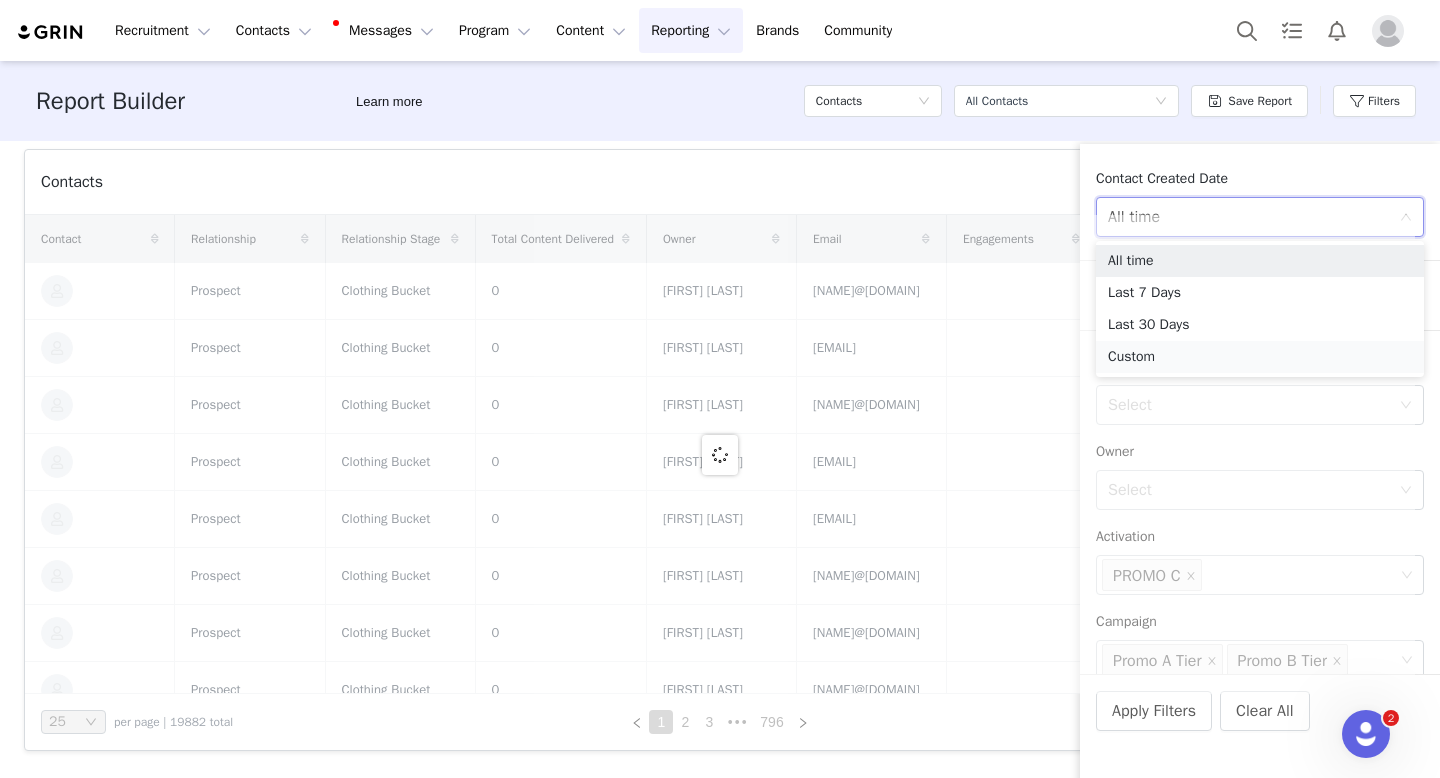 click on "Custom" at bounding box center [1260, 357] 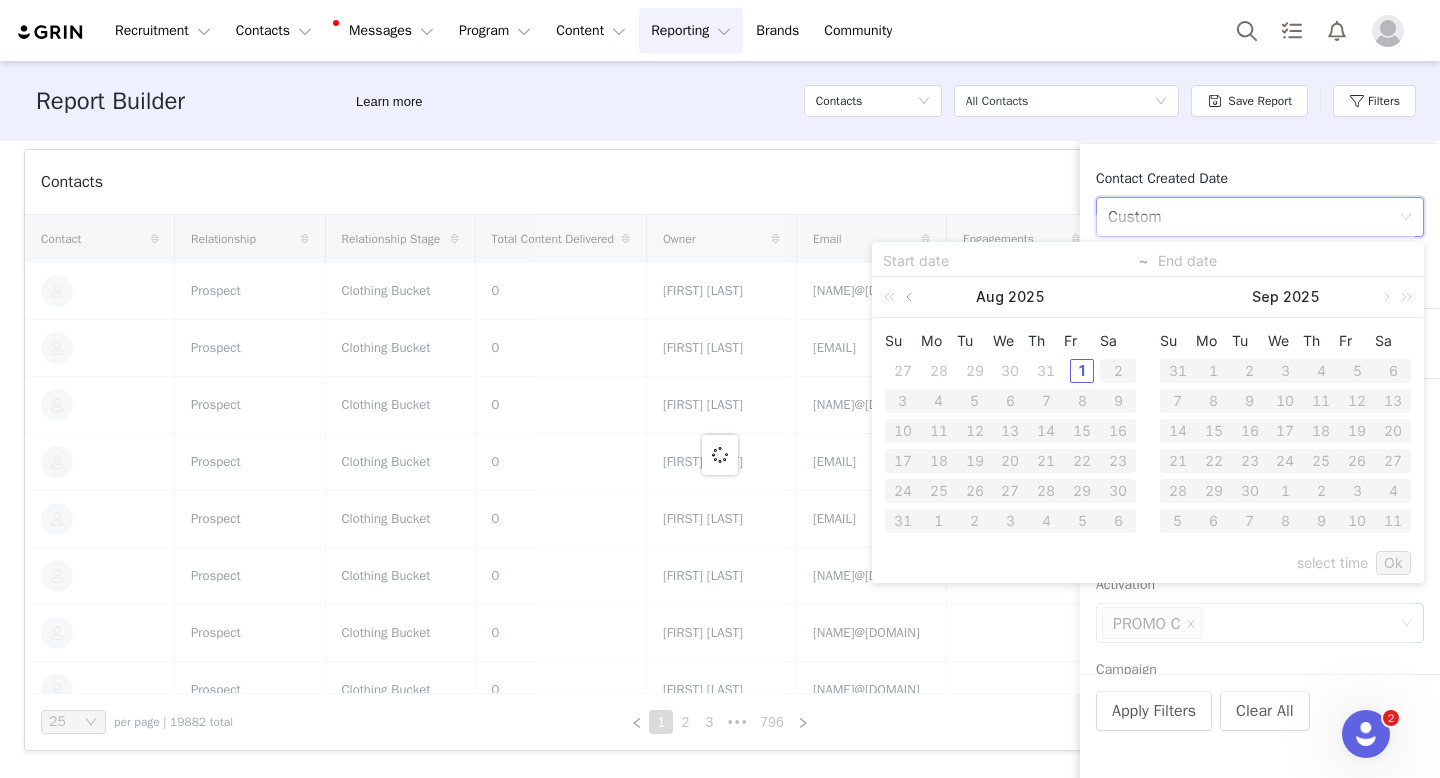 click at bounding box center [911, 297] 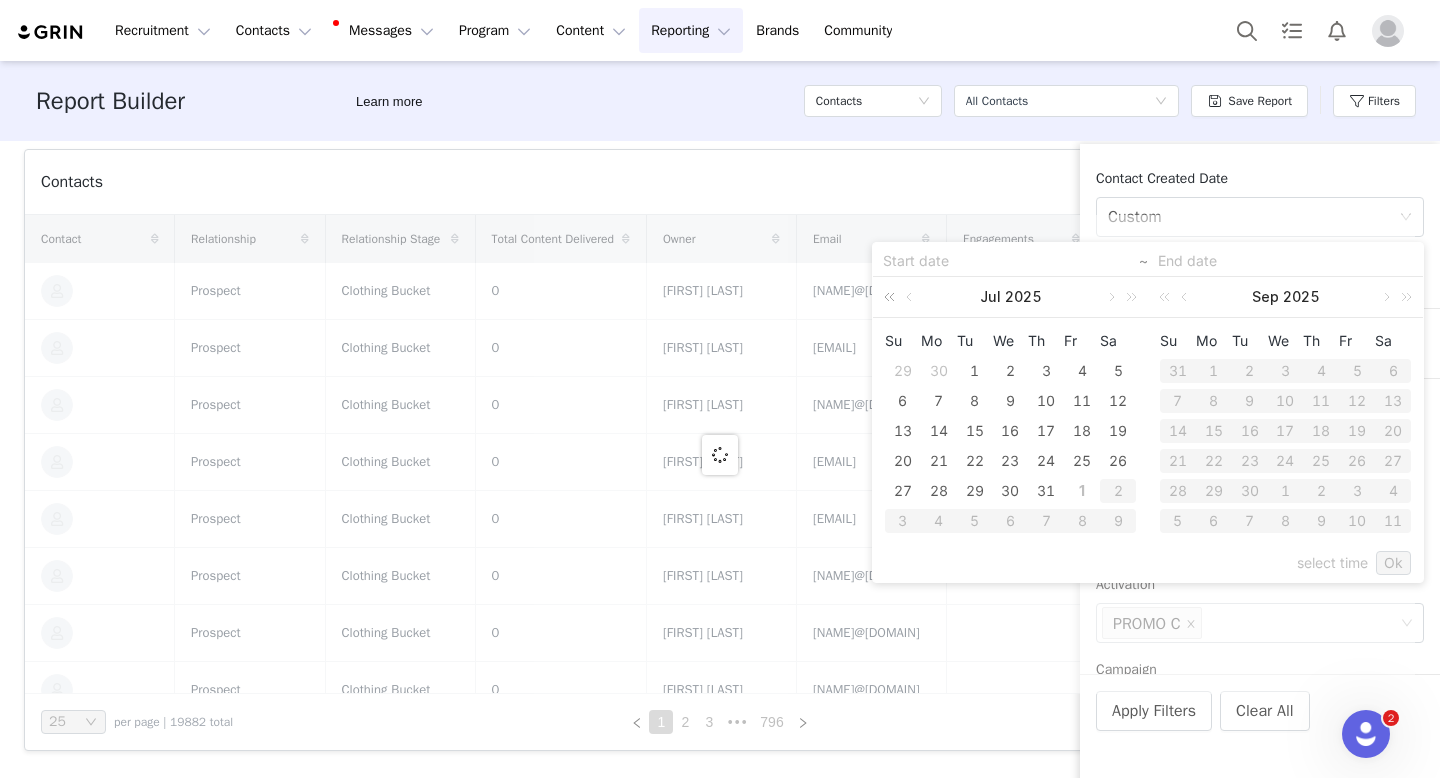 click at bounding box center (893, 297) 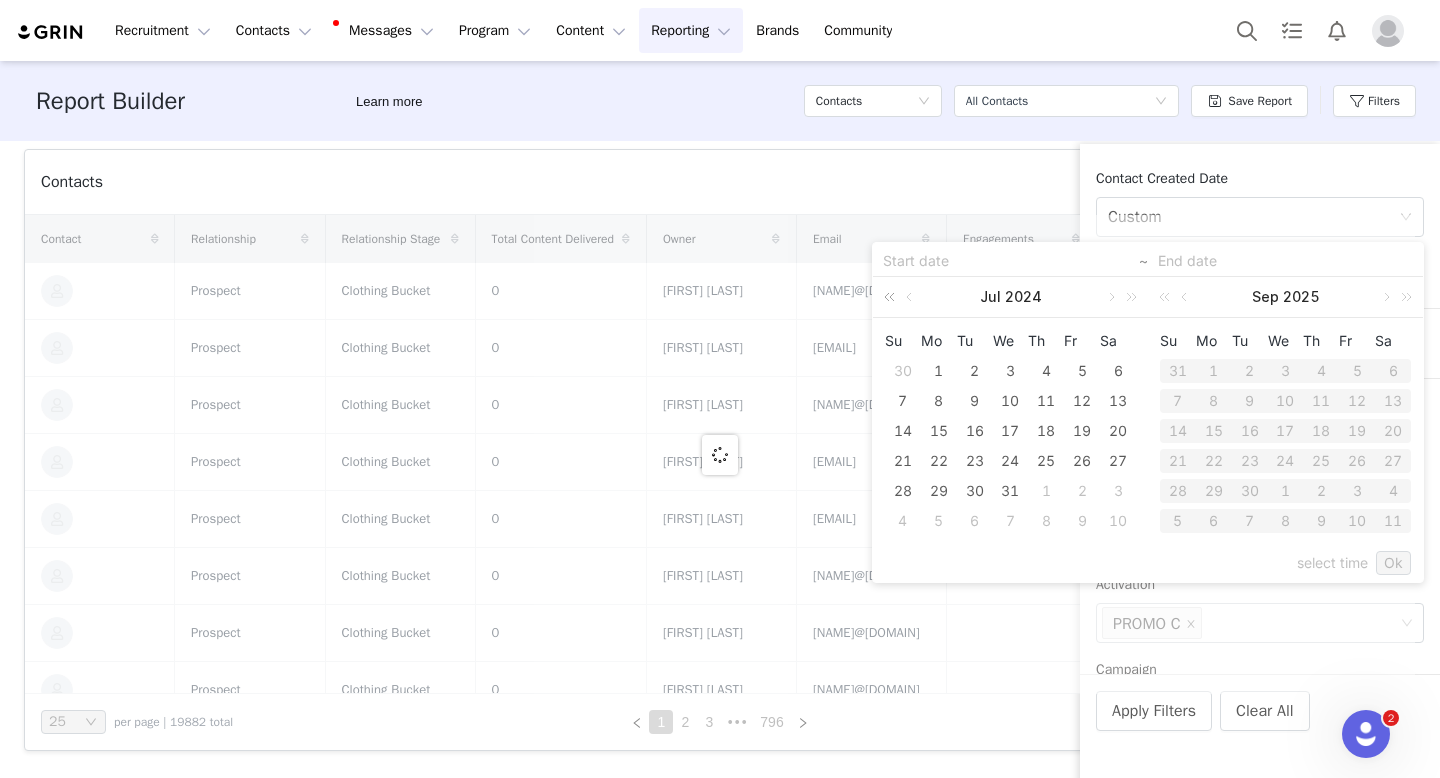 click at bounding box center (893, 297) 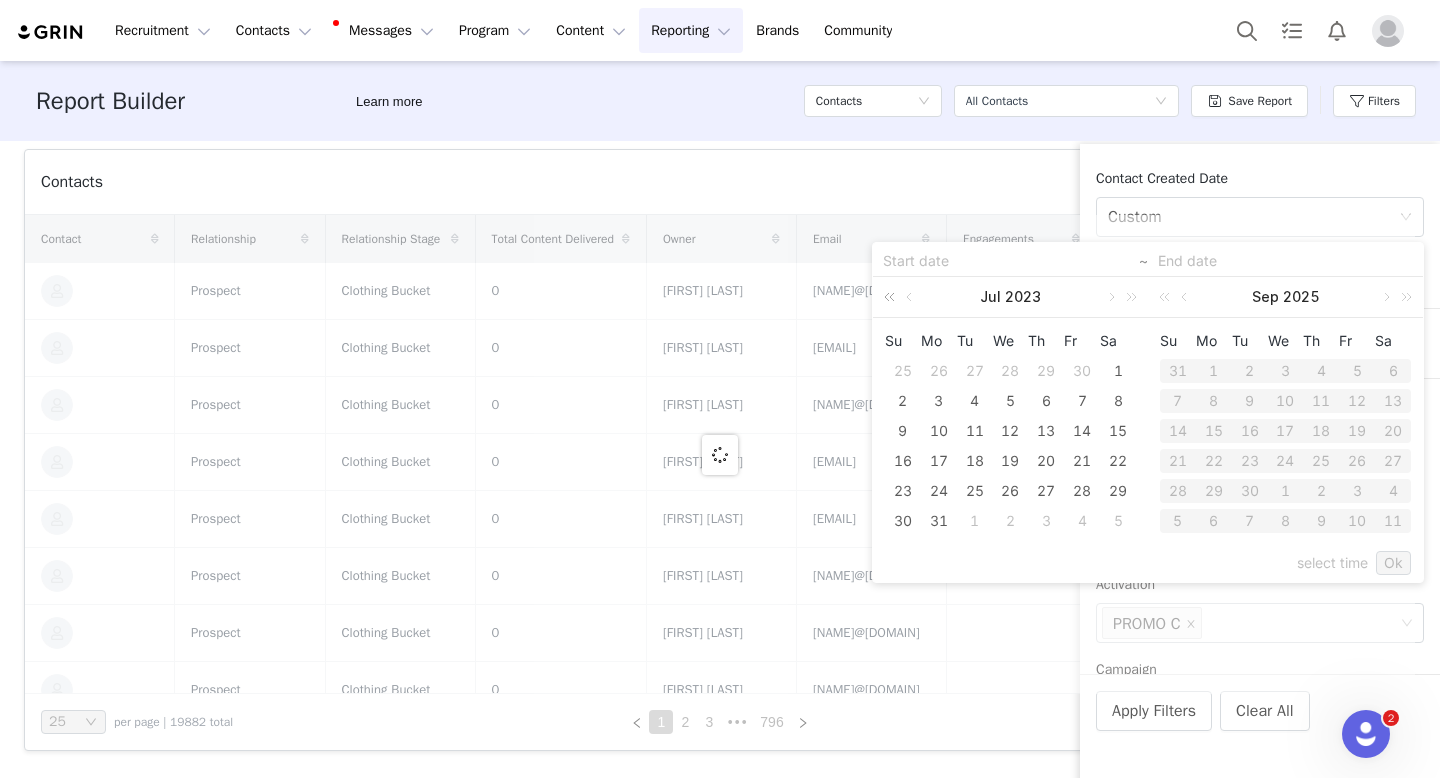 click at bounding box center [893, 297] 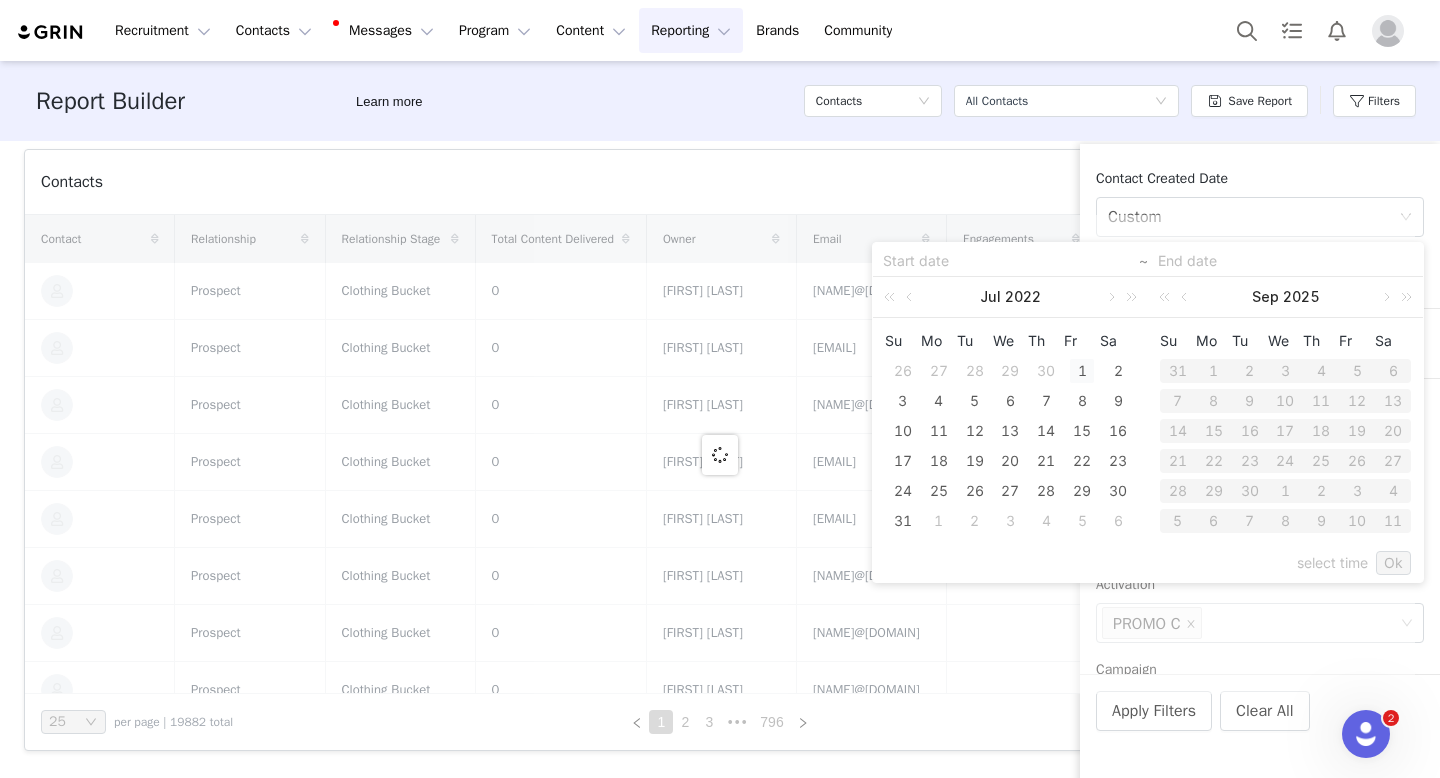 click on "1" at bounding box center (1082, 371) 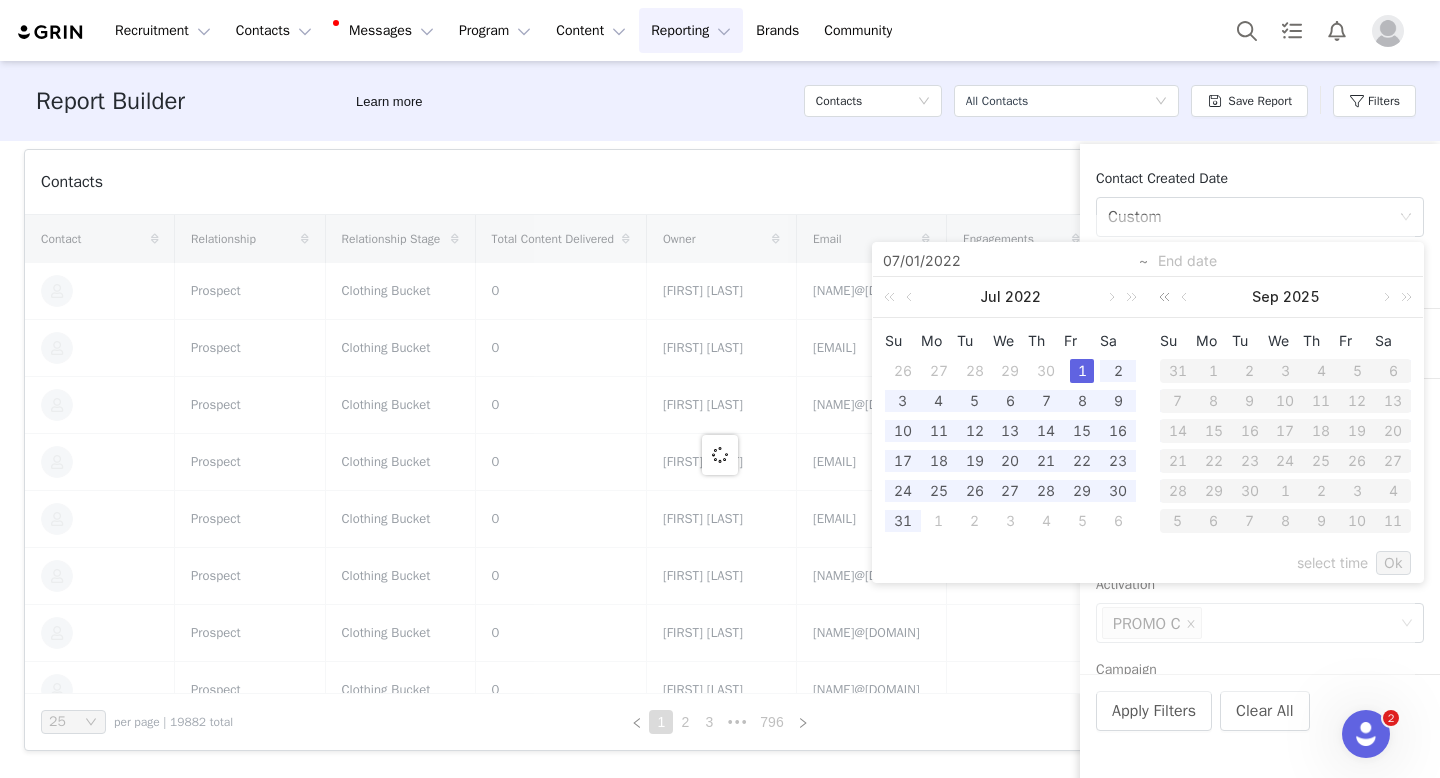 click at bounding box center [1168, 297] 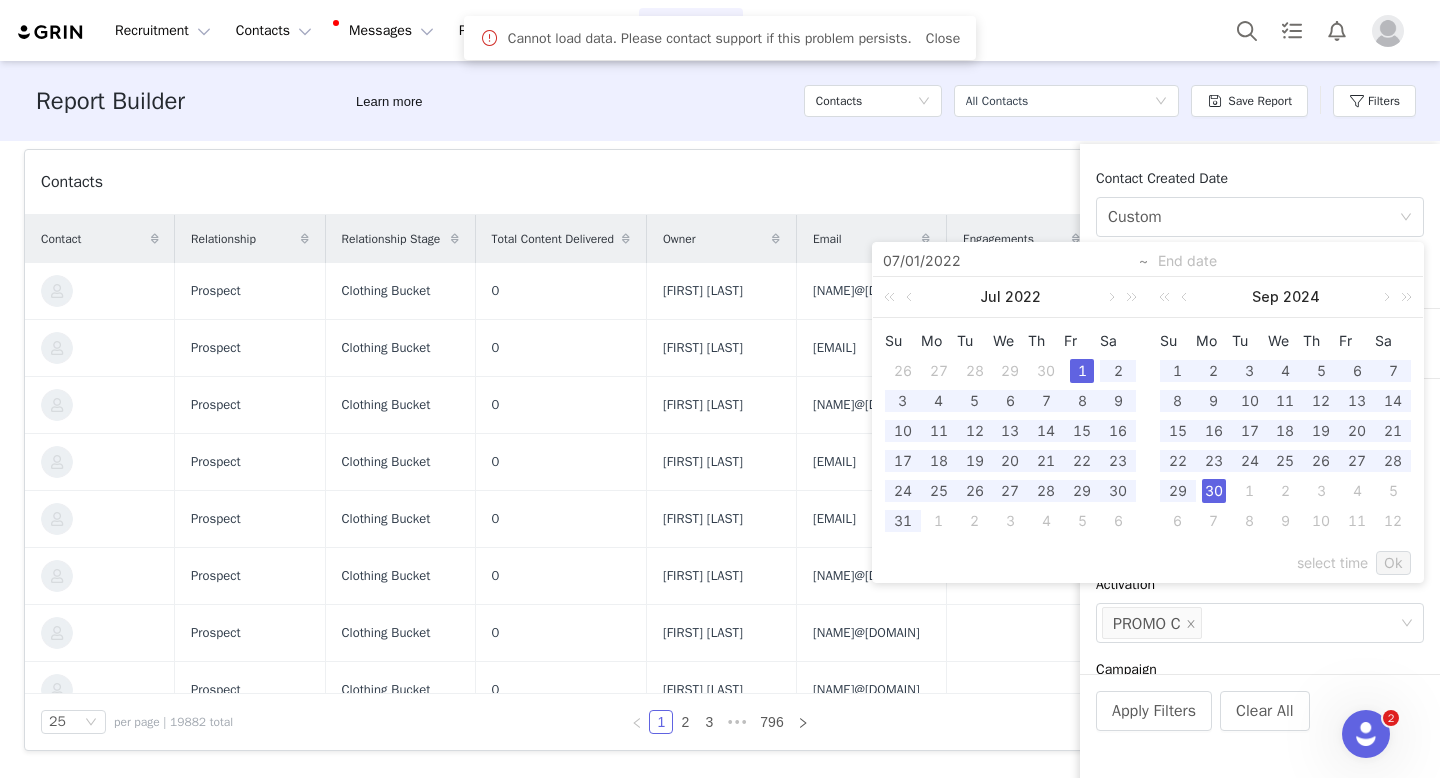 click on "30" at bounding box center [1214, 491] 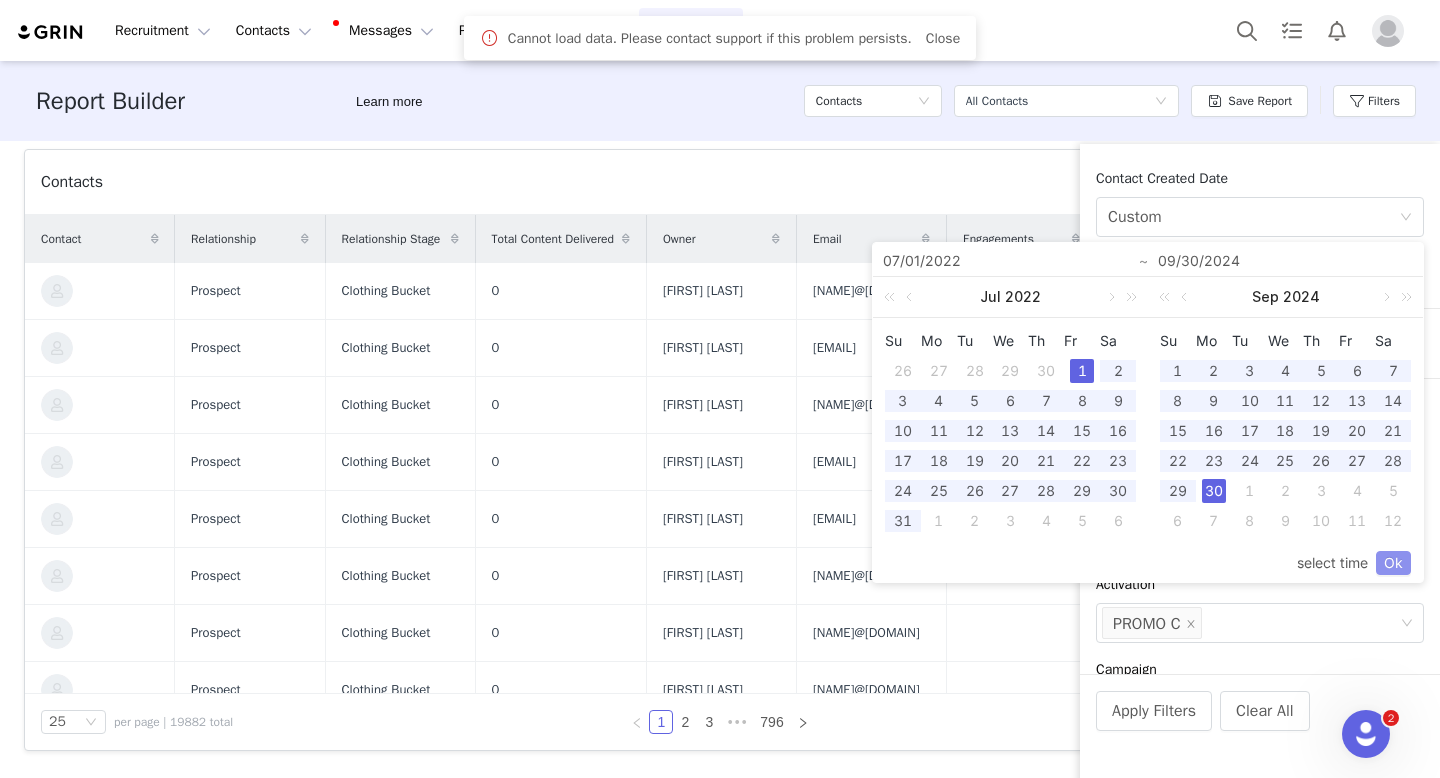 click on "Ok" at bounding box center [1393, 563] 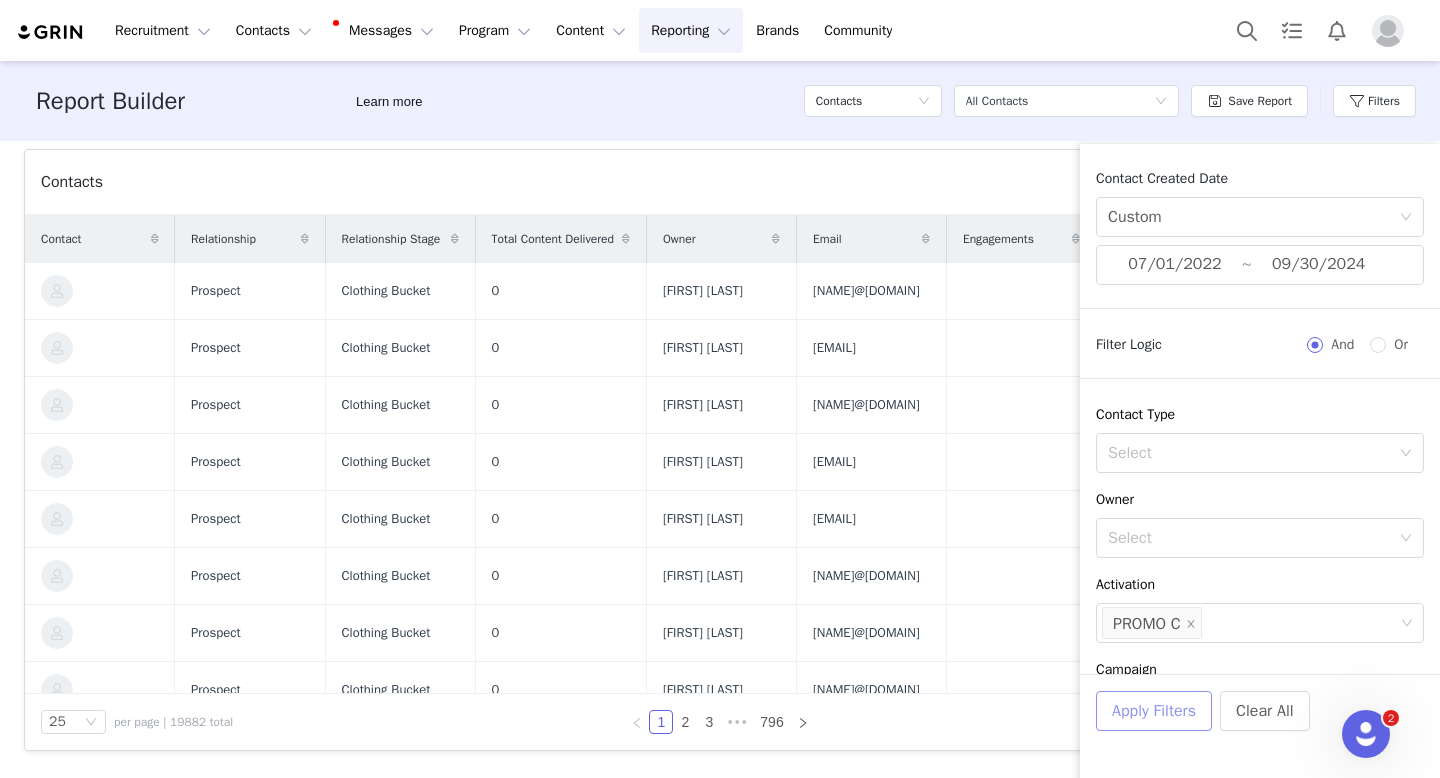click on "Apply Filters" at bounding box center [1154, 711] 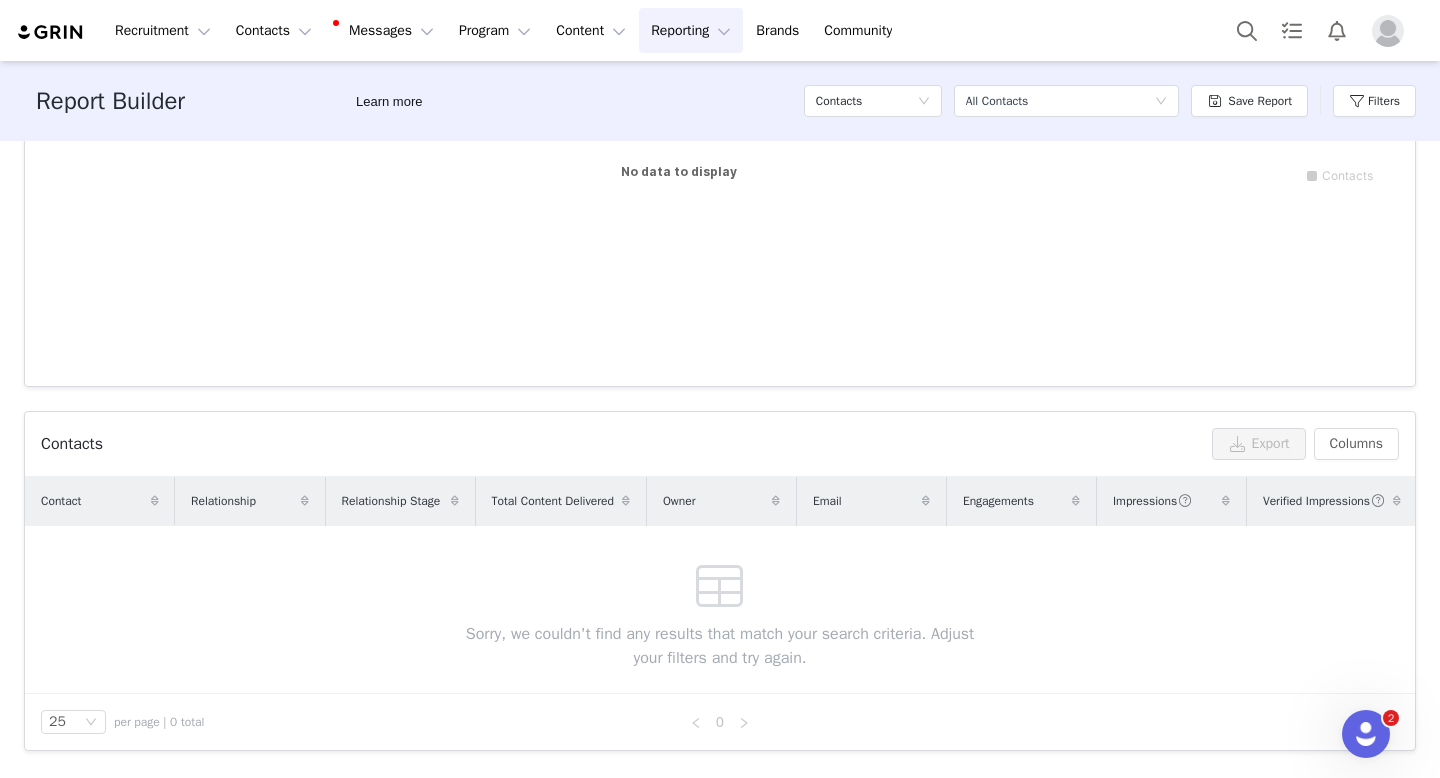 scroll, scrollTop: 400, scrollLeft: 0, axis: vertical 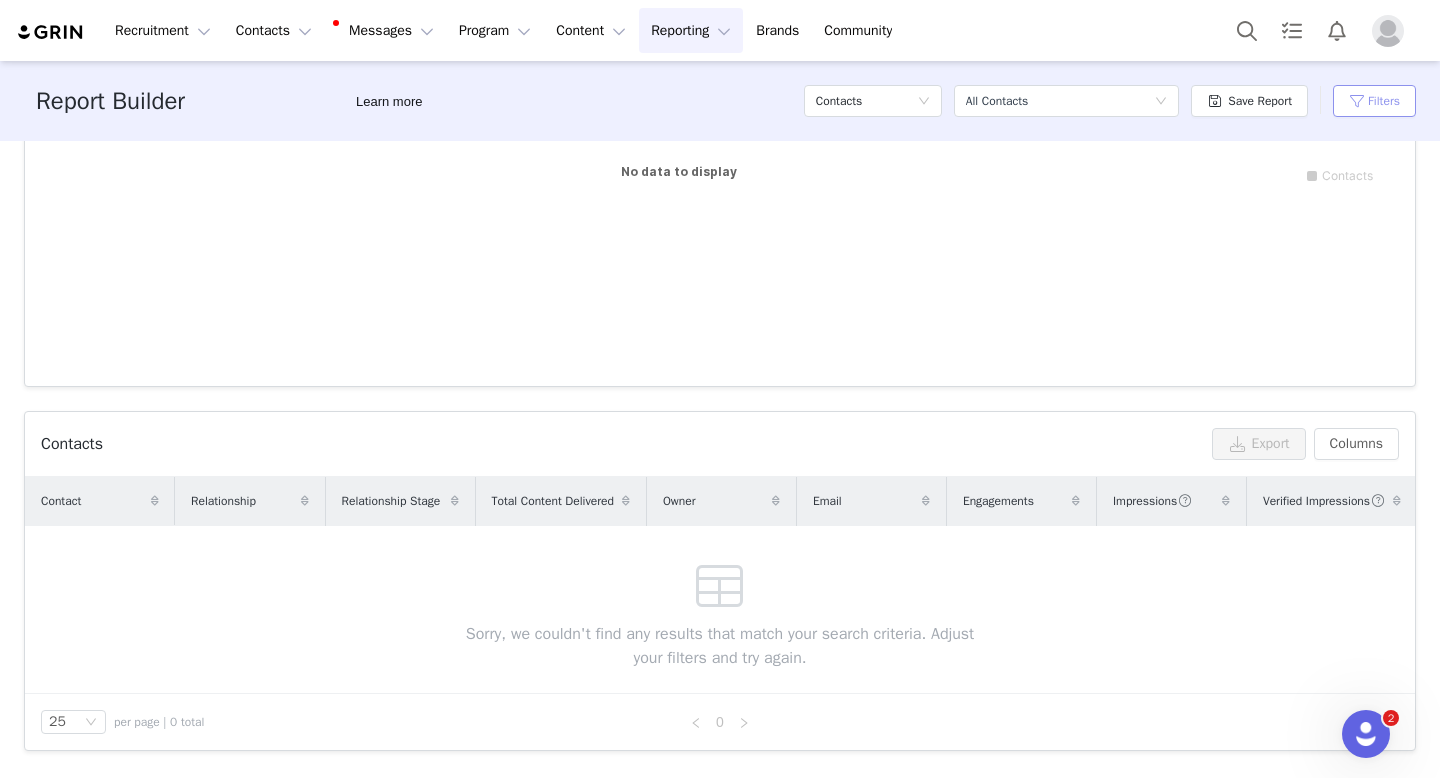 click on "Filters" at bounding box center [1374, 101] 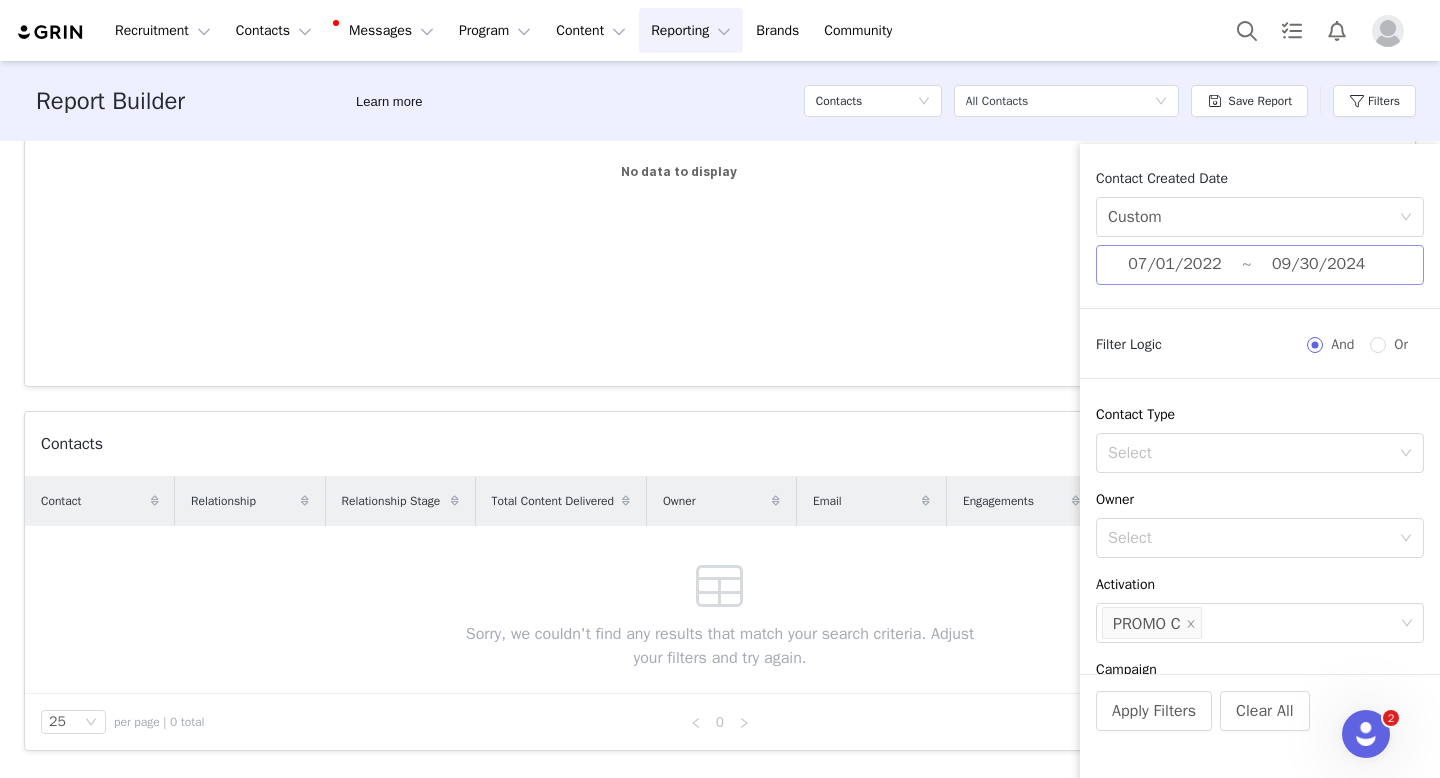 click on "09/30/2024" at bounding box center (1319, 265) 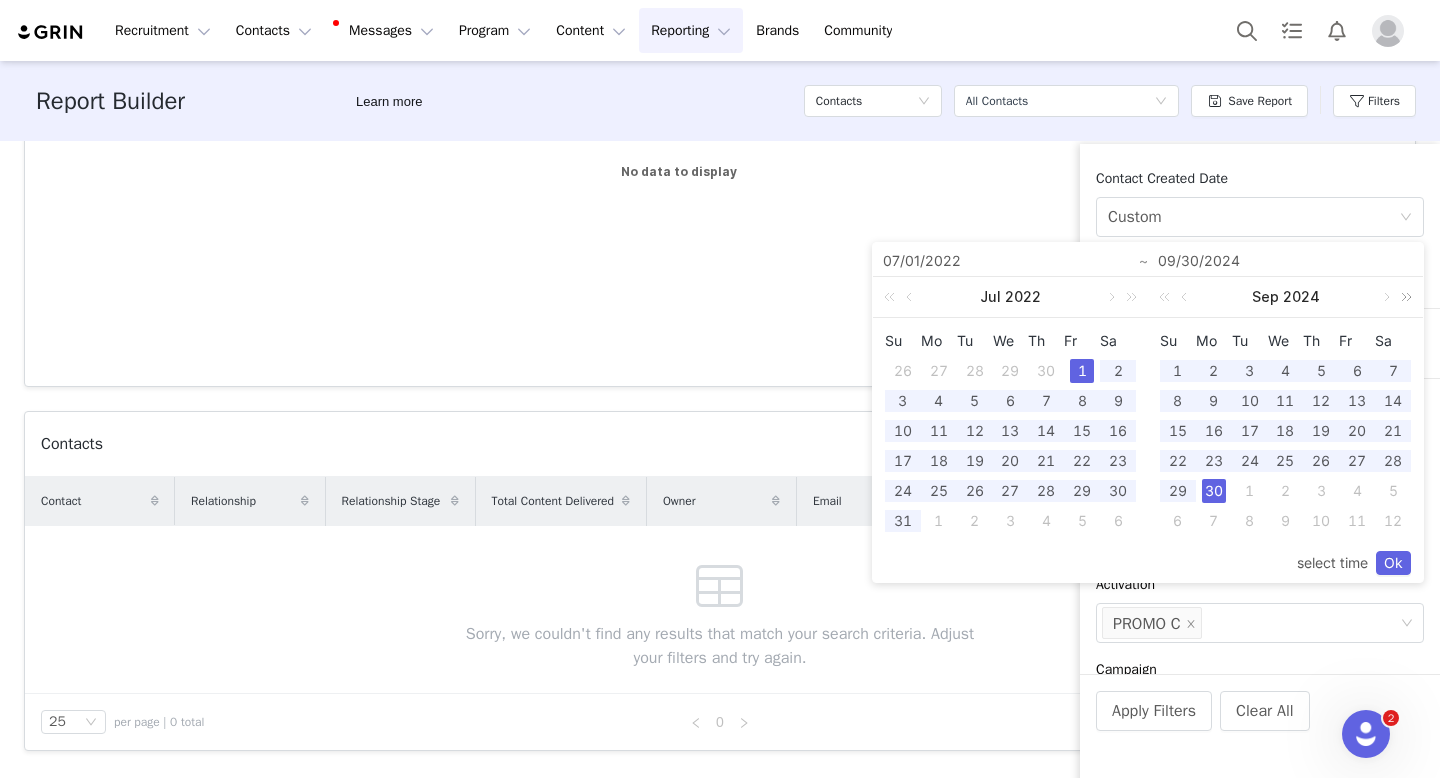 click at bounding box center [1403, 297] 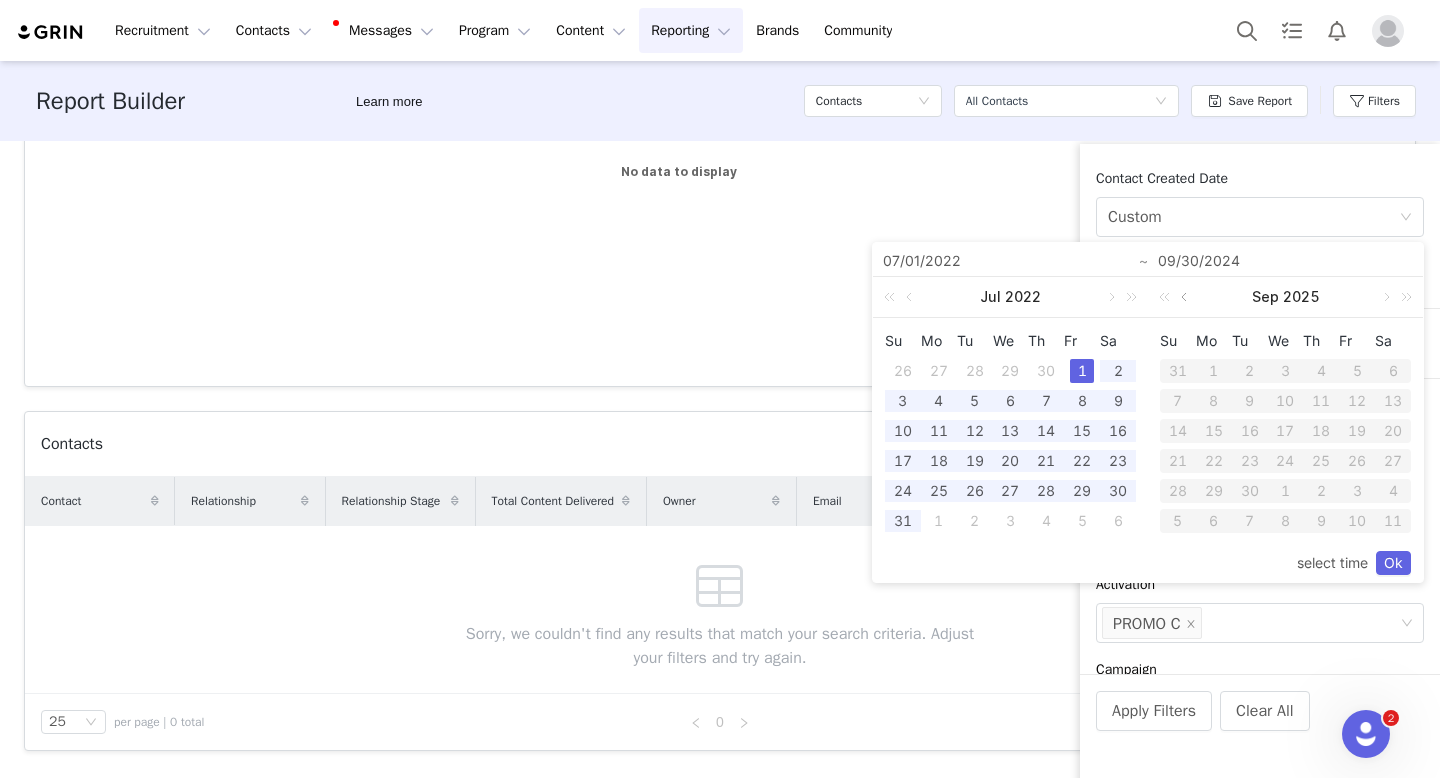 click at bounding box center [1186, 297] 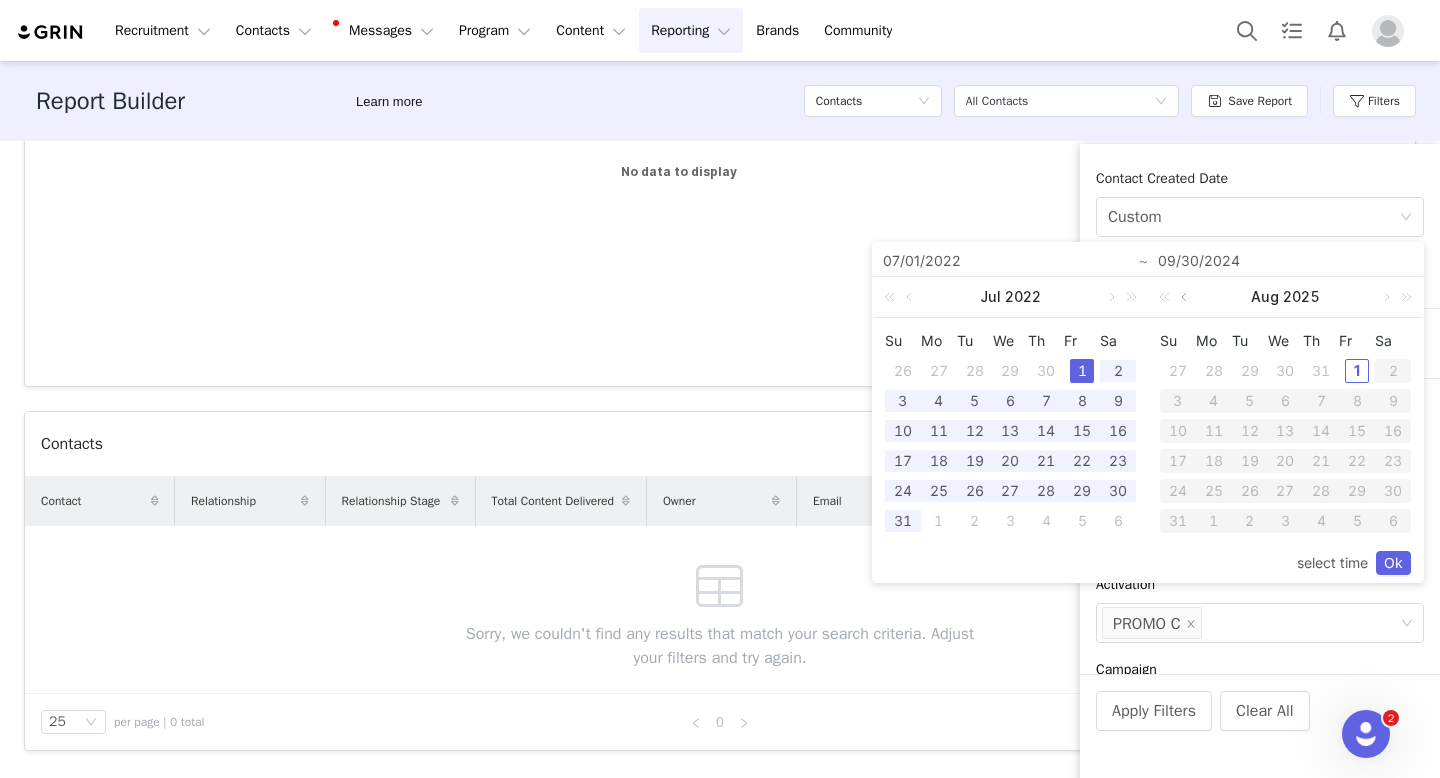 click at bounding box center [1186, 297] 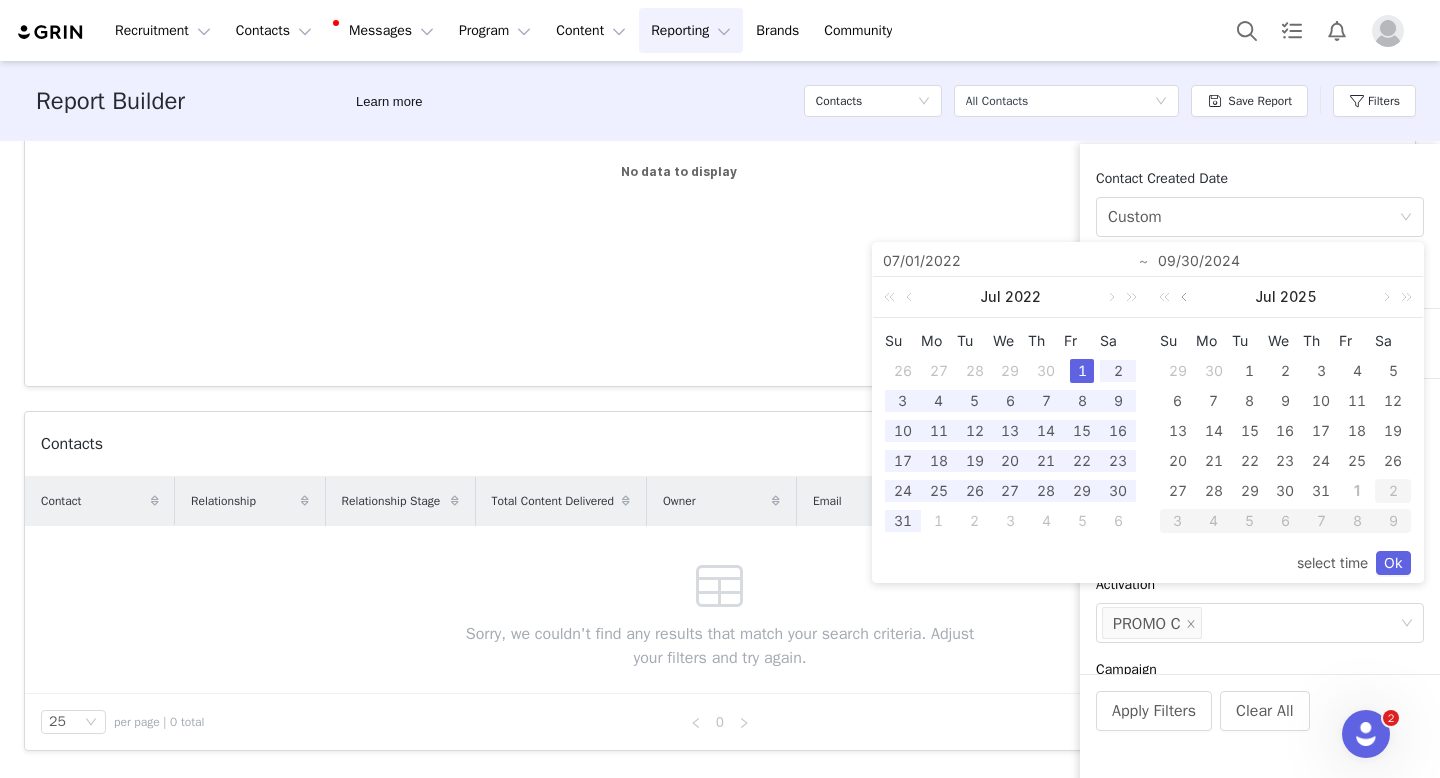 click at bounding box center (1186, 297) 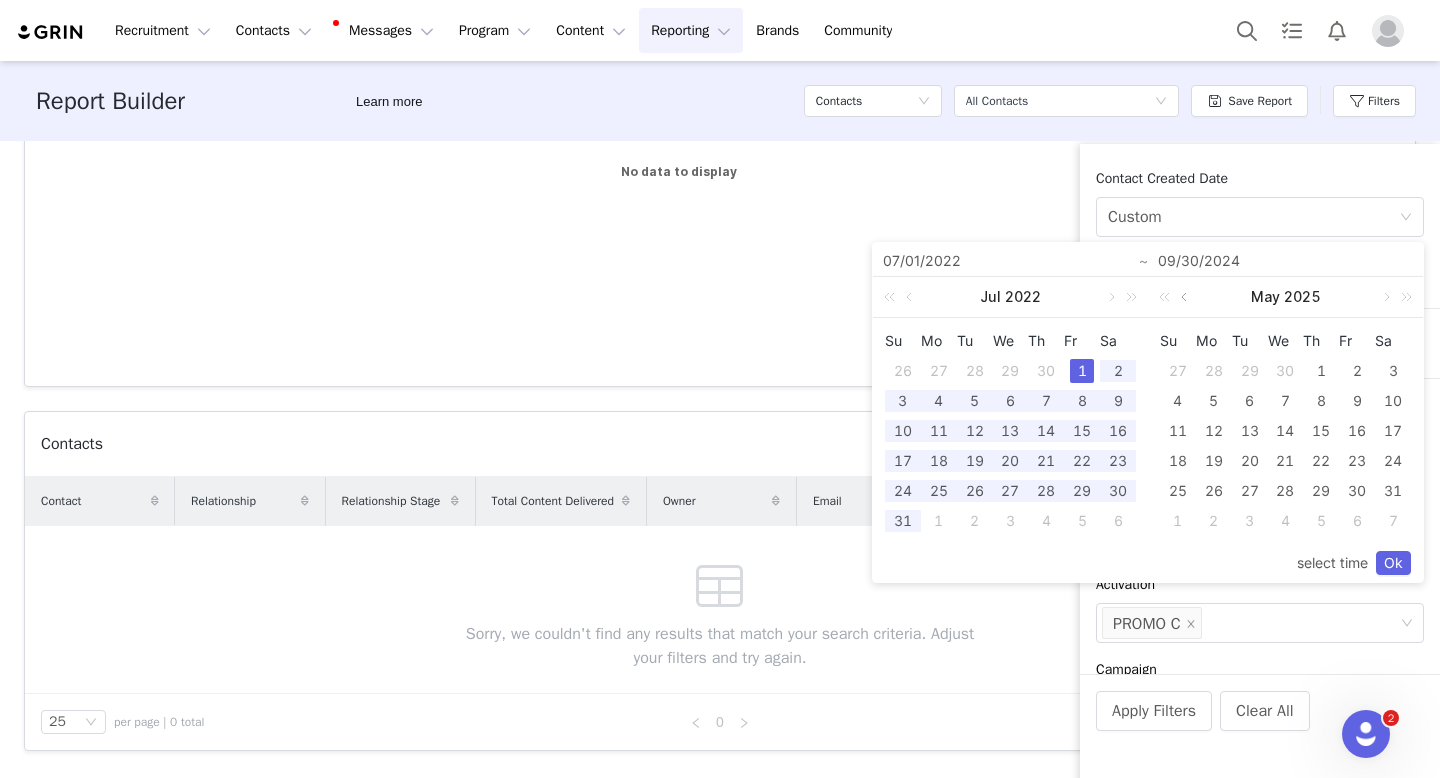 click at bounding box center [1186, 297] 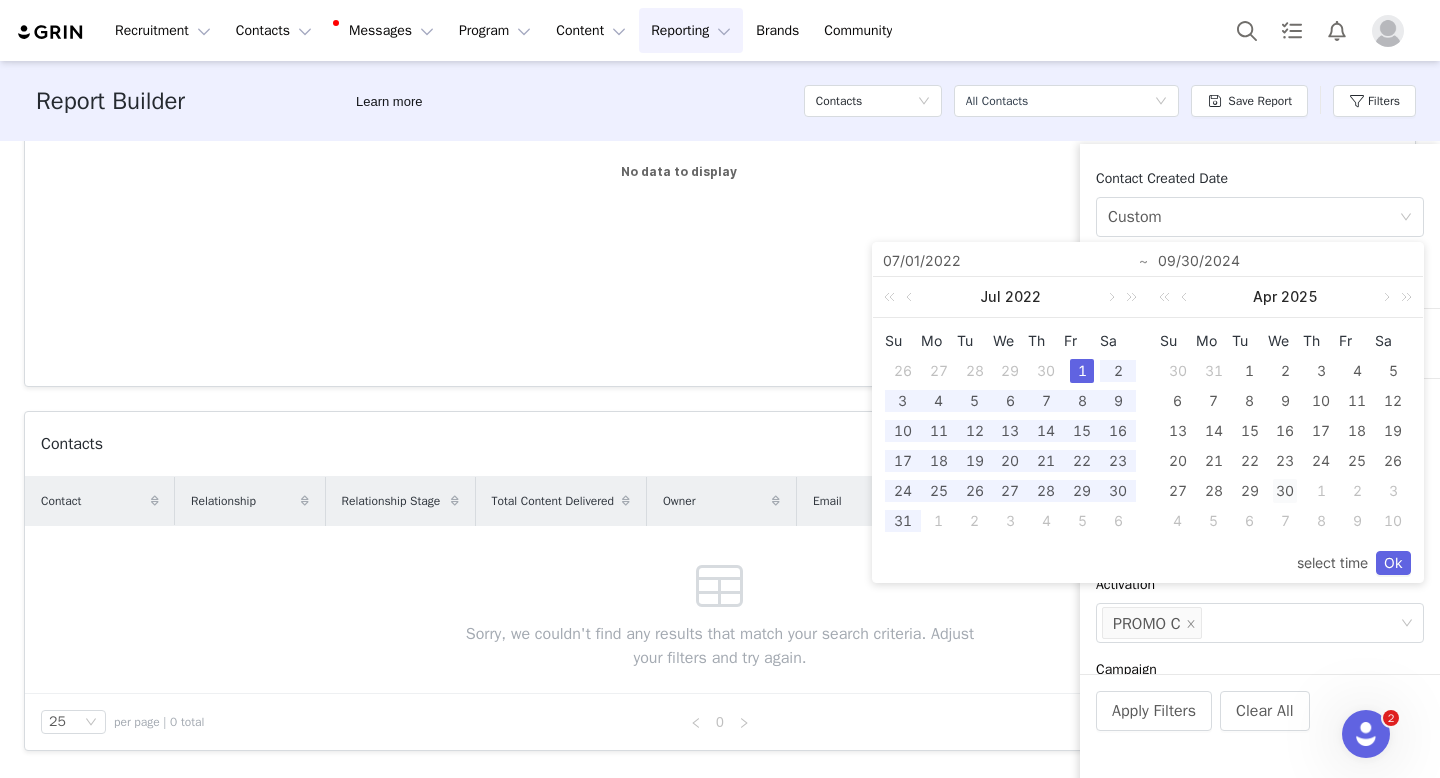 click on "30" at bounding box center (1285, 491) 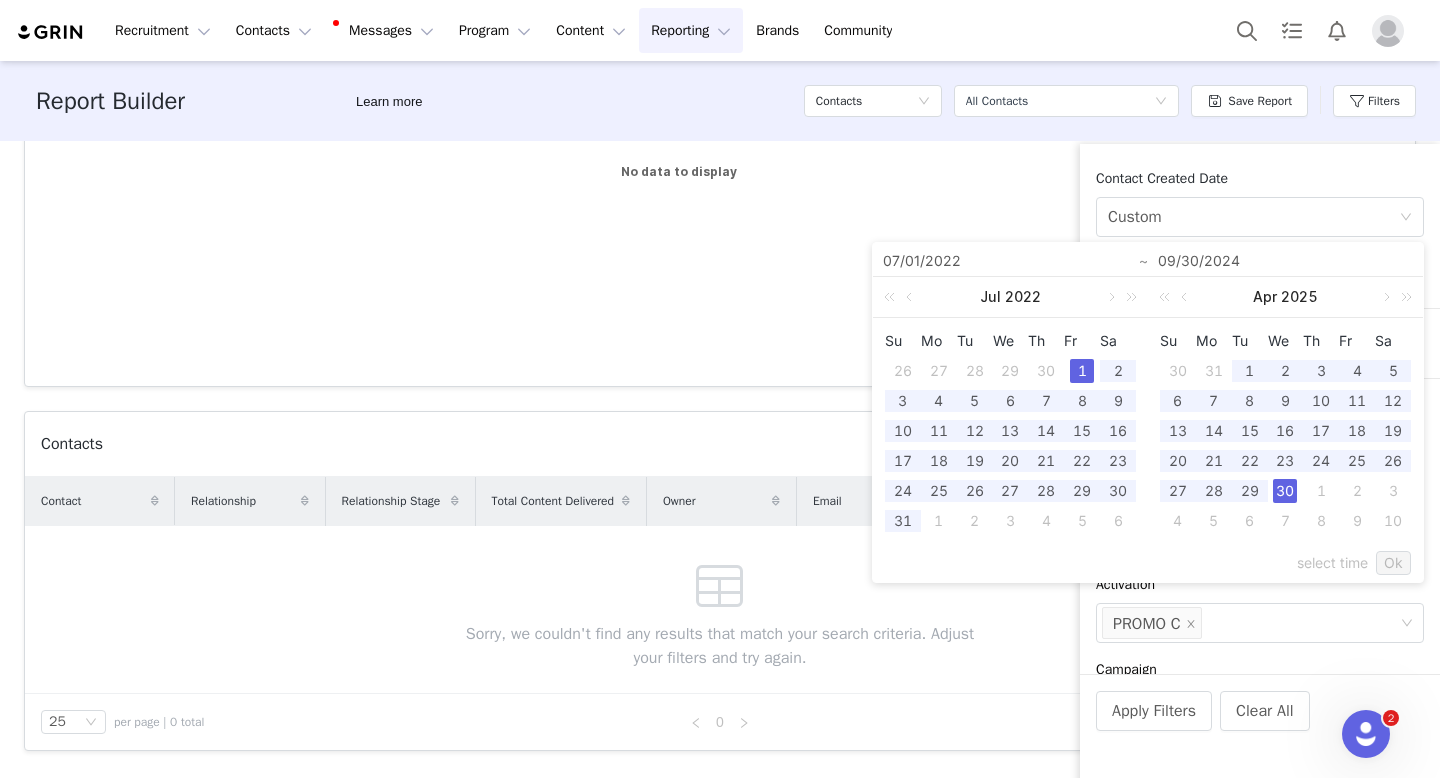 click on "1" at bounding box center (1082, 371) 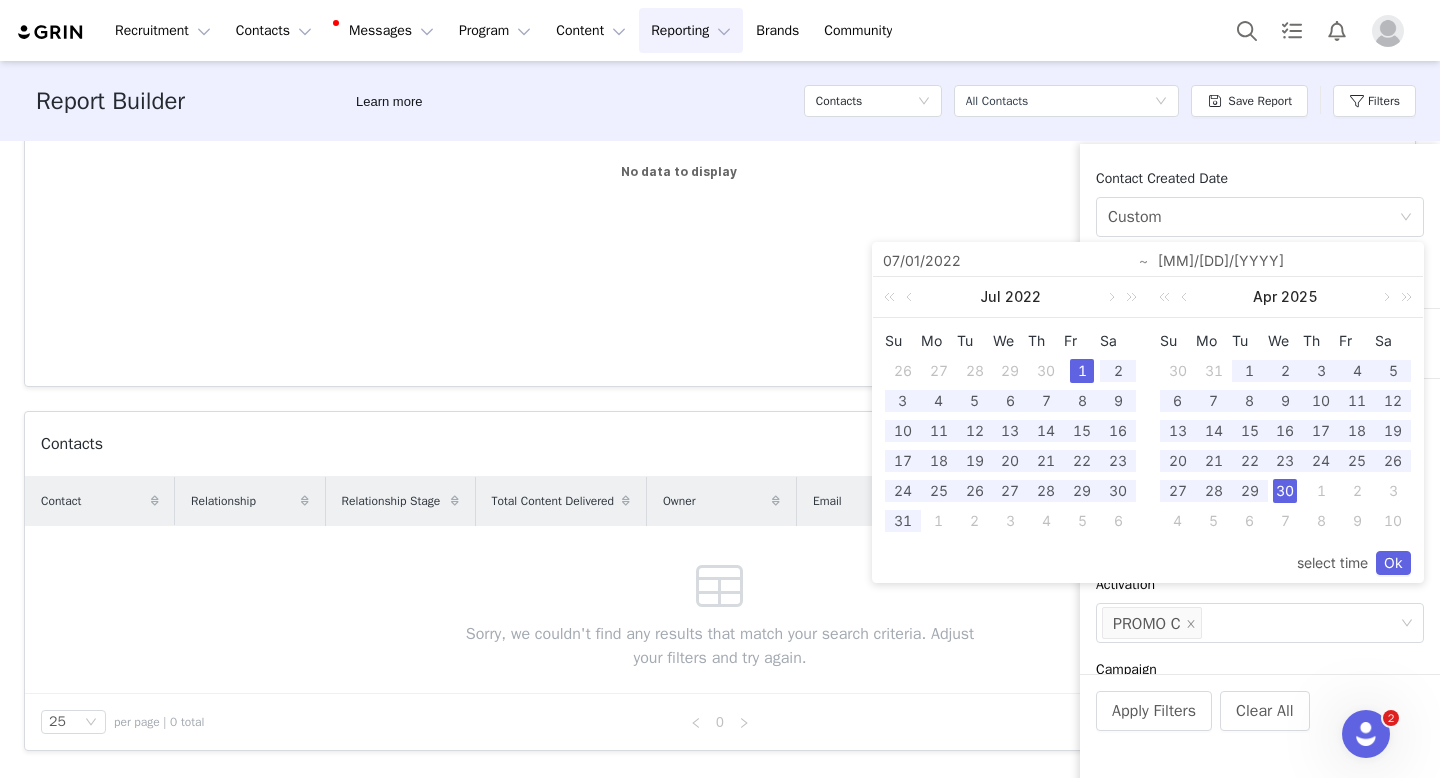 click on "select time Ok" at bounding box center (1148, 563) 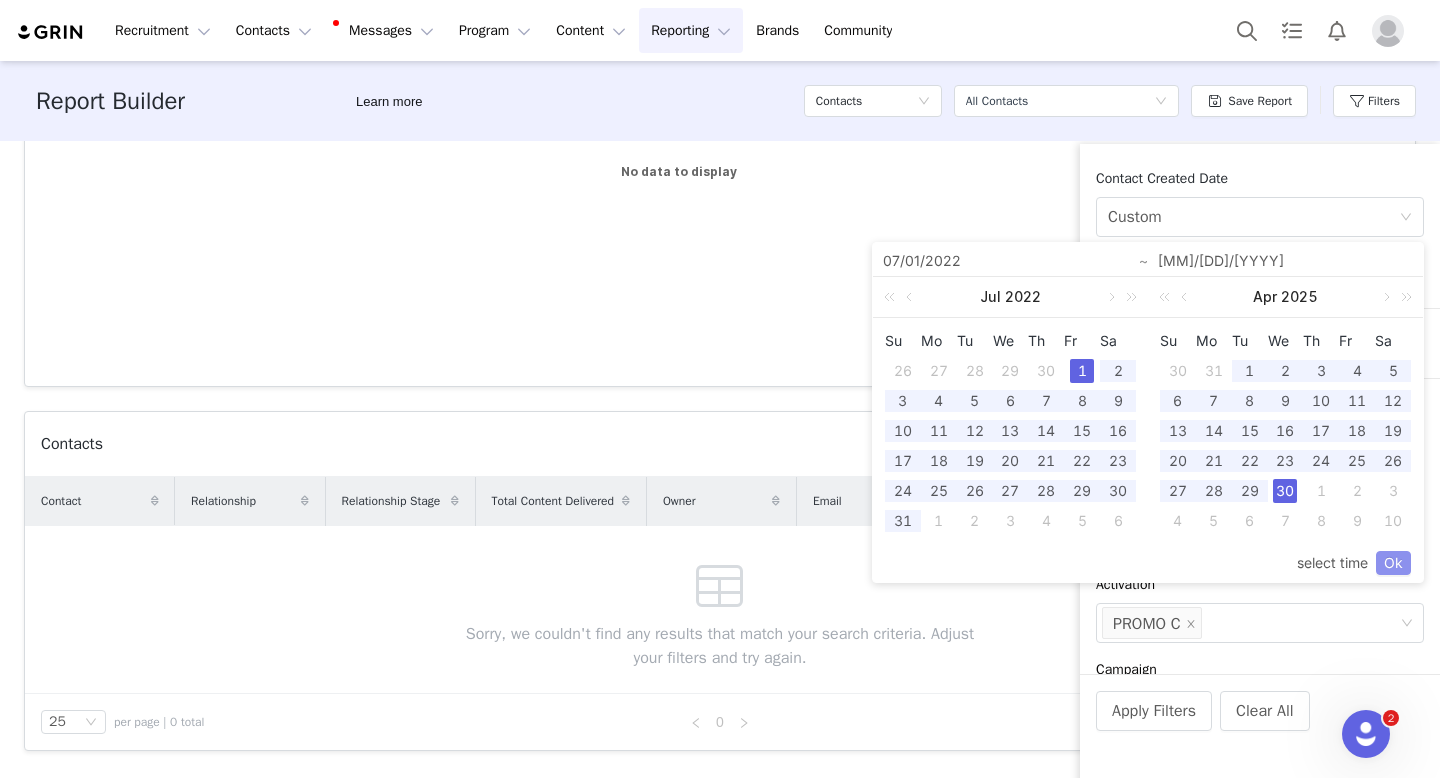 click on "Ok" at bounding box center (1393, 563) 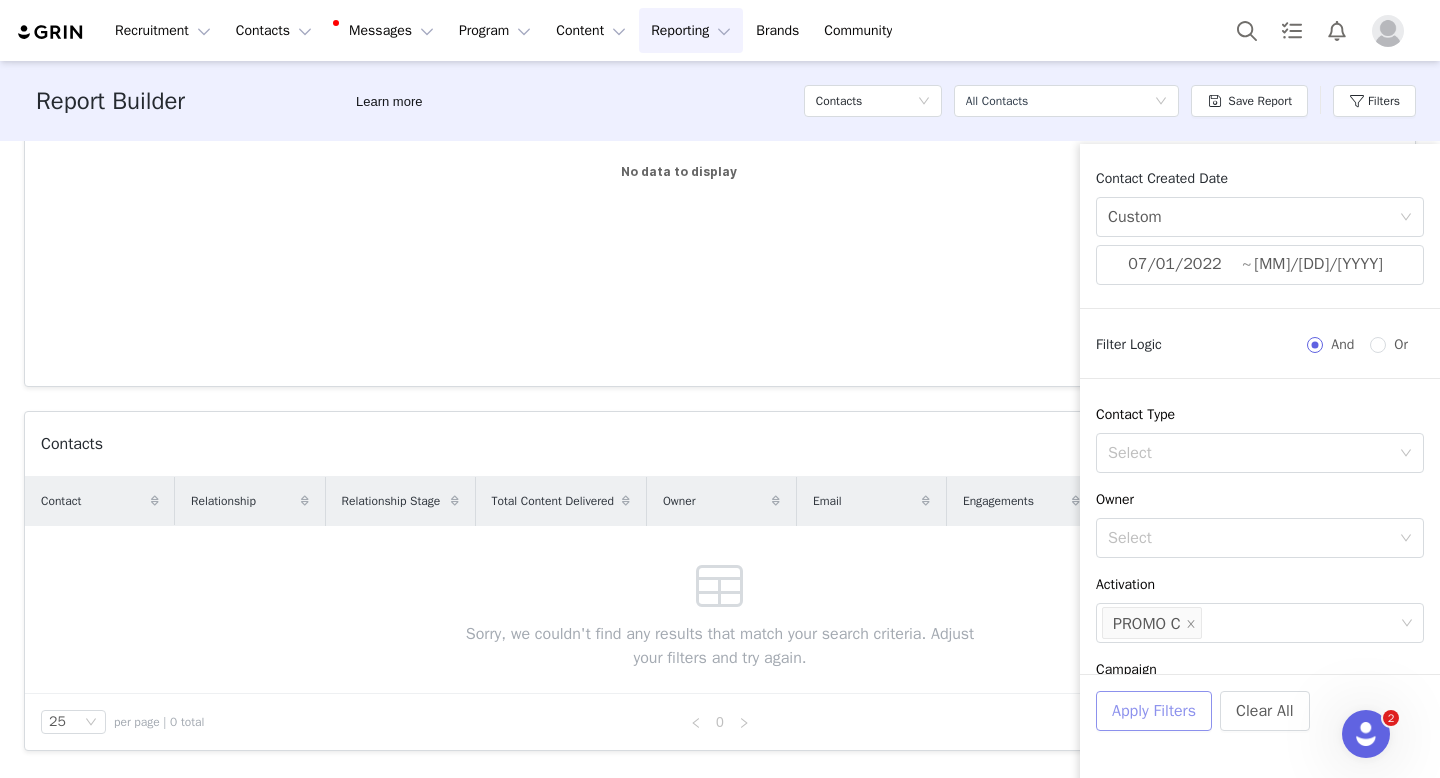 click on "Apply Filters" at bounding box center [1154, 711] 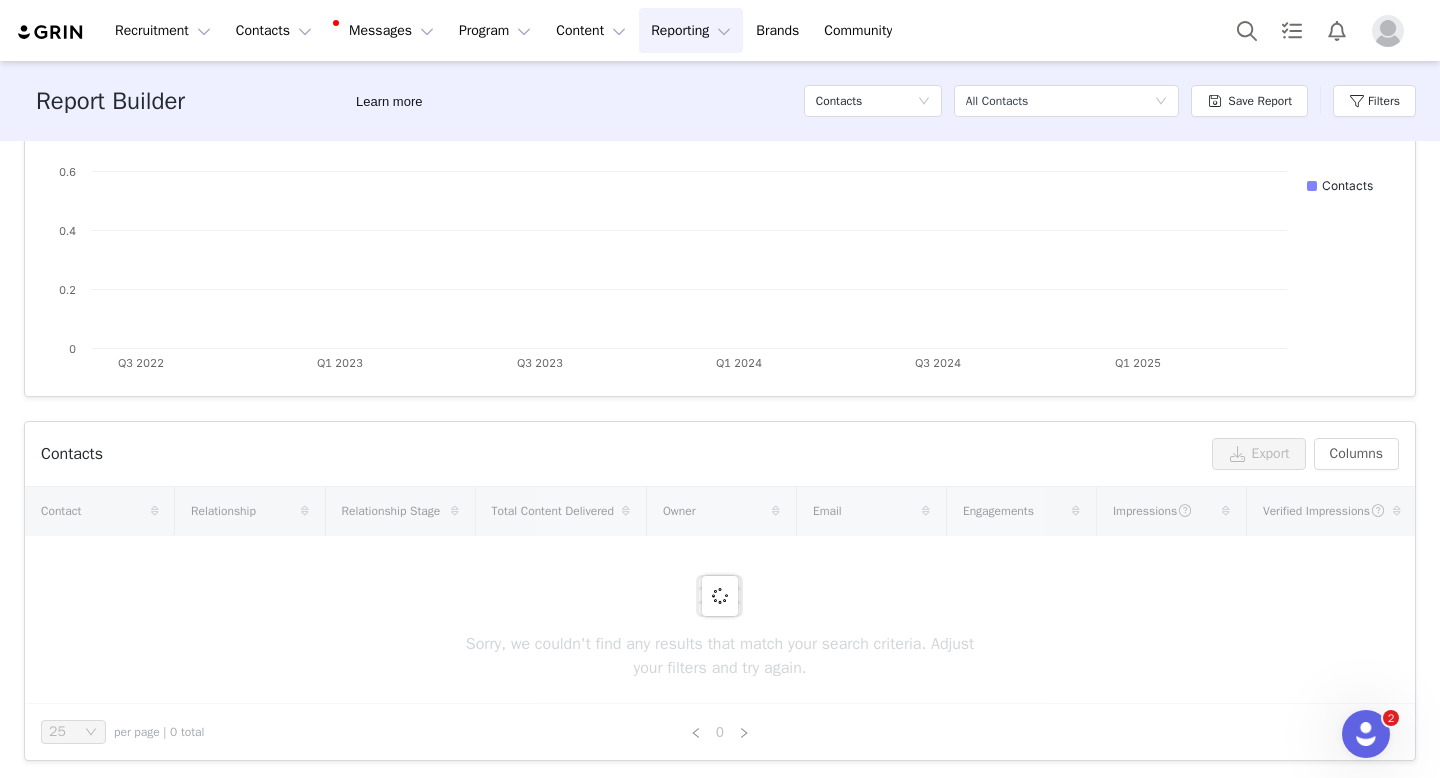 scroll, scrollTop: 288, scrollLeft: 0, axis: vertical 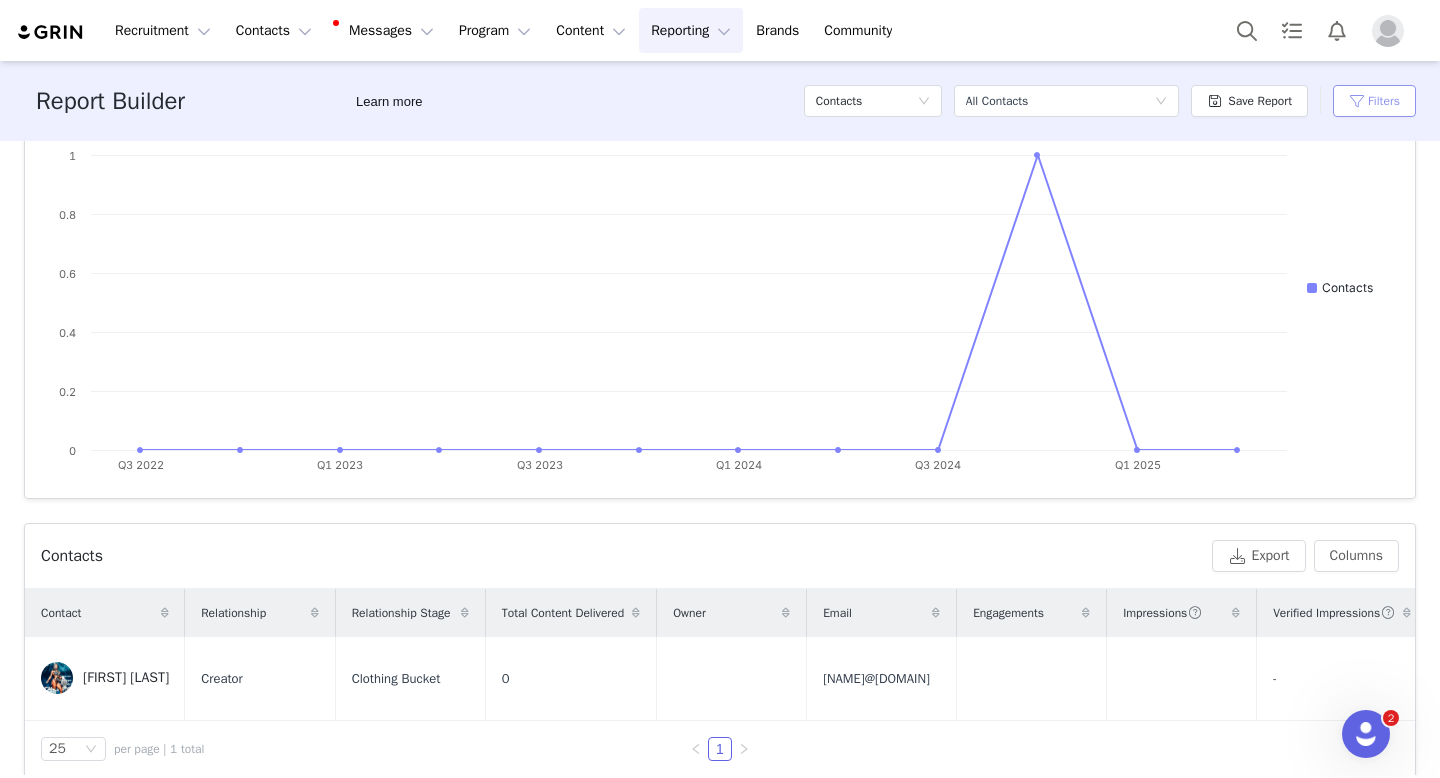 click on "Filters" at bounding box center [1374, 101] 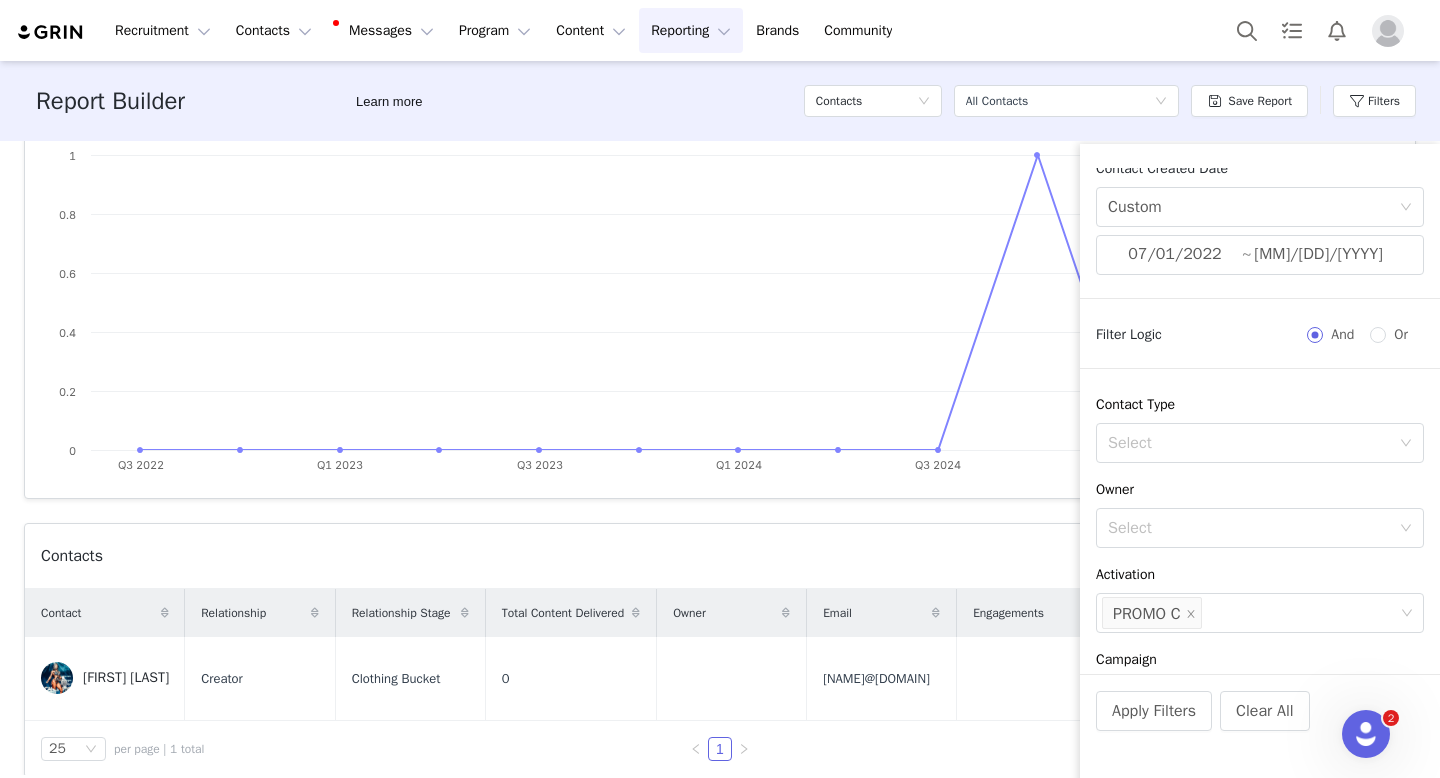 scroll, scrollTop: 3, scrollLeft: 0, axis: vertical 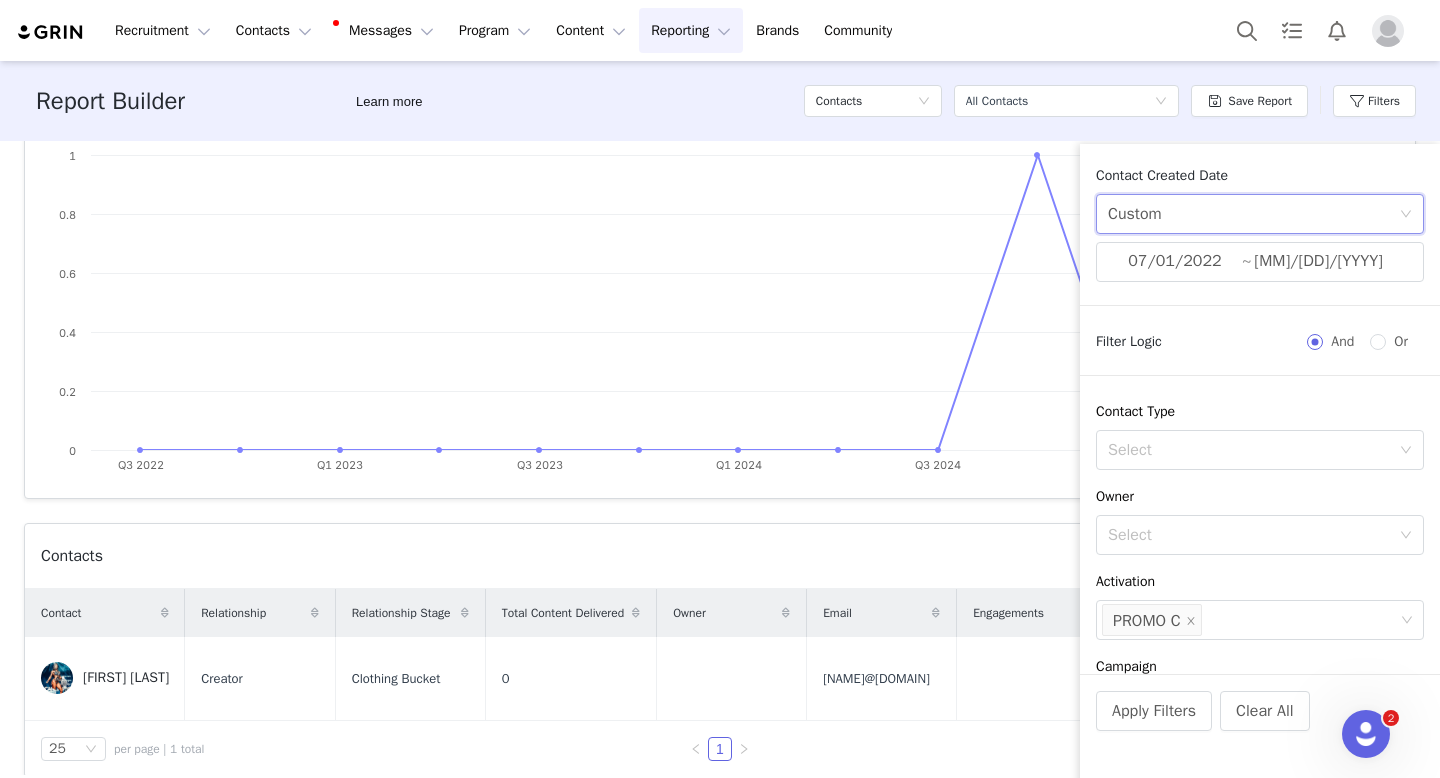 click on "Custom" at bounding box center (1253, 214) 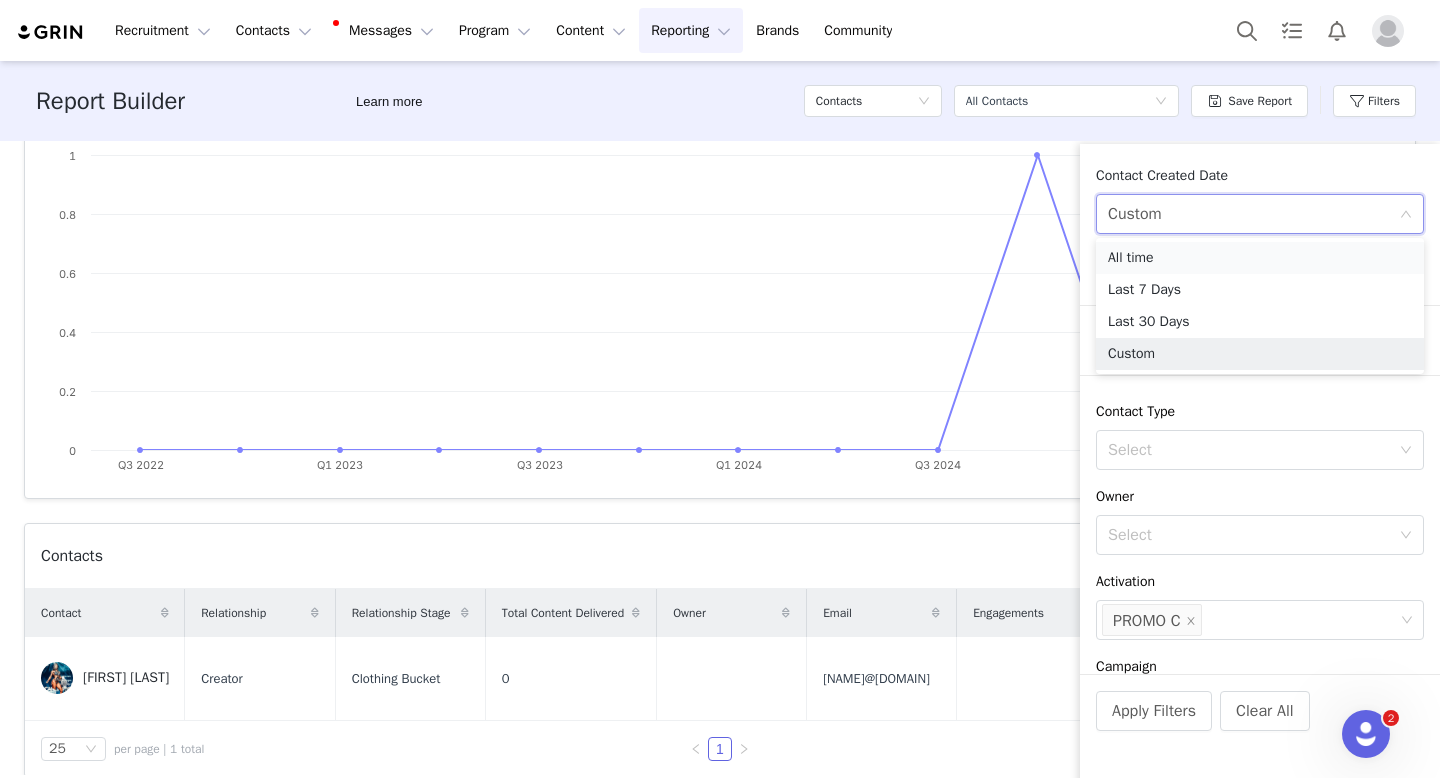 click on "All time" at bounding box center [1260, 258] 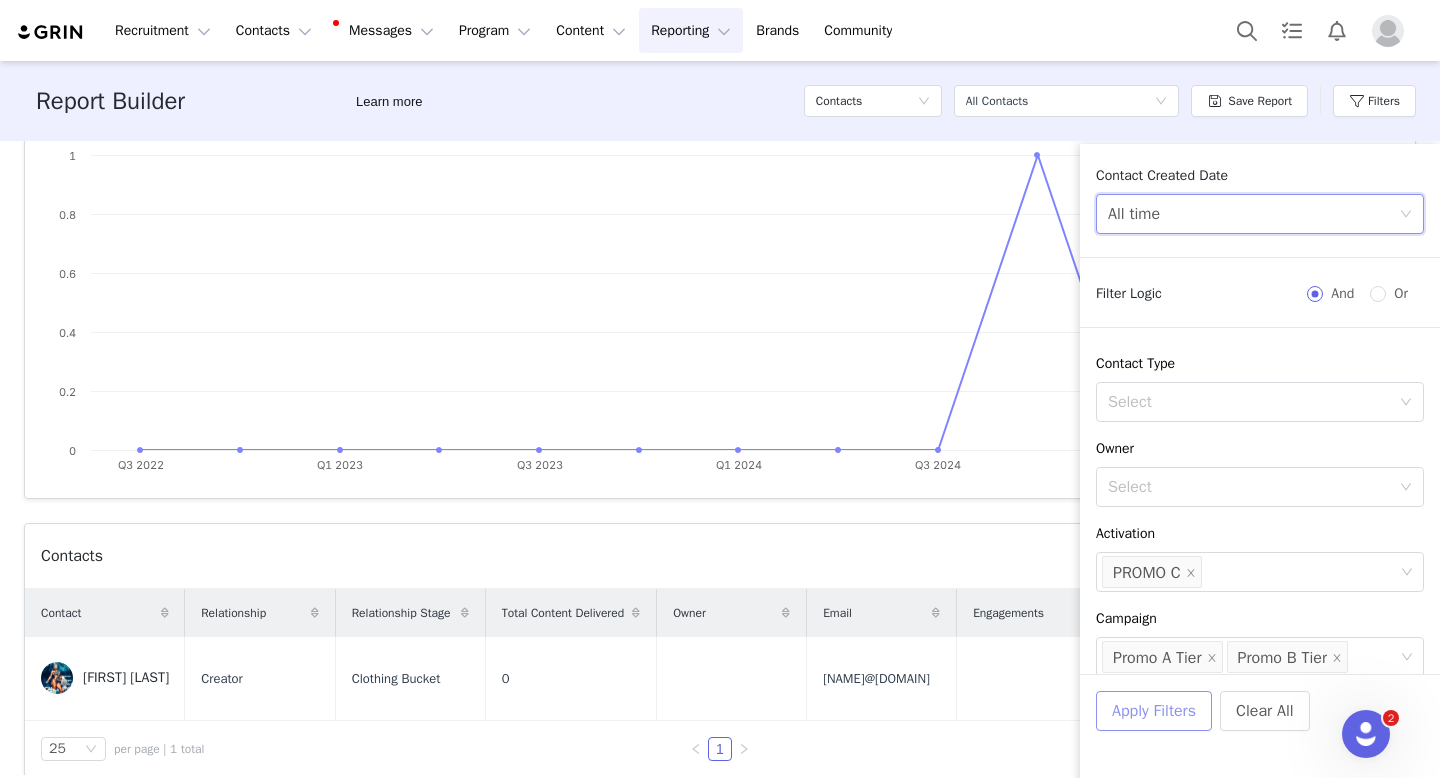 click on "Apply Filters" at bounding box center [1154, 711] 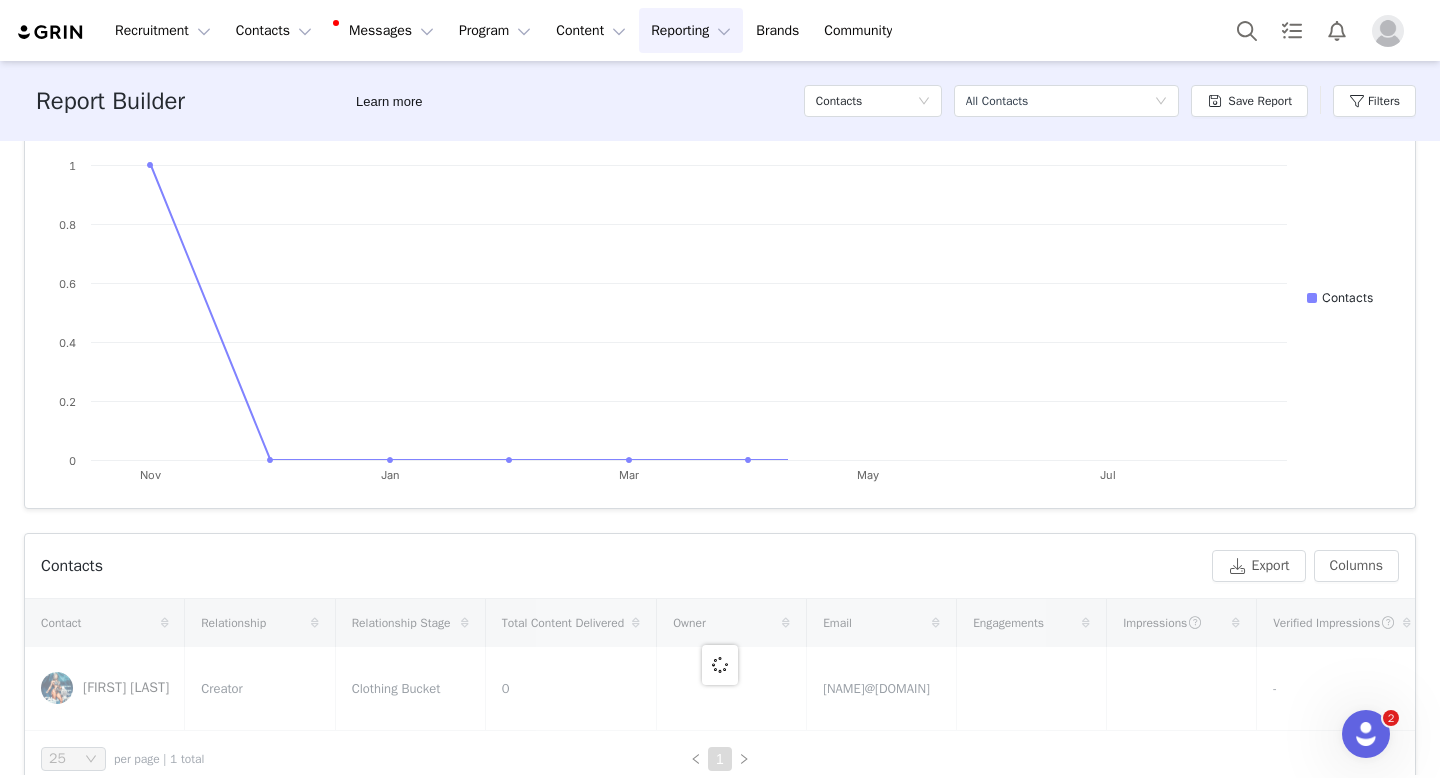 scroll, scrollTop: 288, scrollLeft: 0, axis: vertical 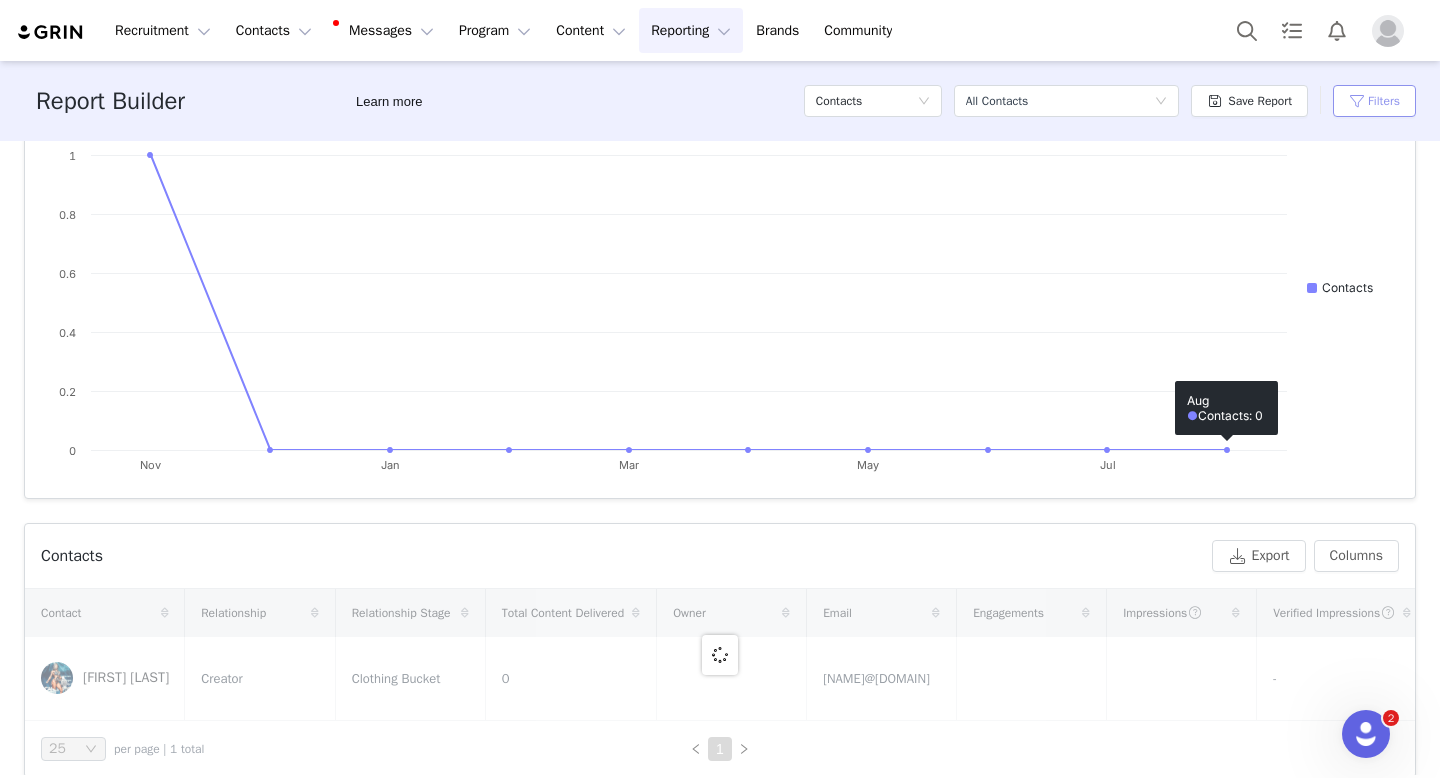 click on "Filters" at bounding box center [1374, 101] 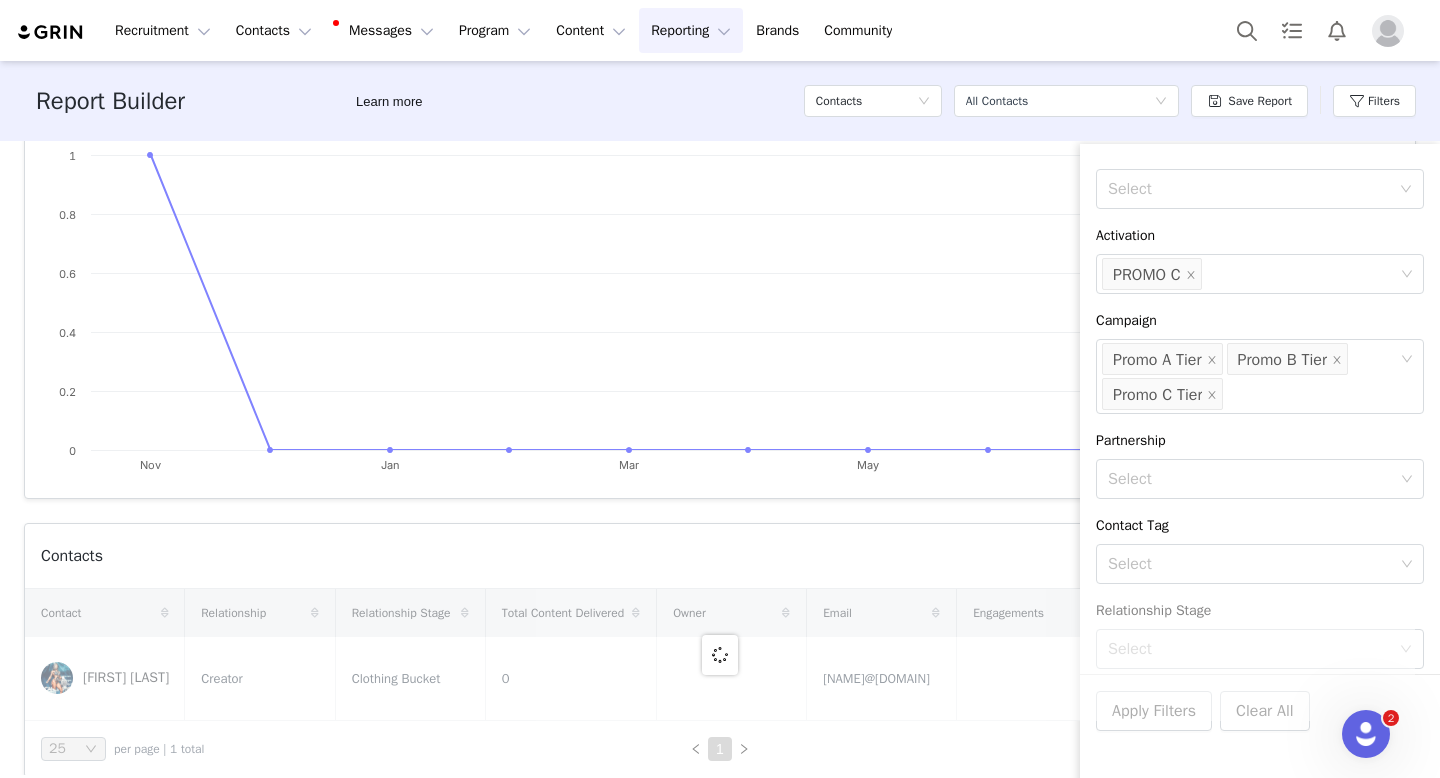 scroll, scrollTop: 377, scrollLeft: 0, axis: vertical 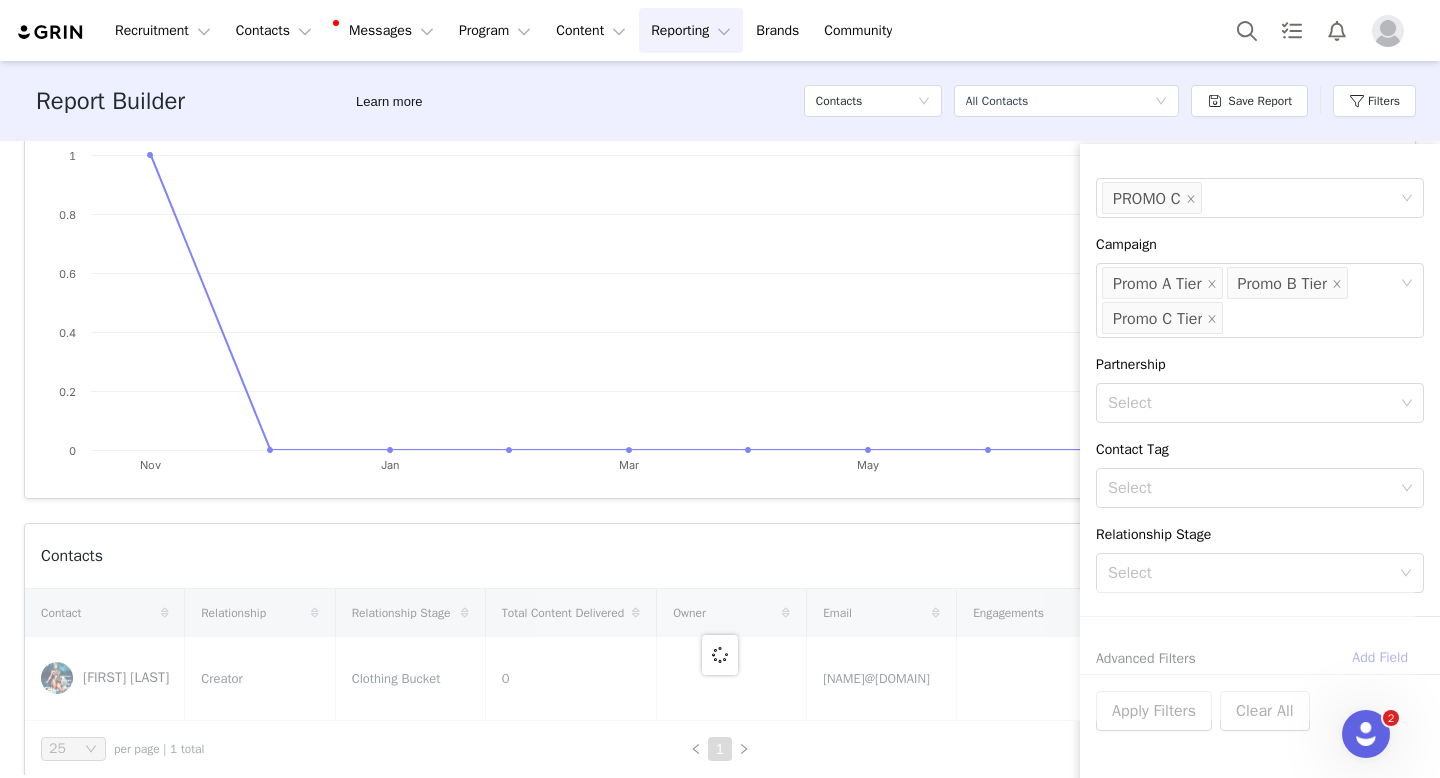 click on "Contact Created Date All time Filter Logic     And Or  Contact Type  Select  Owner  Select  Activation  Select    Campaign  Select Promo A Tier Promo B Tier Promo C Tier    Partnership  Select    Contact Tag  Select    Relationship Stage  Select Advanced Filters     Add Field Apply Filters Clear All
Contact      |  Relationship      |  Relationship Stage      |  Total Content Delivered      |  Owner      |  [EMAIL]      |  Engagements      |  Impressions      |  Verified Impressions      |  Campaigns      |  IMV      |  Average Engagement Rate      |  Total Conversions      |  Total Revenue      |  Total Spend      |  Primary Contact      |  Last Contacted Date      |  Last Content Date      |  Last Conversion Date      | Contact Program & Performance Revenue & Spend Product & Fulfillment Networks Audience Your Properties Discount Codes Affiliate Links  Application Page   Application Status   Archived   City   Contact   Contact ID   Content Since Last Proposal   Country   Created   Declined   [EMAIL]  0 0" at bounding box center [720, 458] 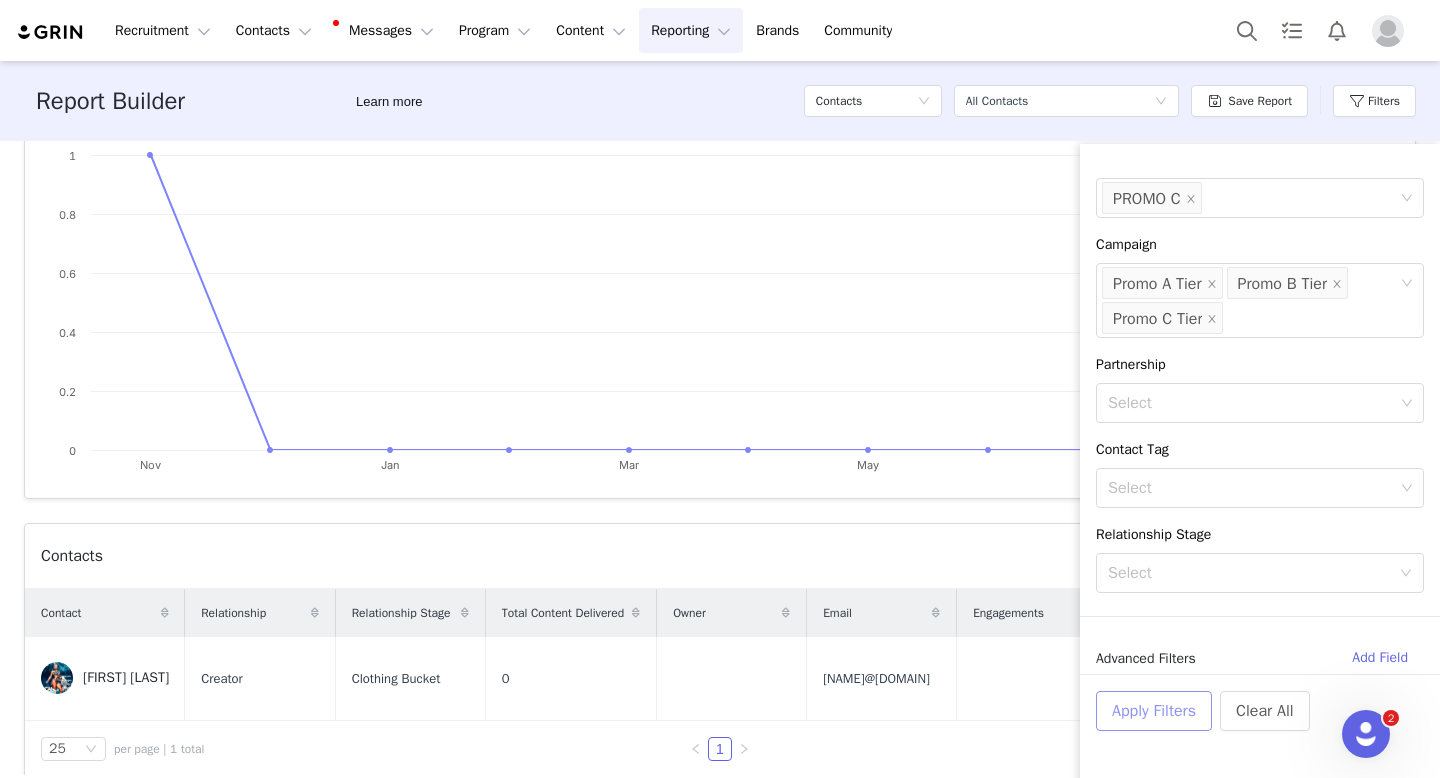 click on "Apply Filters" at bounding box center [1154, 711] 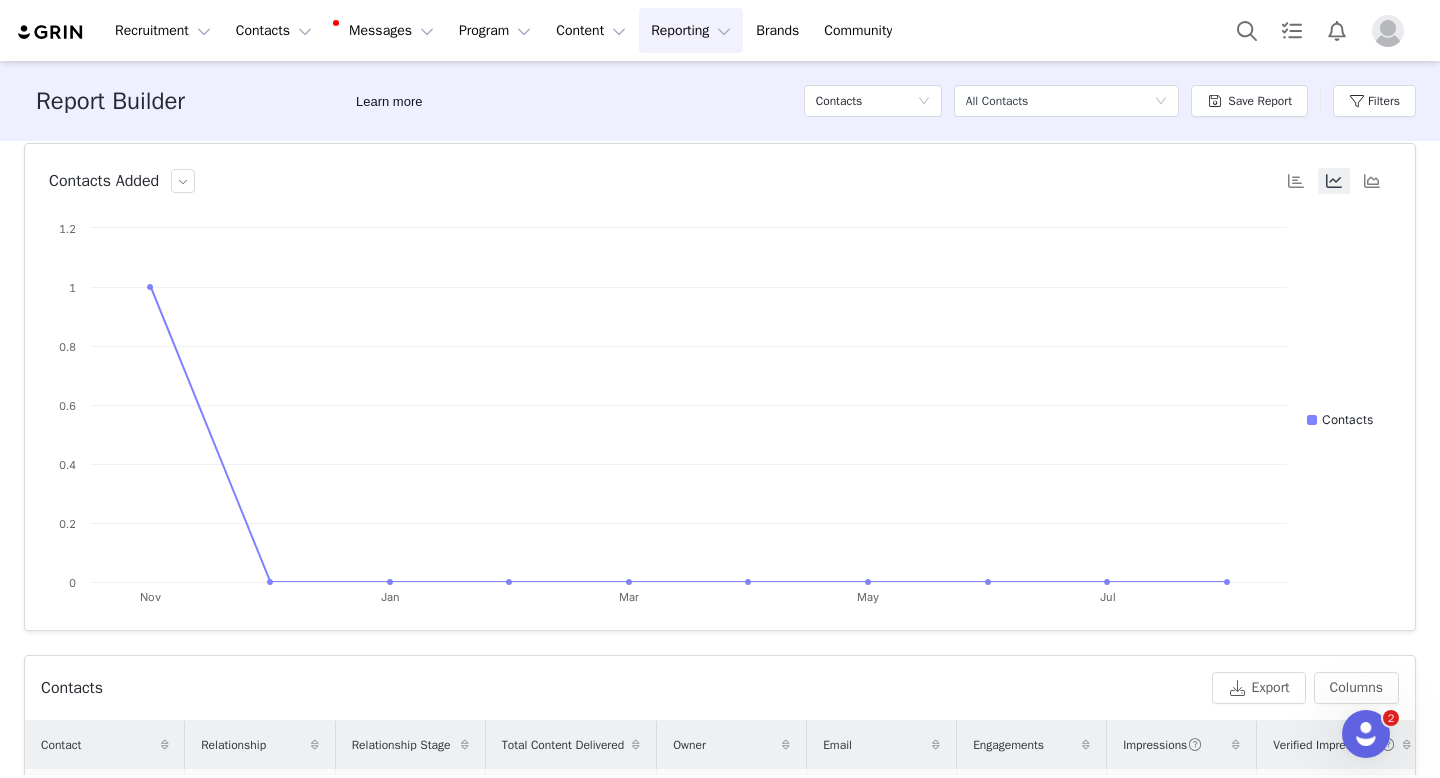 scroll, scrollTop: 0, scrollLeft: 0, axis: both 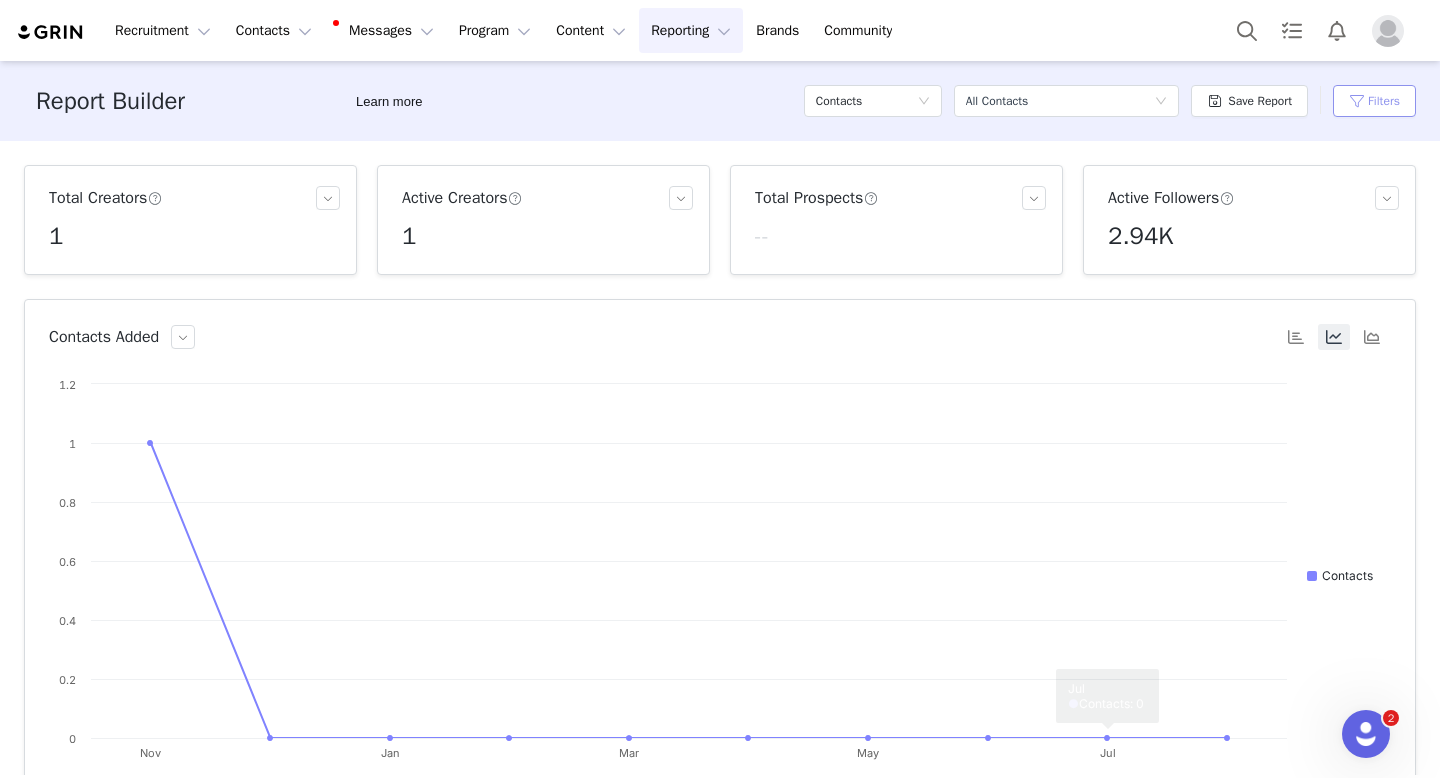 click on "Filters" at bounding box center [1374, 101] 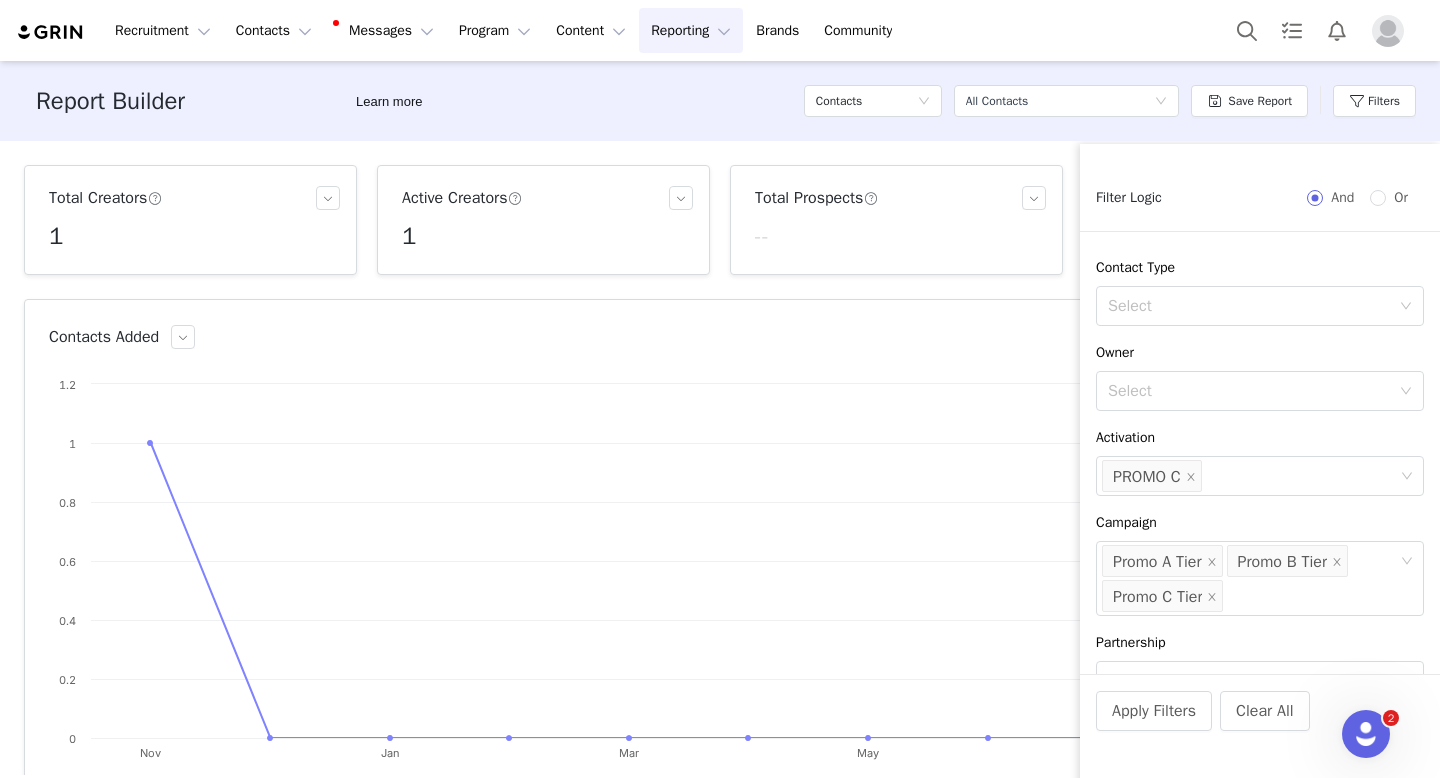 scroll, scrollTop: 104, scrollLeft: 0, axis: vertical 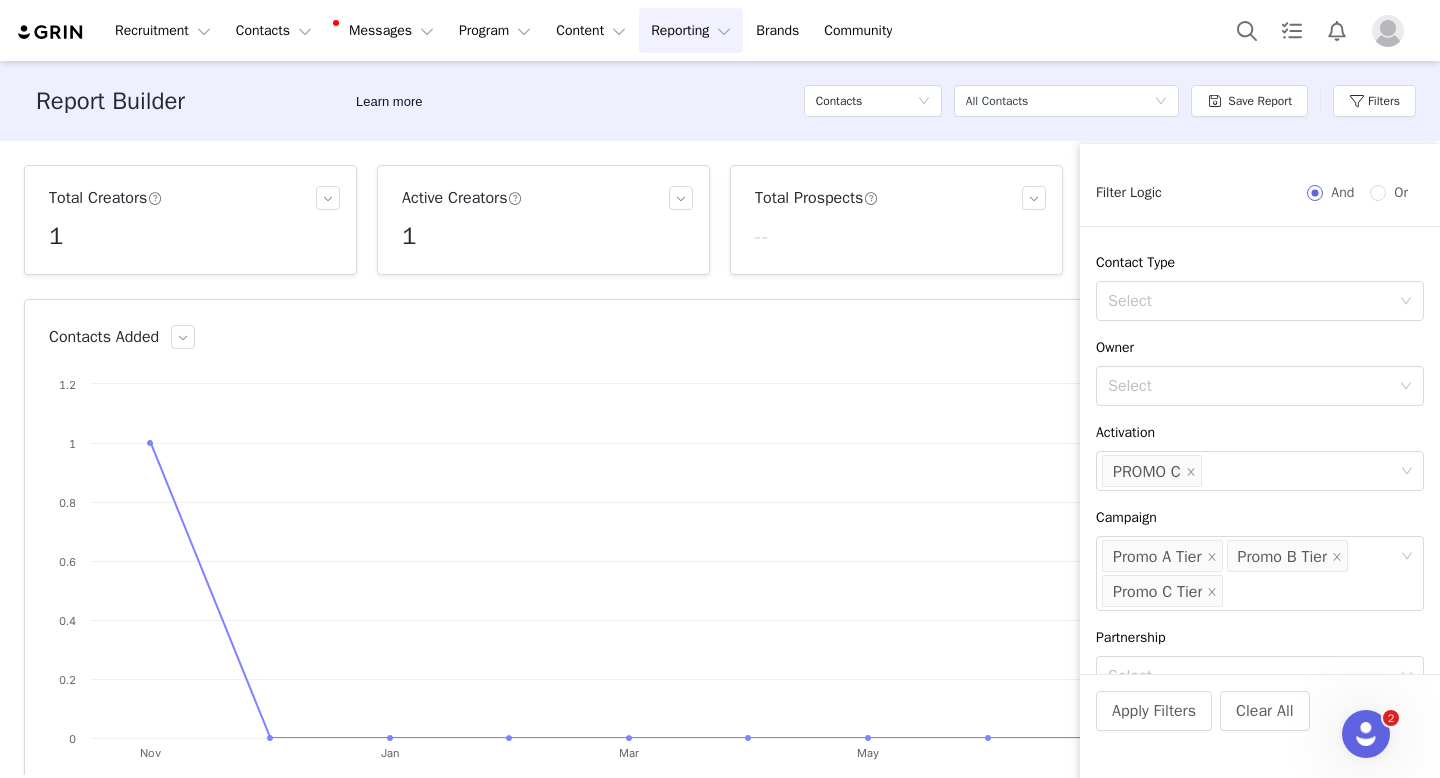 click on "Contact Created Date All time Filter Logic     And Or  Contact Type  Select  Owner  Select  Activation  Select PROMO C    Campaign  Select Promo A Tier Promo B Tier Promo C Tier    Partnership  Select    Contact Tag  Select    Relationship Stage  Select Advanced Filters     Add Field" at bounding box center (1260, 421) 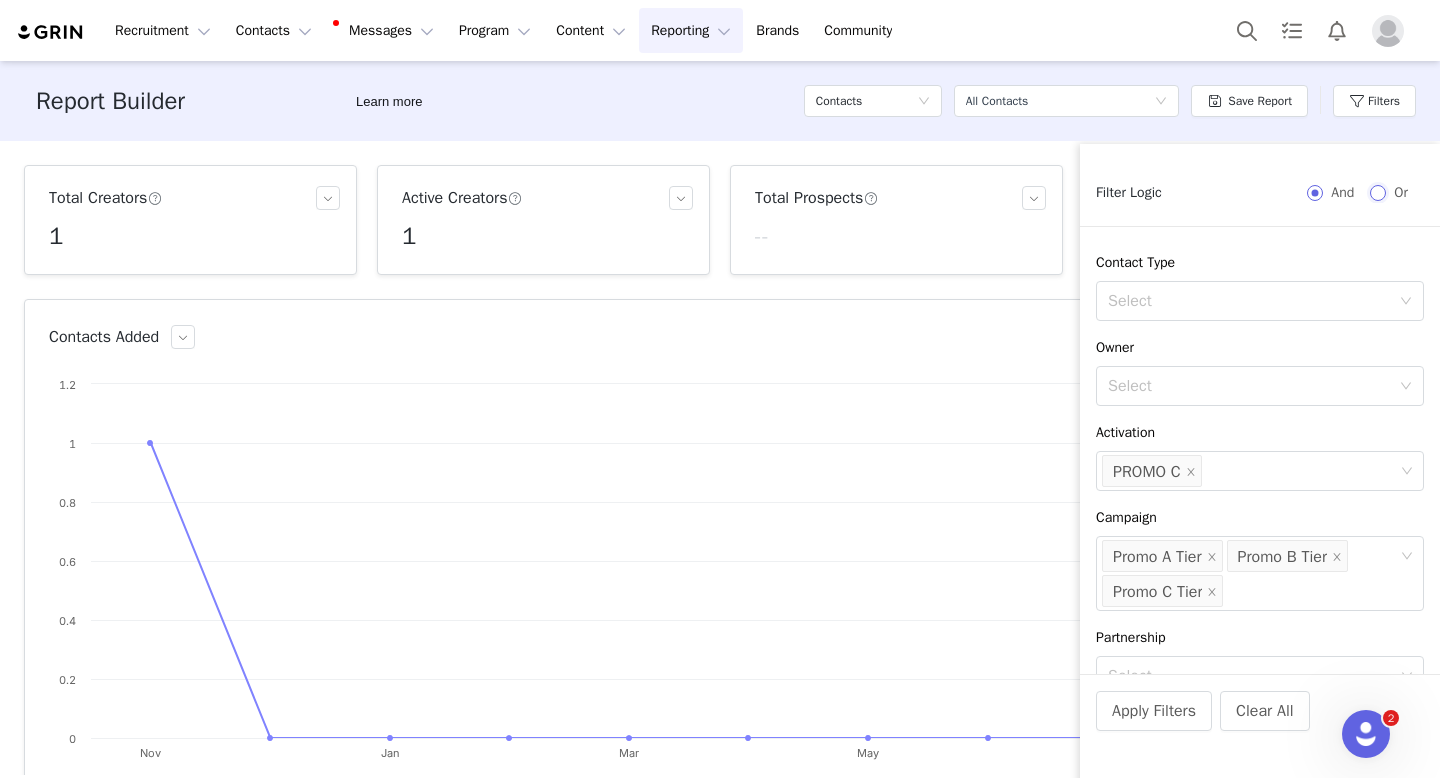 click on "Or" at bounding box center [1378, 193] 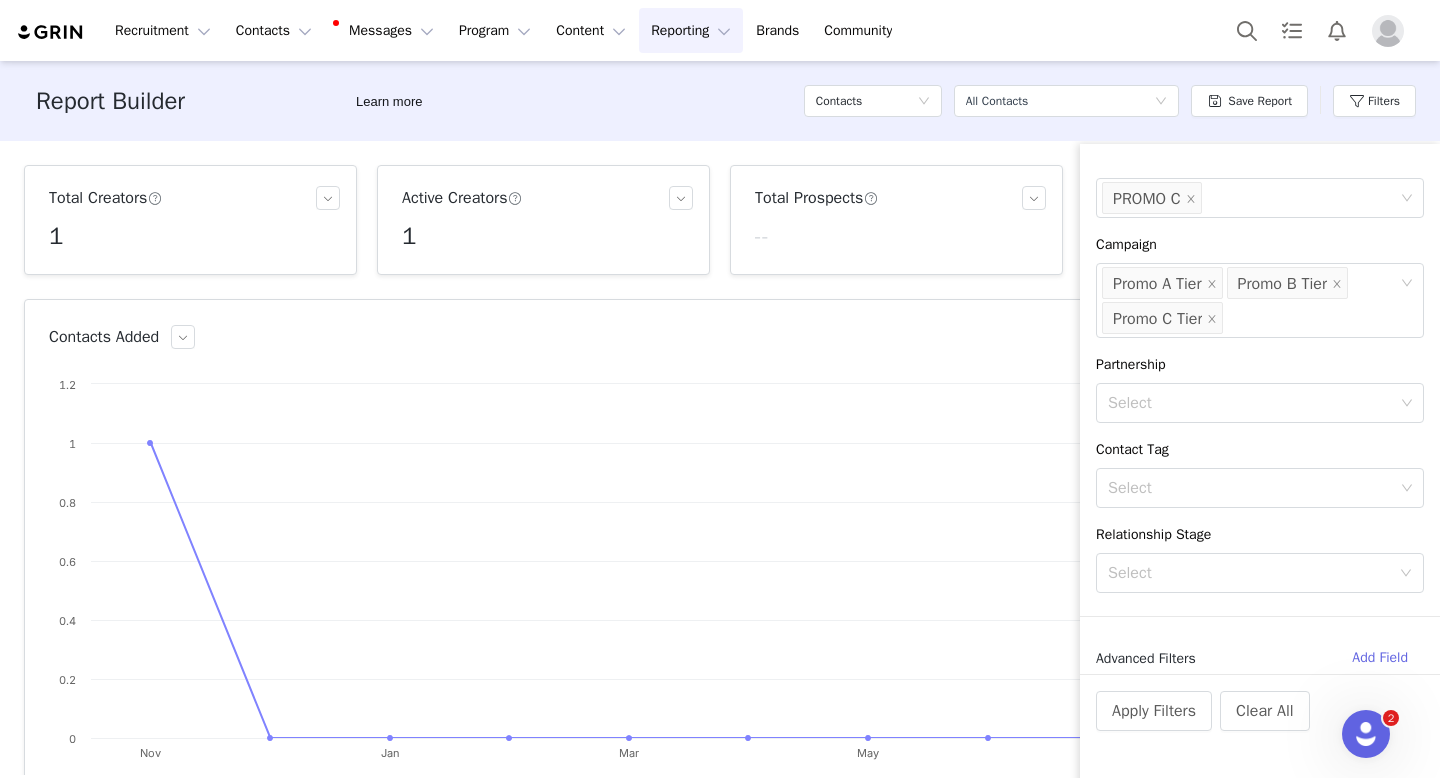 scroll, scrollTop: 0, scrollLeft: 0, axis: both 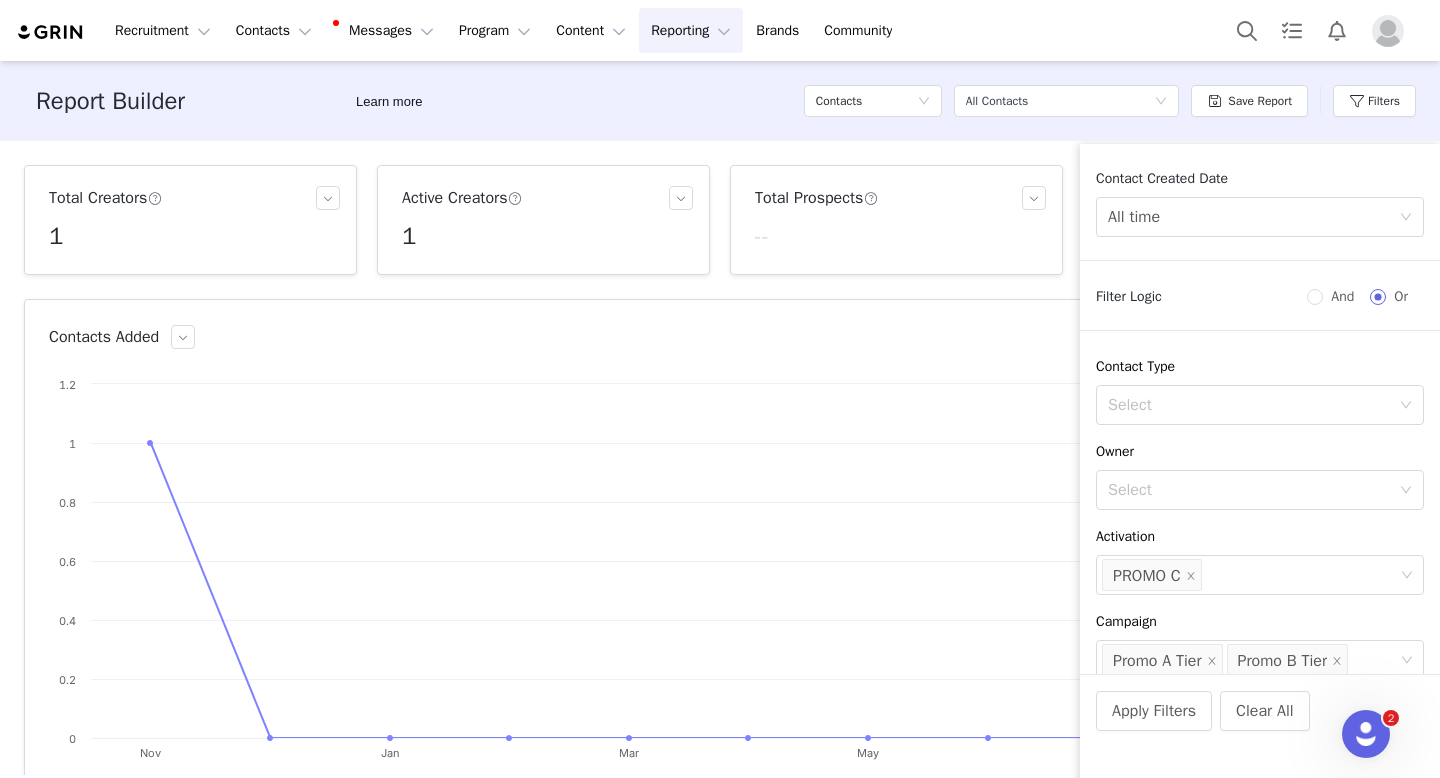 click on "Apply Filters Clear All" at bounding box center (1260, 738) 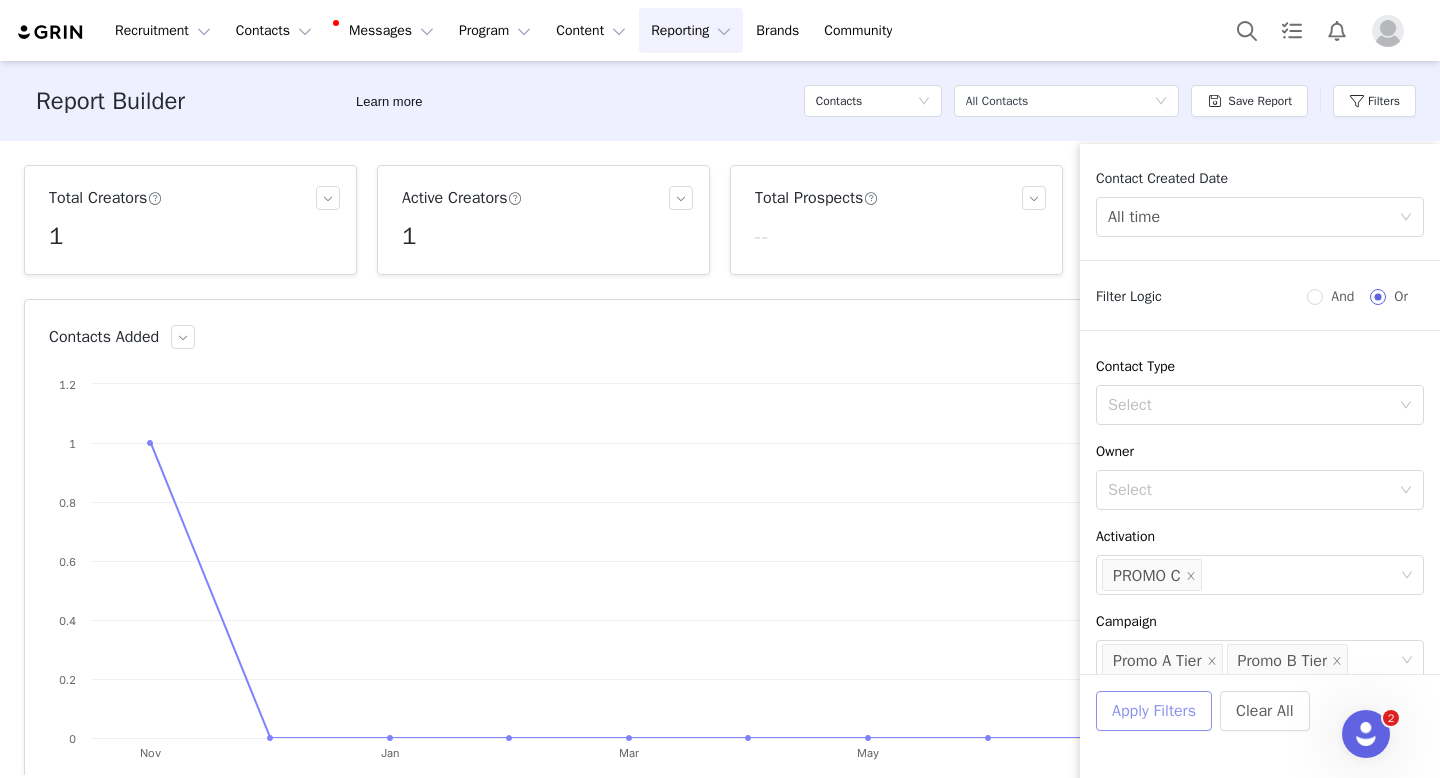 click on "Apply Filters" at bounding box center (1154, 711) 